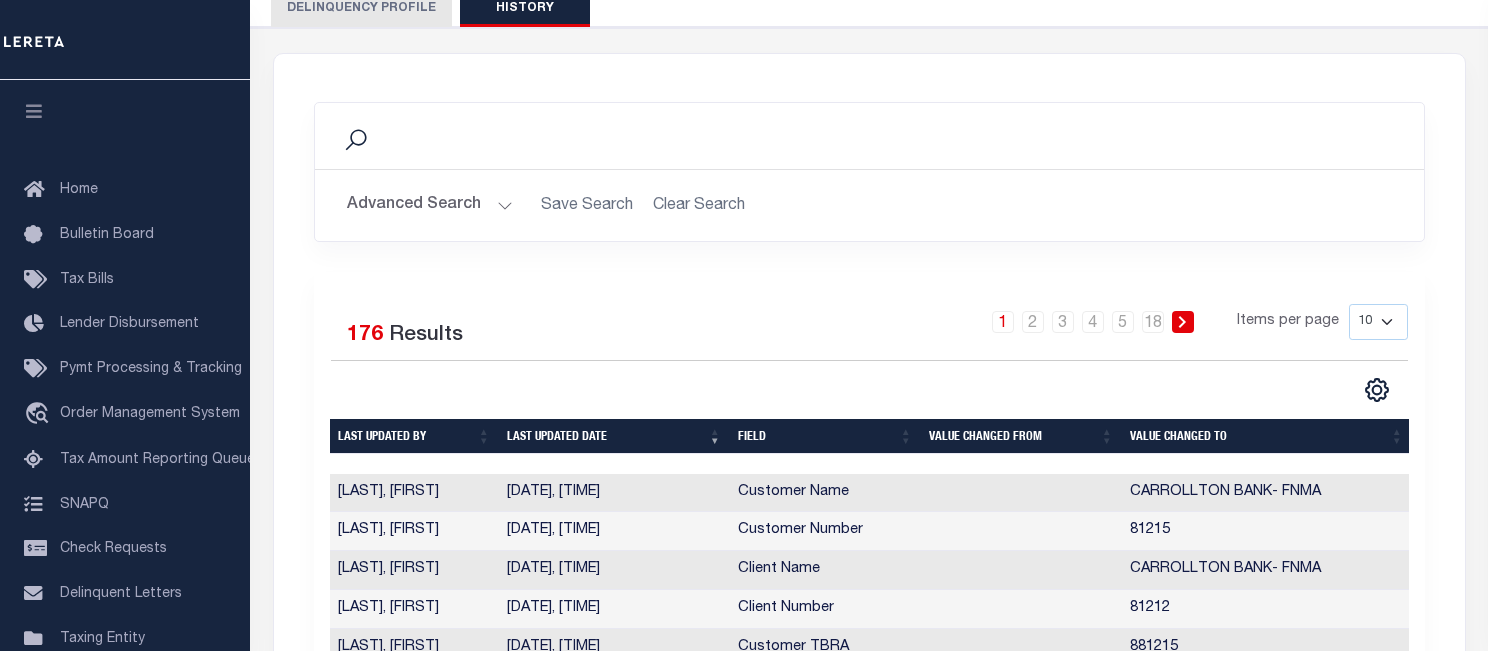 scroll, scrollTop: 100, scrollLeft: 0, axis: vertical 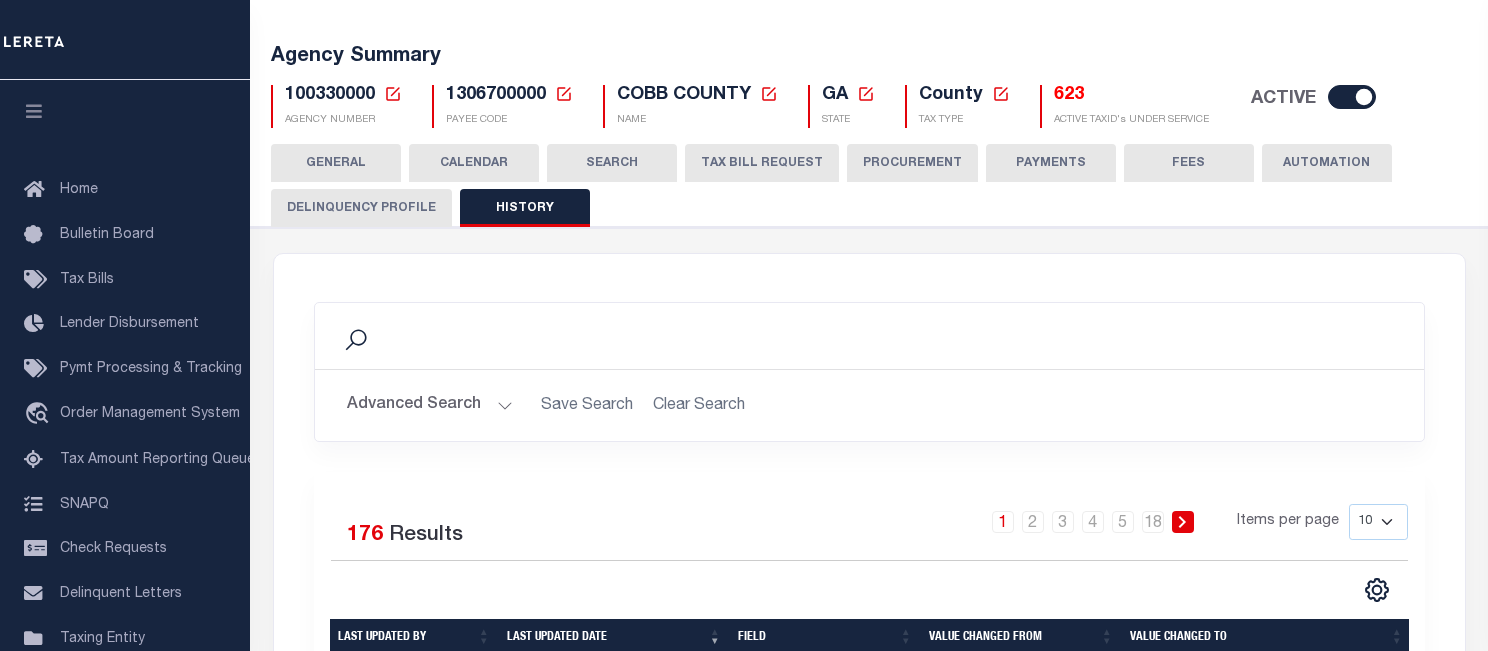 drag, startPoint x: 746, startPoint y: 160, endPoint x: 1138, endPoint y: 400, distance: 459.63464 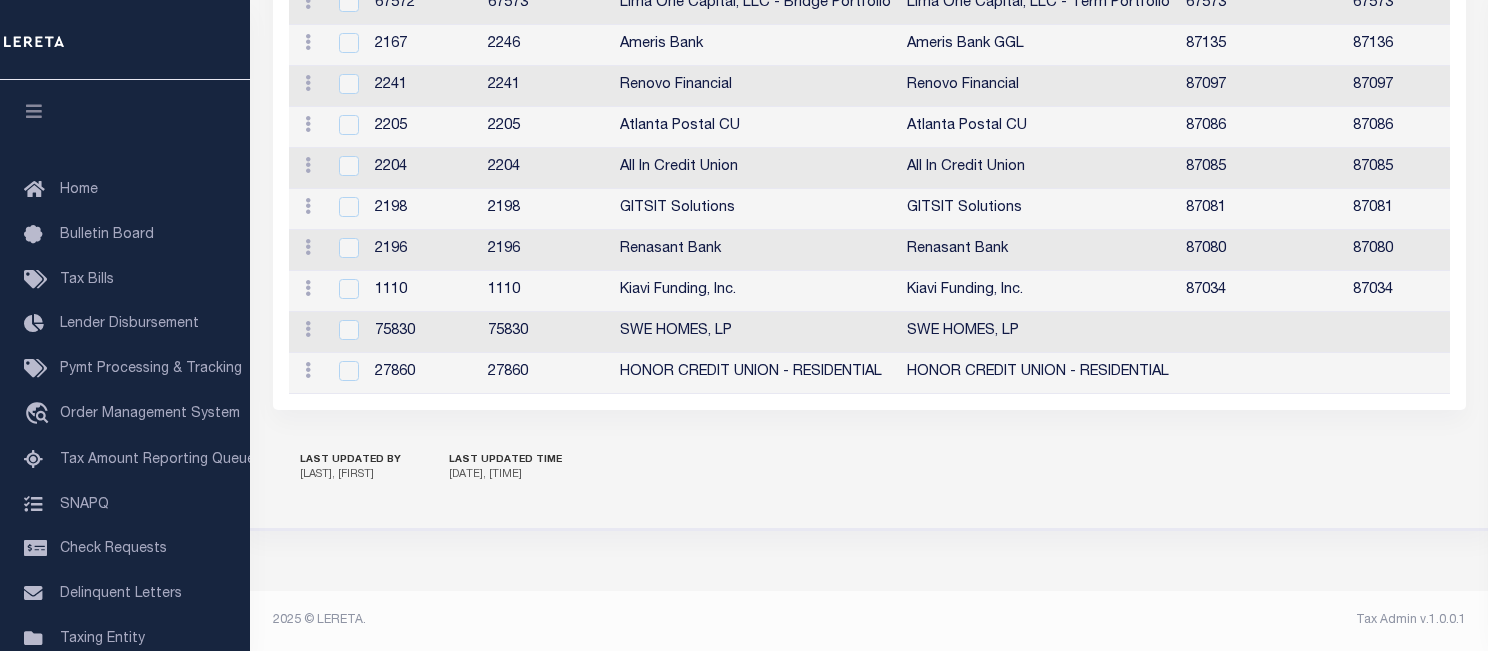 scroll, scrollTop: 2246, scrollLeft: 0, axis: vertical 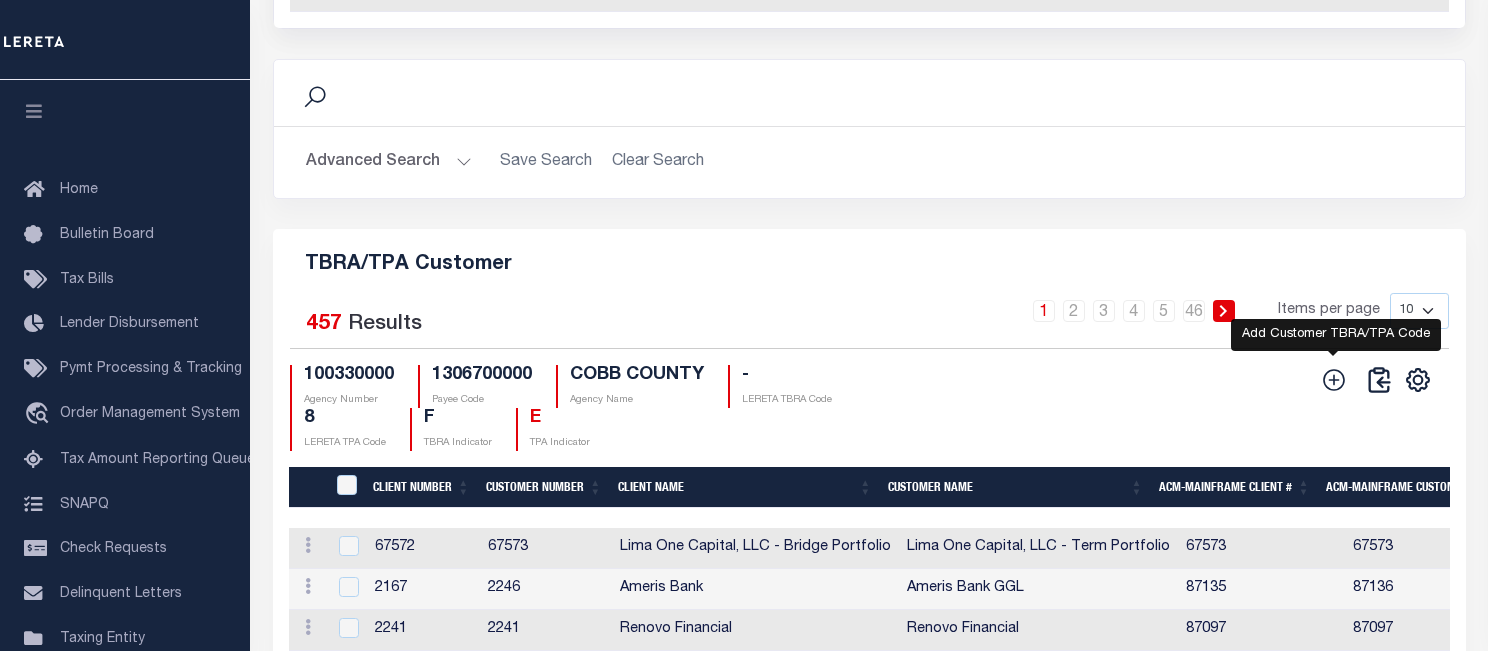 click 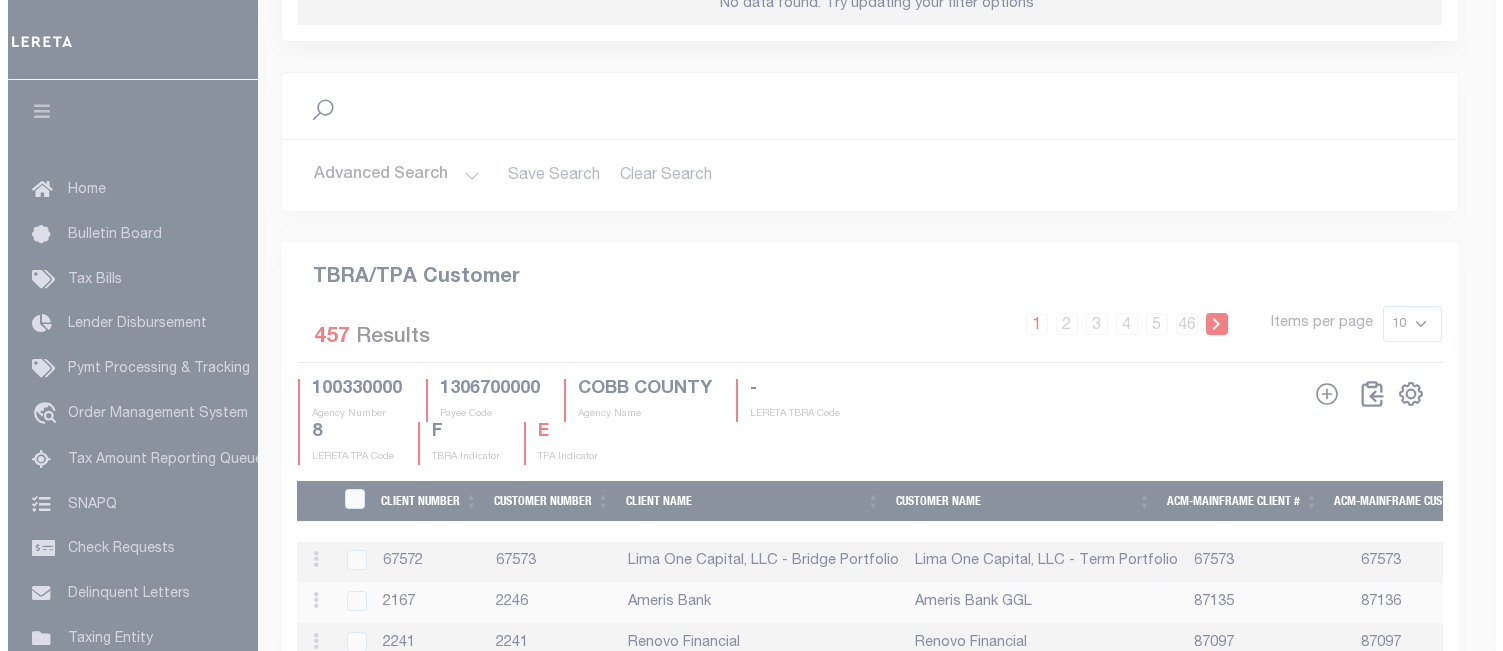 scroll, scrollTop: 2208, scrollLeft: 0, axis: vertical 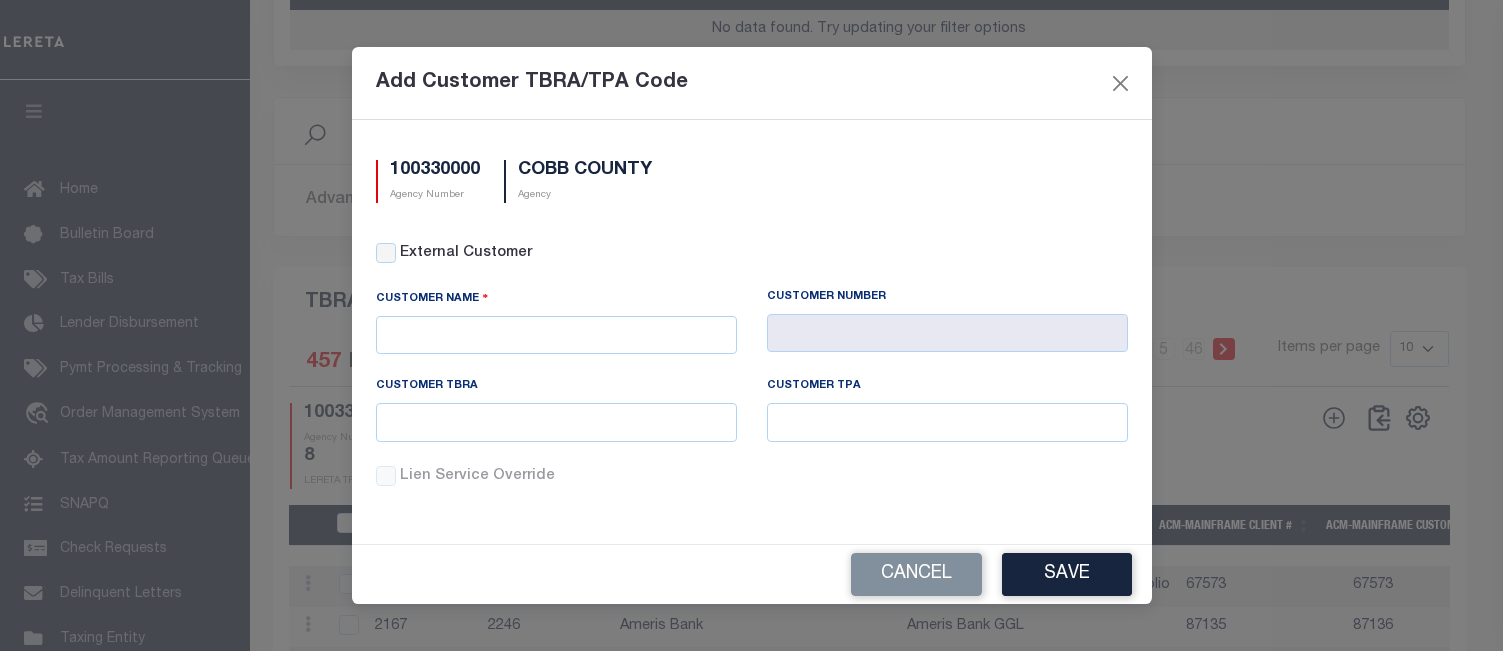 click on "External Customer" at bounding box center [763, 254] 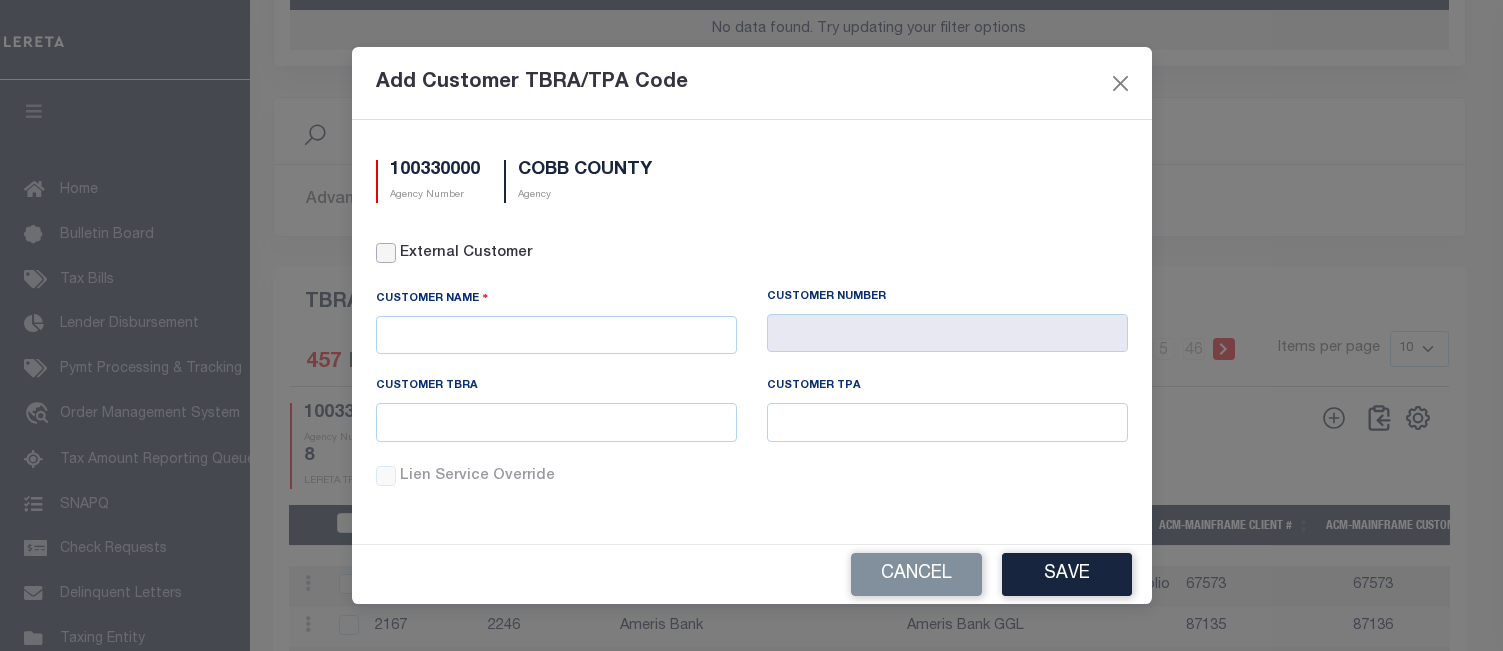 click on "External Customer" at bounding box center (386, 253) 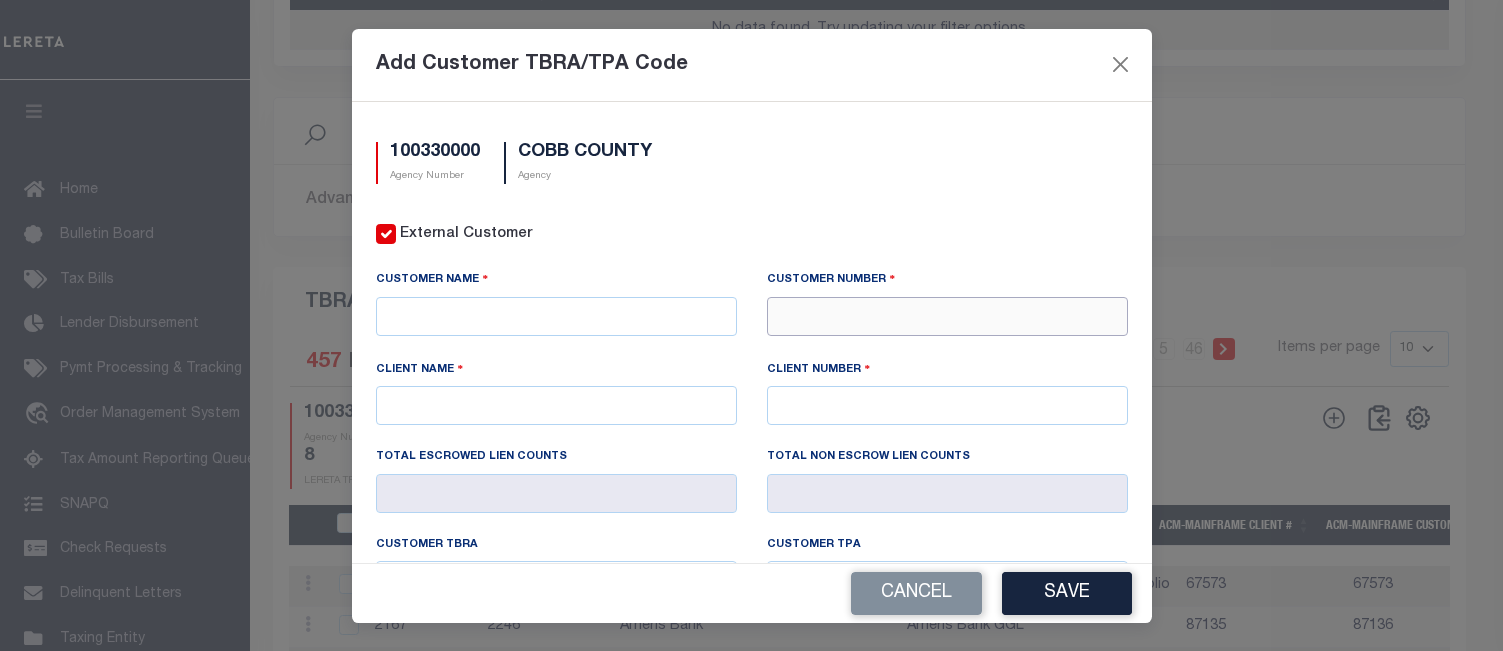 click at bounding box center [947, 316] 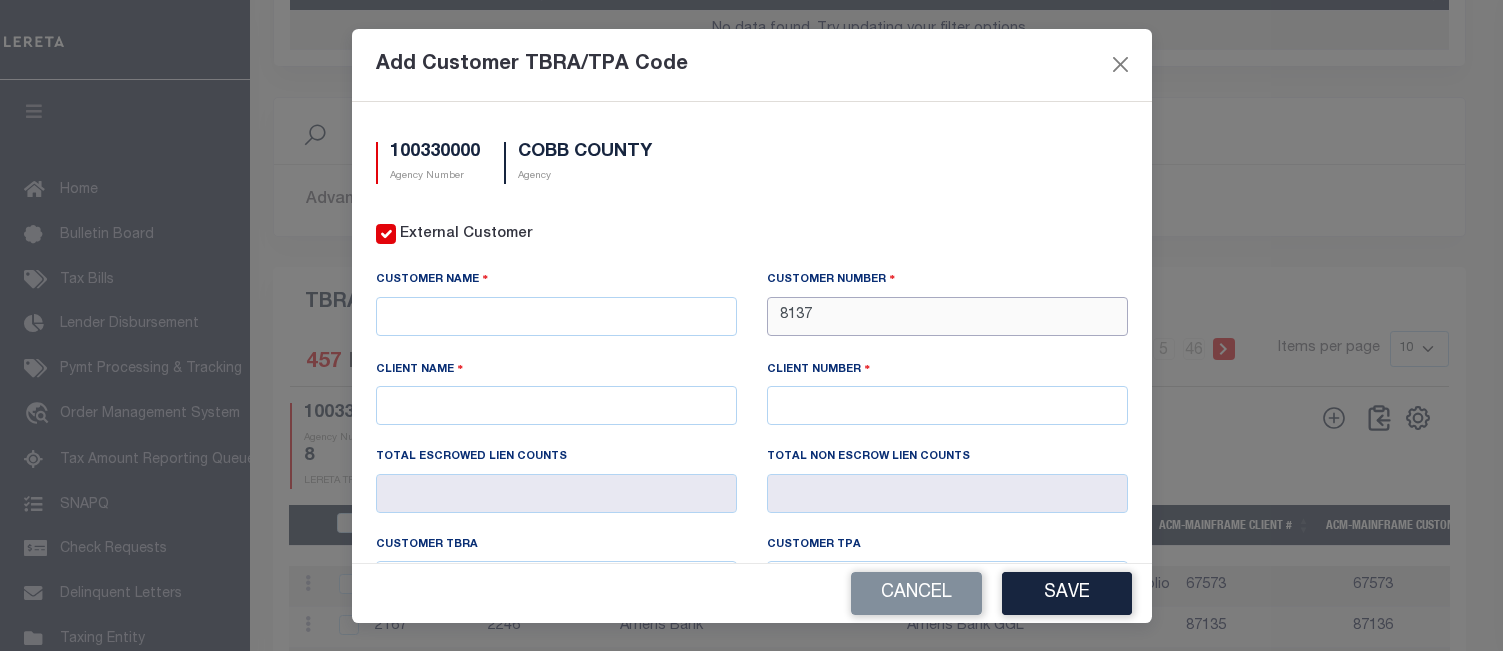 type on "81371" 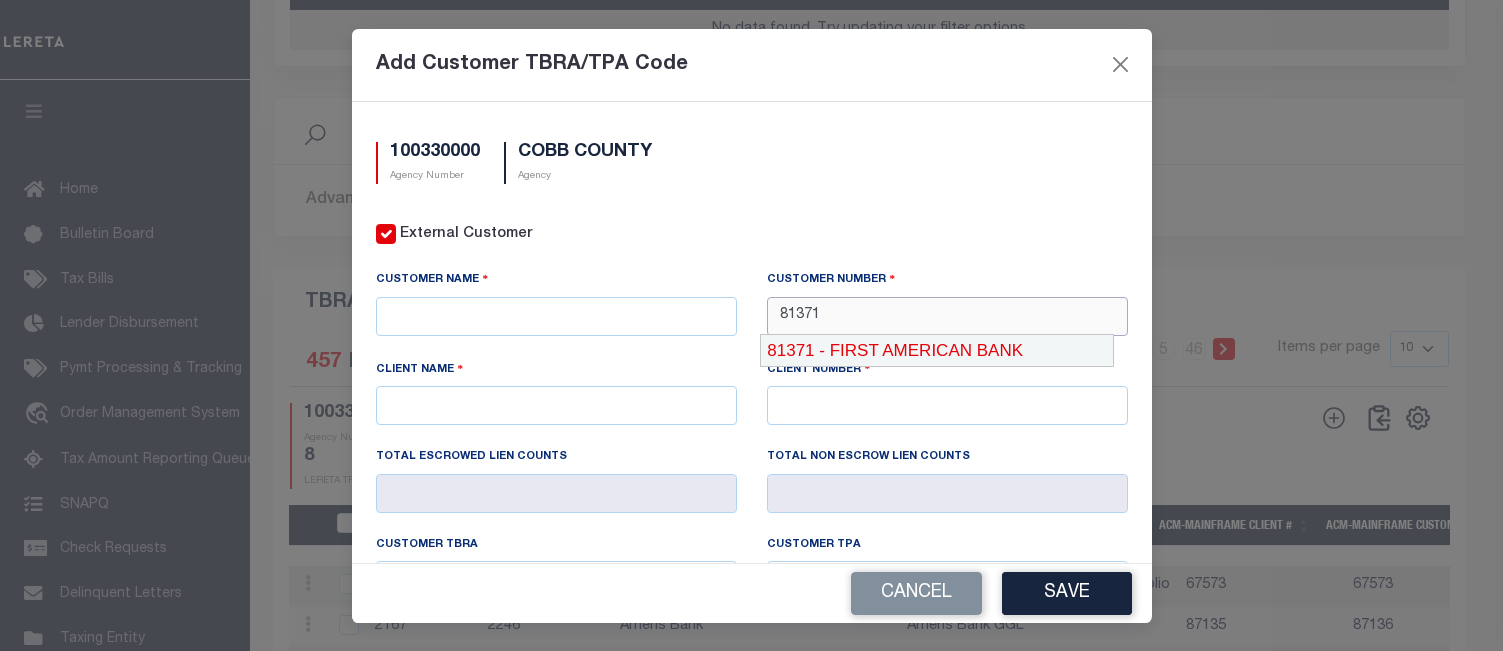 click on "81371 - FIRST AMERICAN BANK" at bounding box center [937, 351] 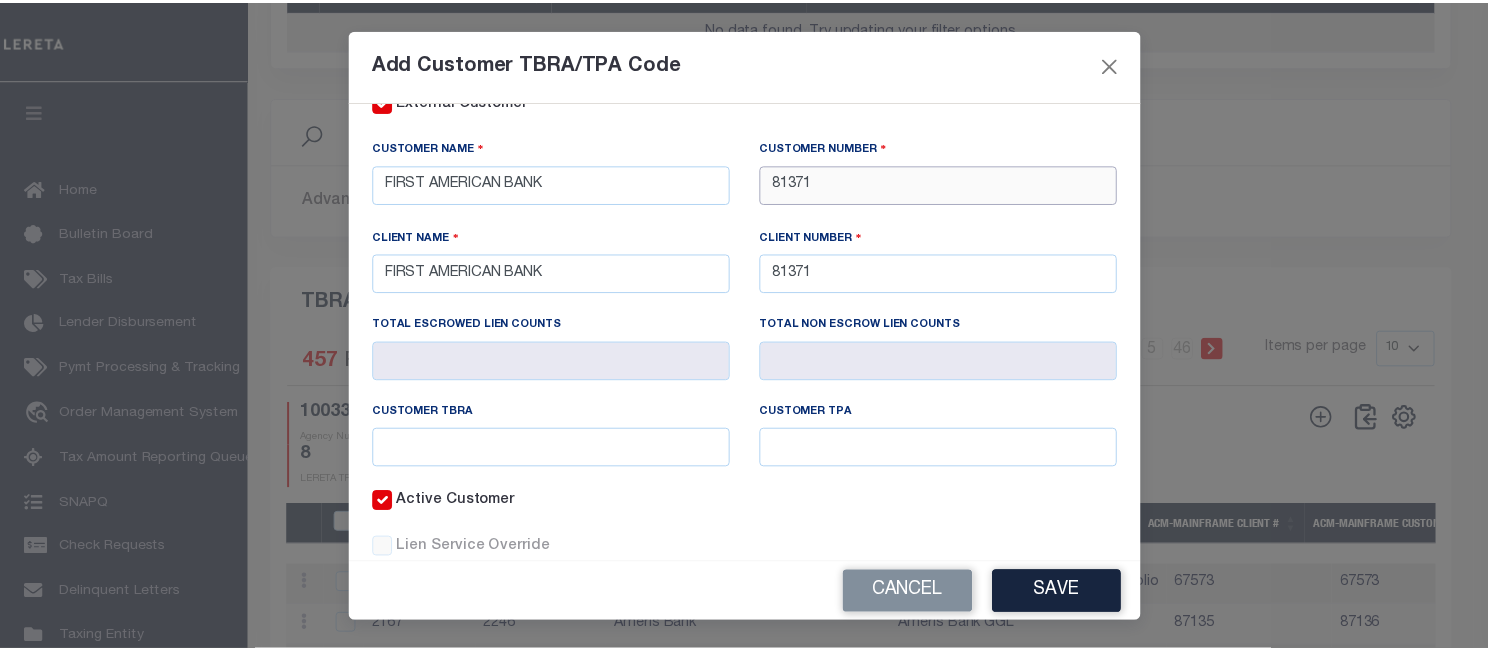 scroll, scrollTop: 181, scrollLeft: 0, axis: vertical 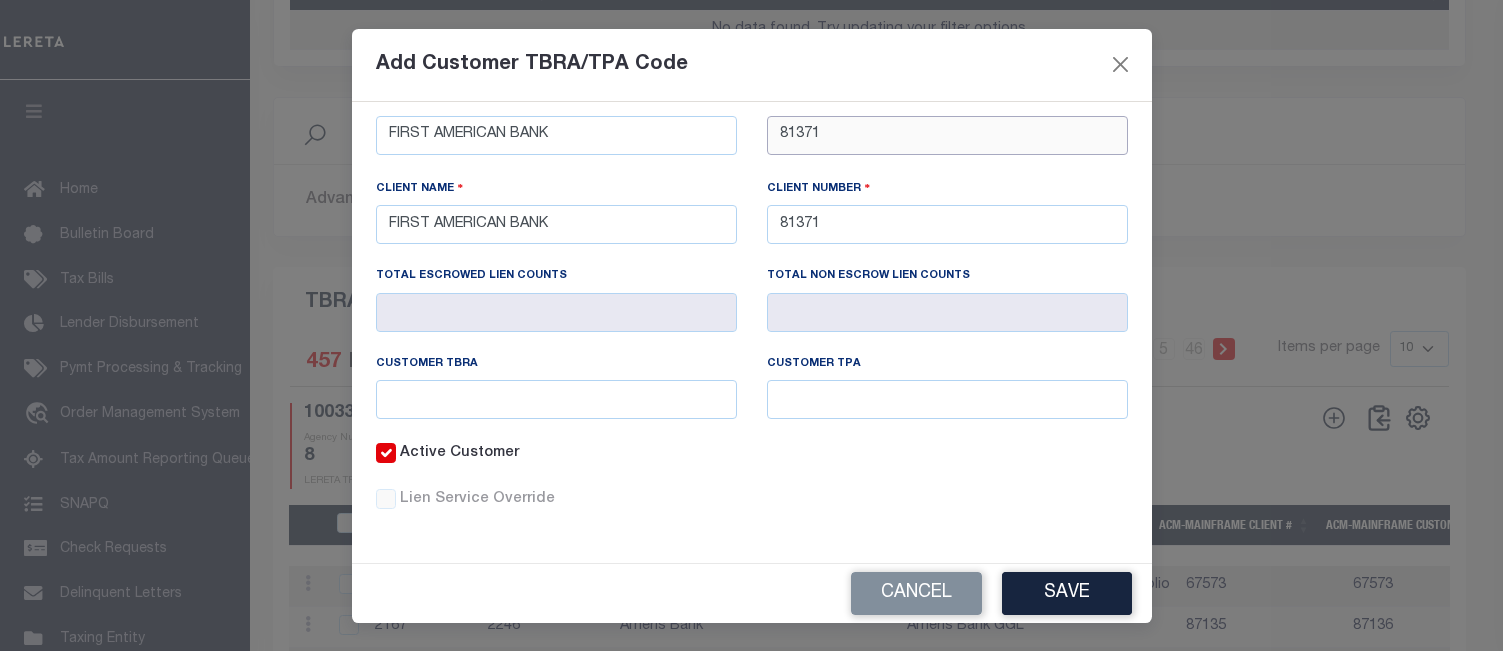 type on "81371" 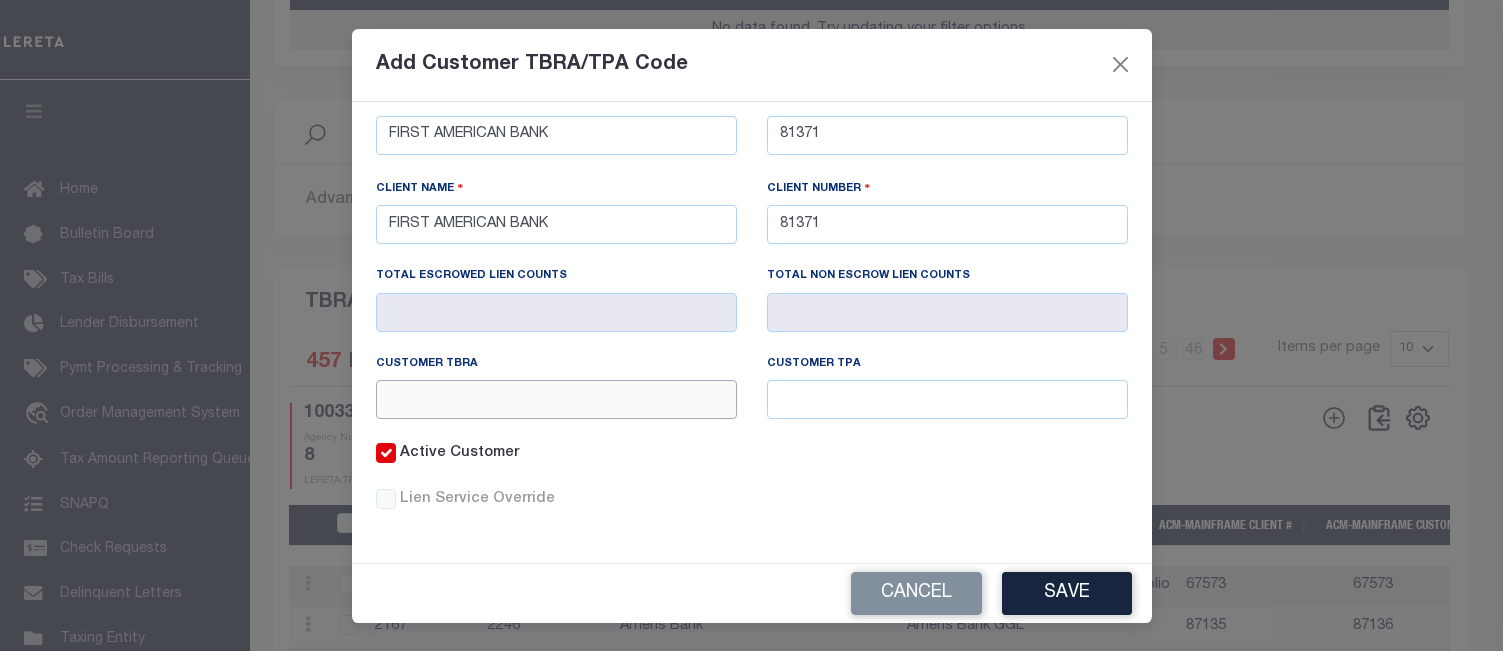 click at bounding box center (556, 399) 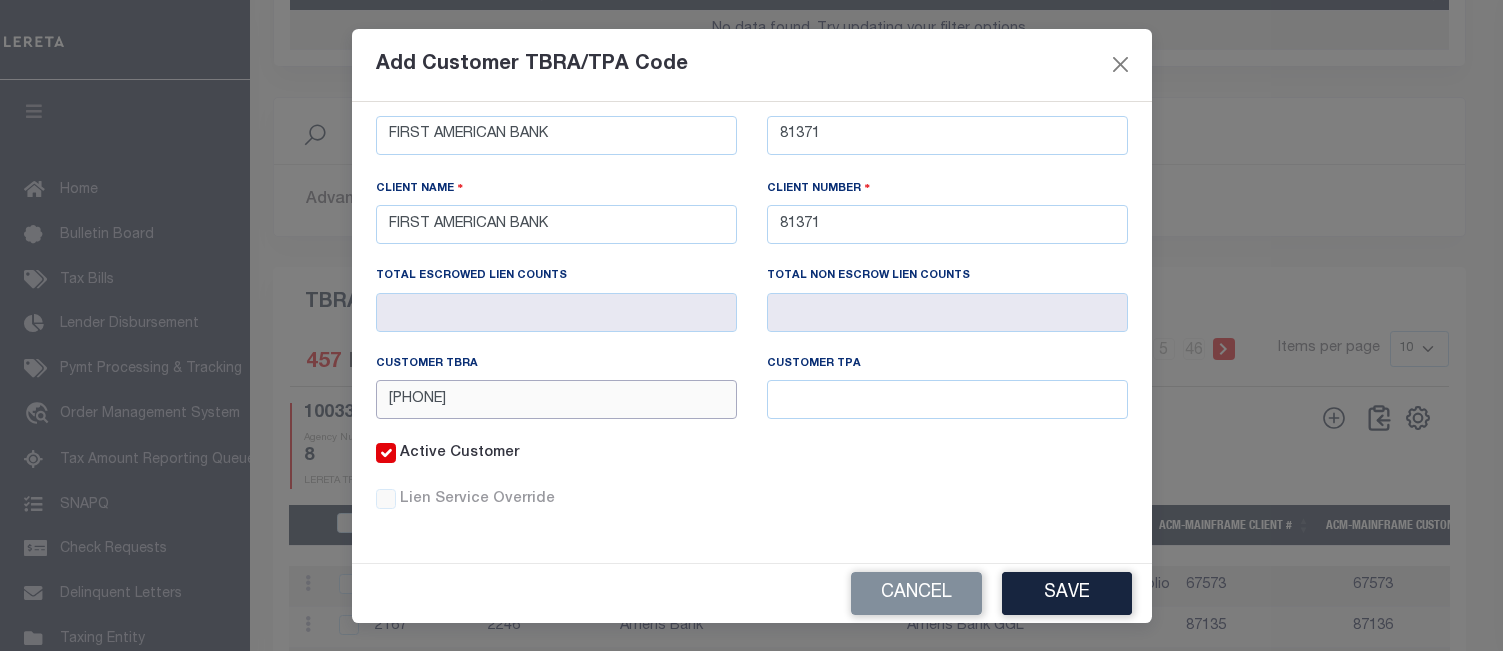type on "881371" 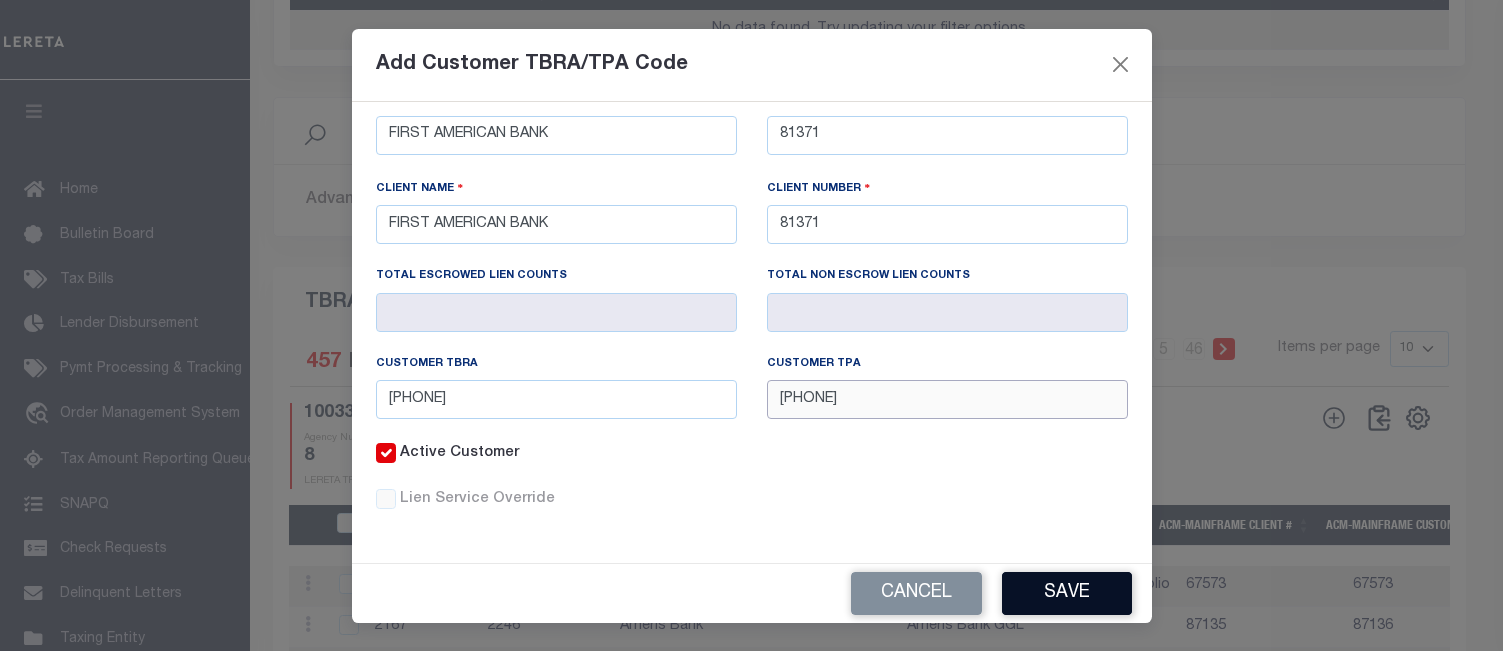 type on "881371" 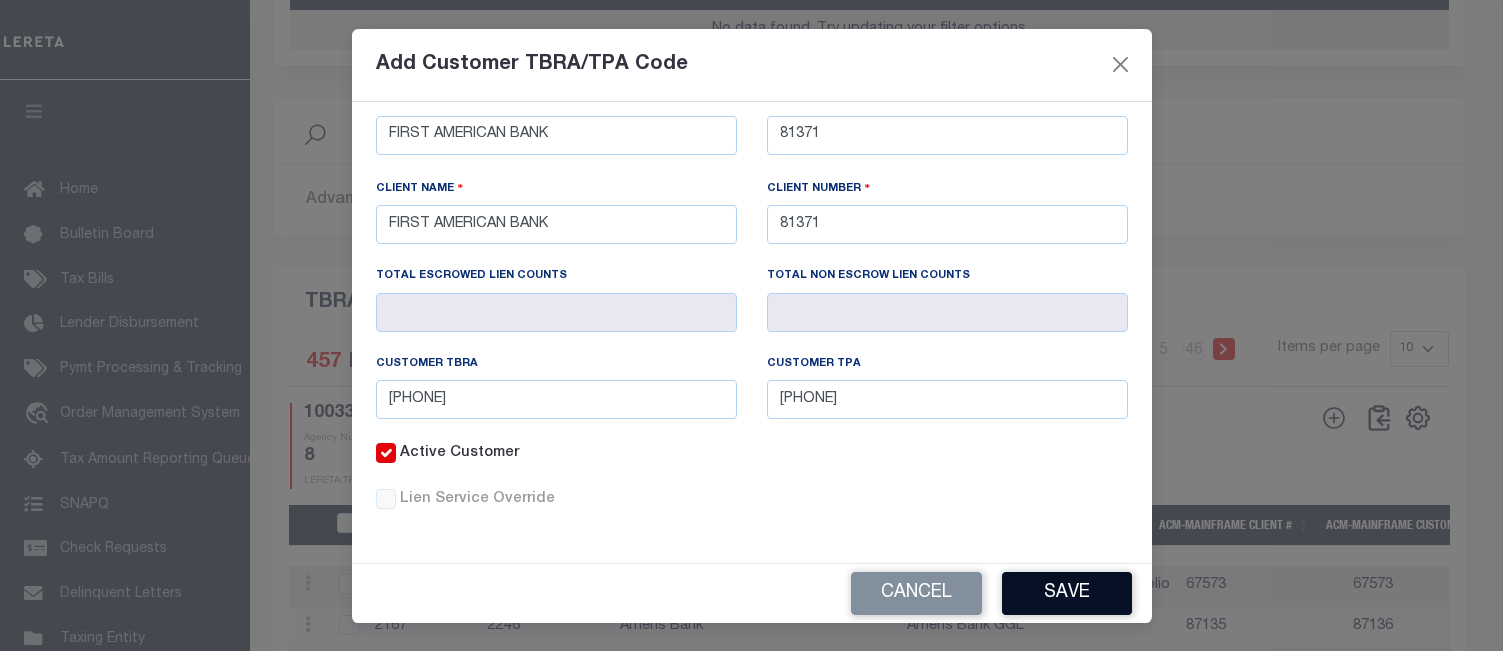 click on "Save" at bounding box center [1067, 593] 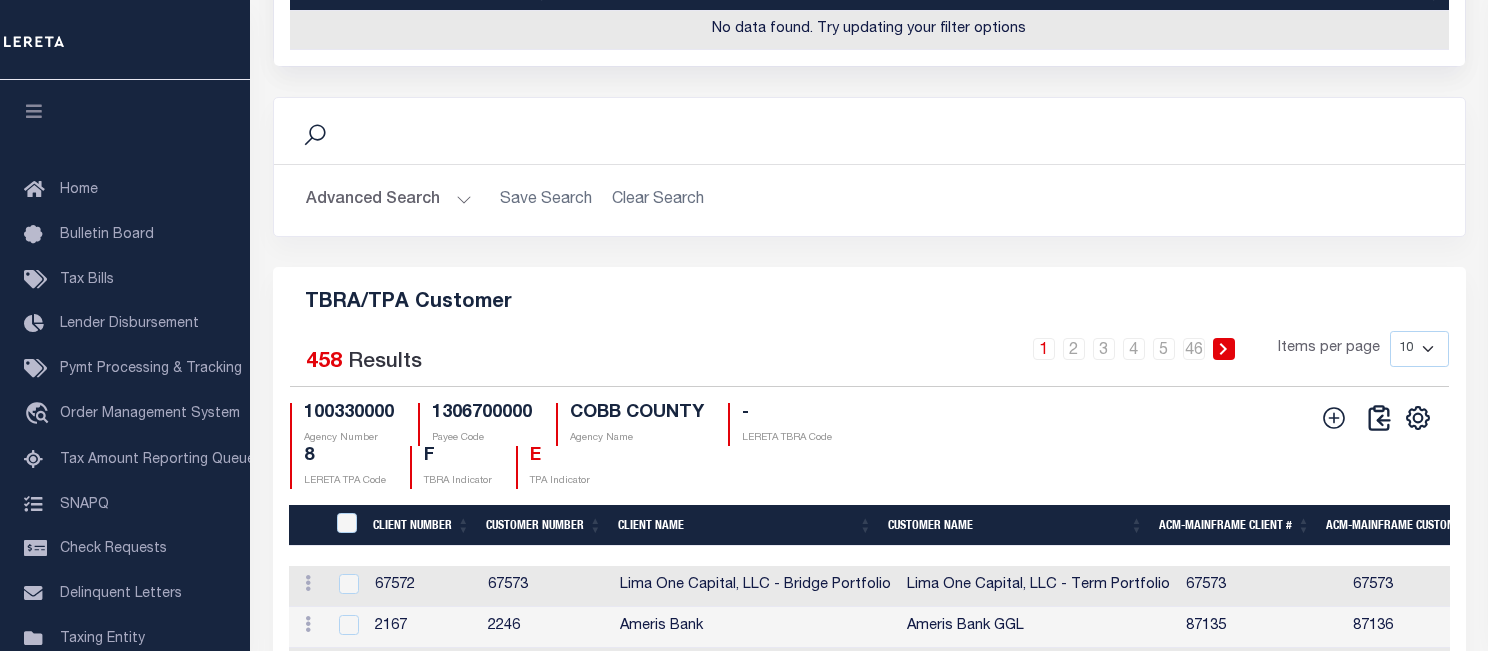 scroll, scrollTop: 208, scrollLeft: 0, axis: vertical 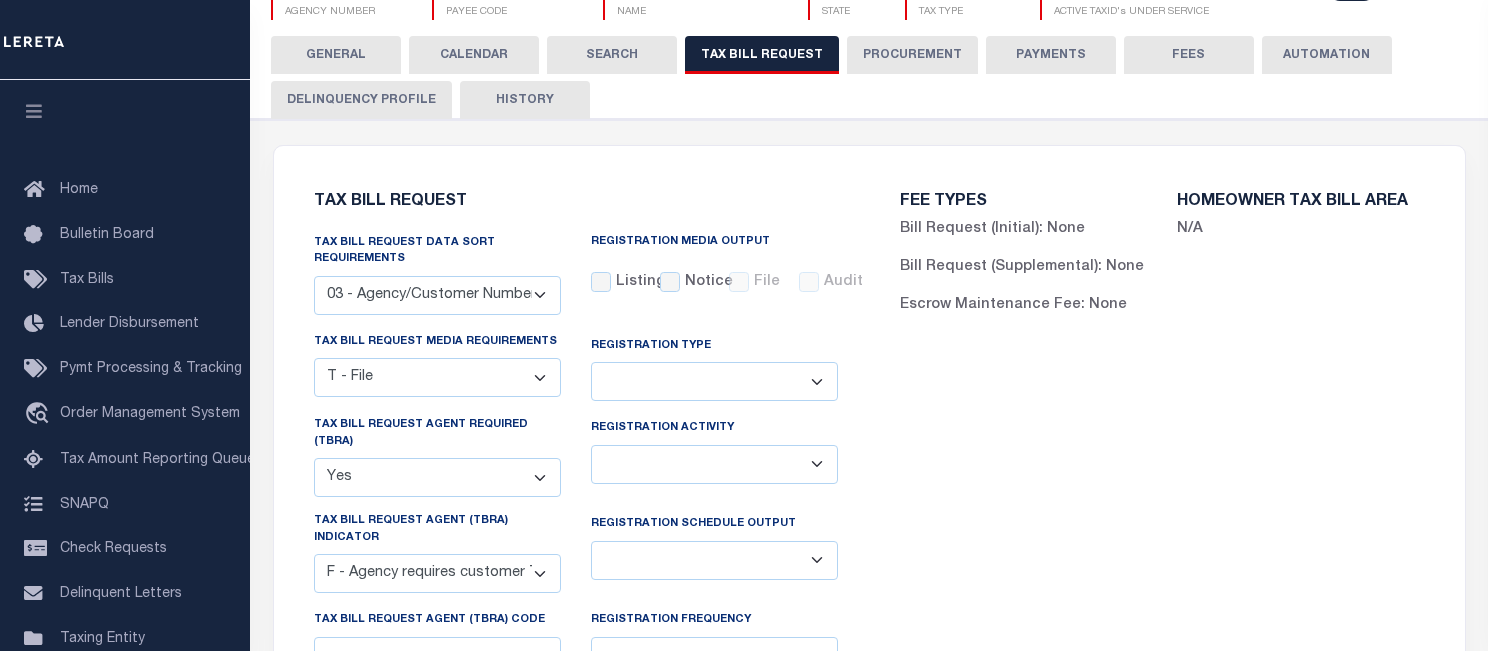 click on "HISTORY" at bounding box center (525, 100) 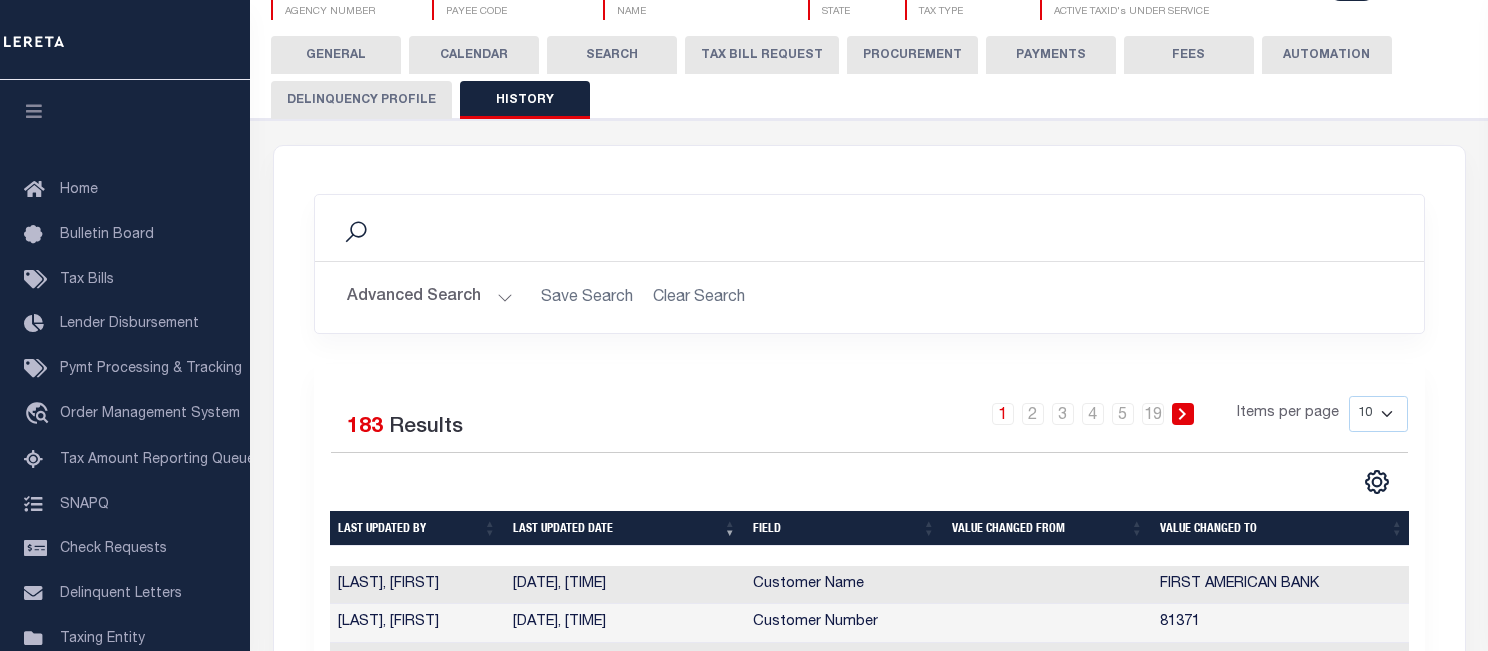 scroll, scrollTop: 308, scrollLeft: 0, axis: vertical 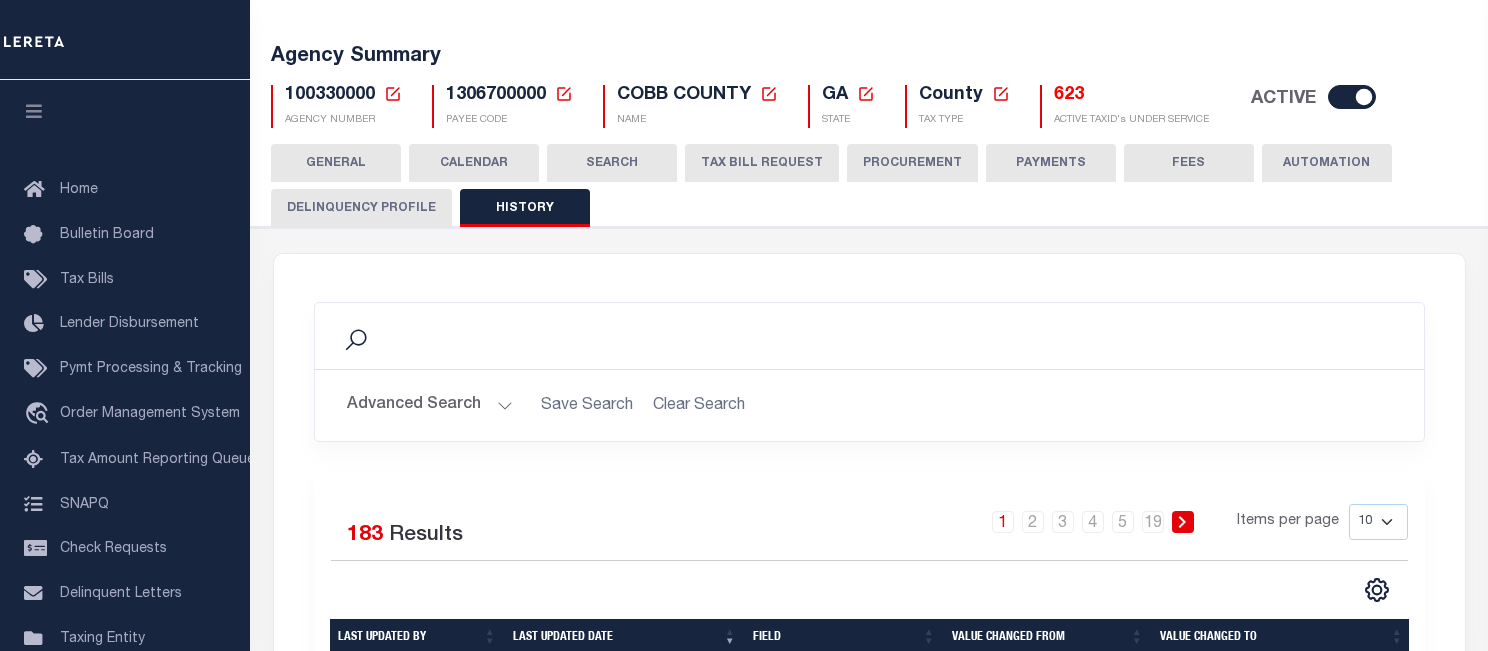 click on "TAX BILL REQUEST" at bounding box center [762, 163] 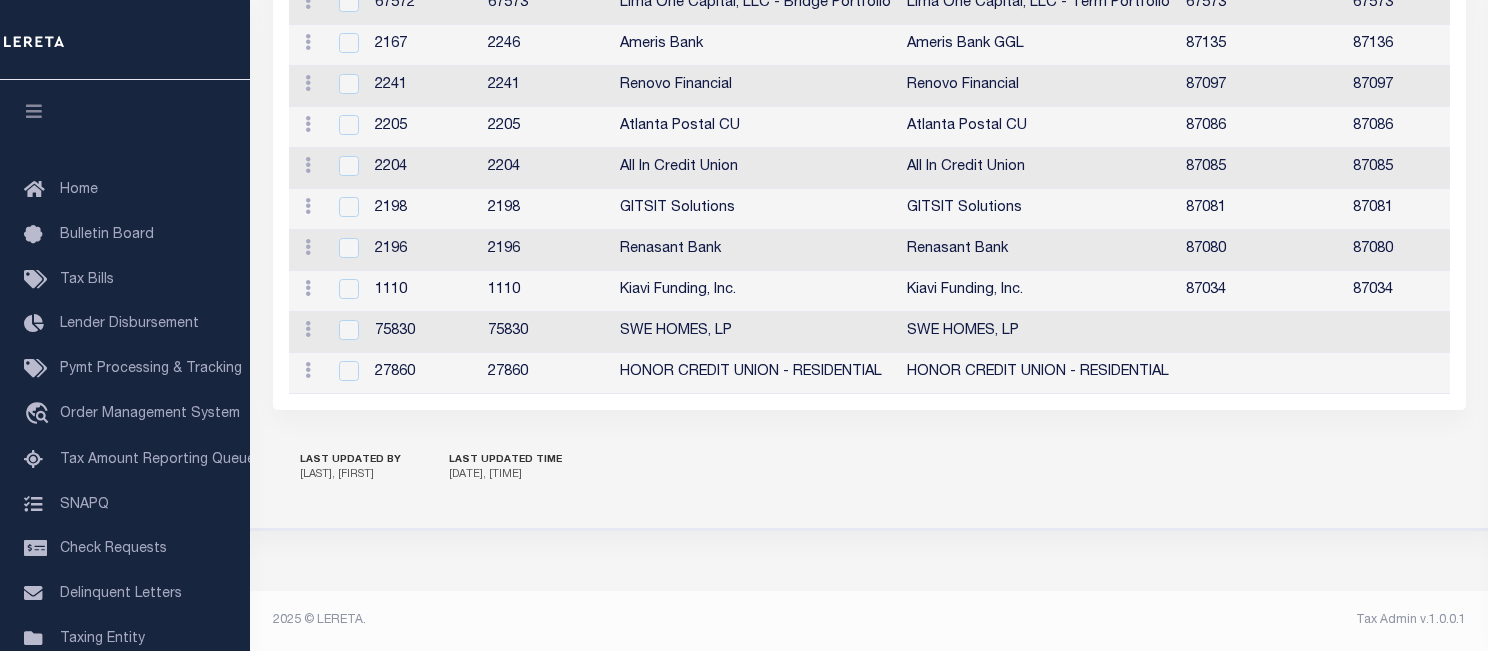 scroll, scrollTop: 2546, scrollLeft: 0, axis: vertical 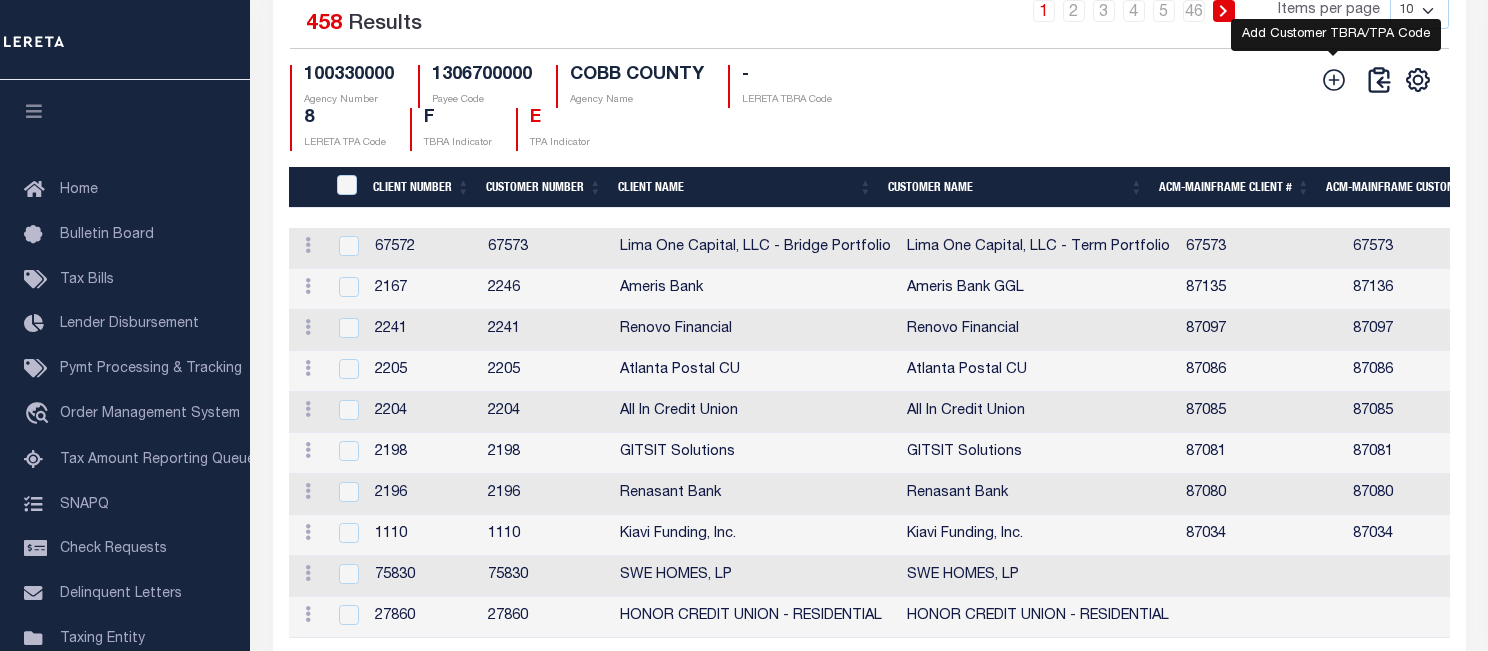 click 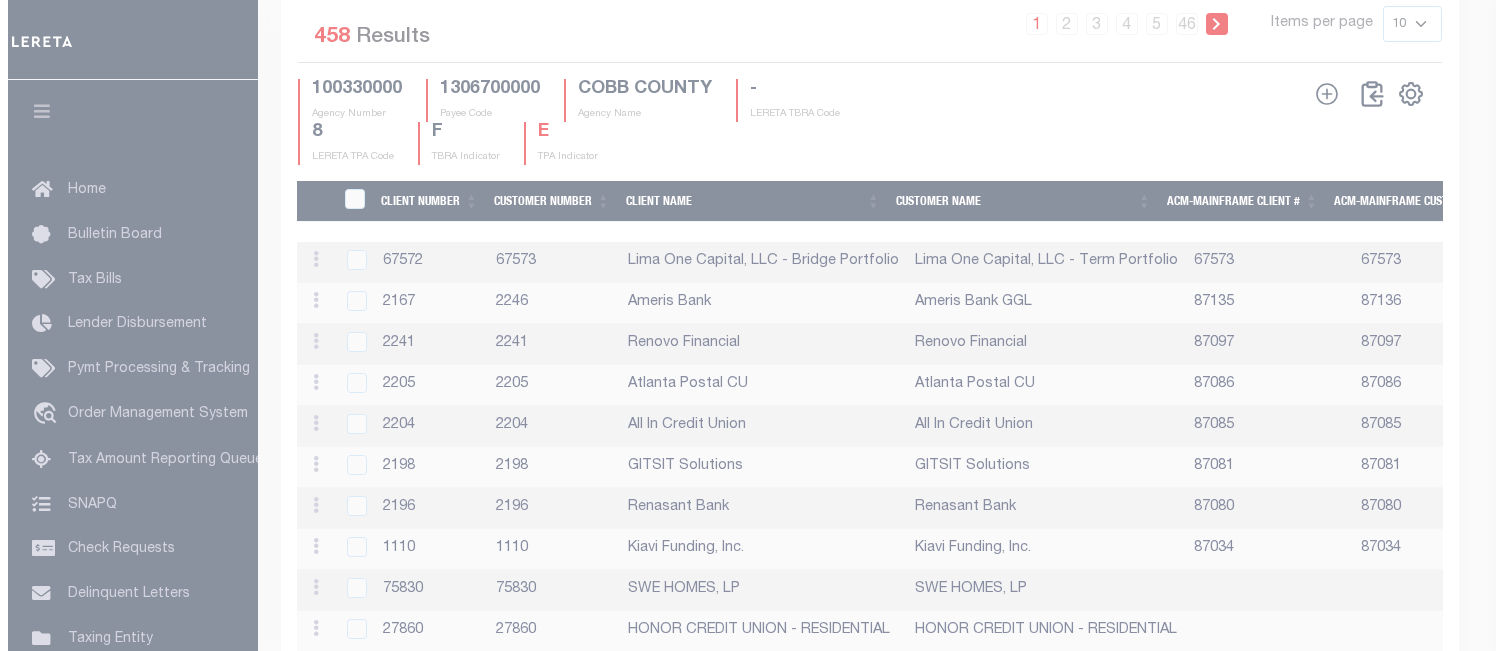 scroll, scrollTop: 2508, scrollLeft: 0, axis: vertical 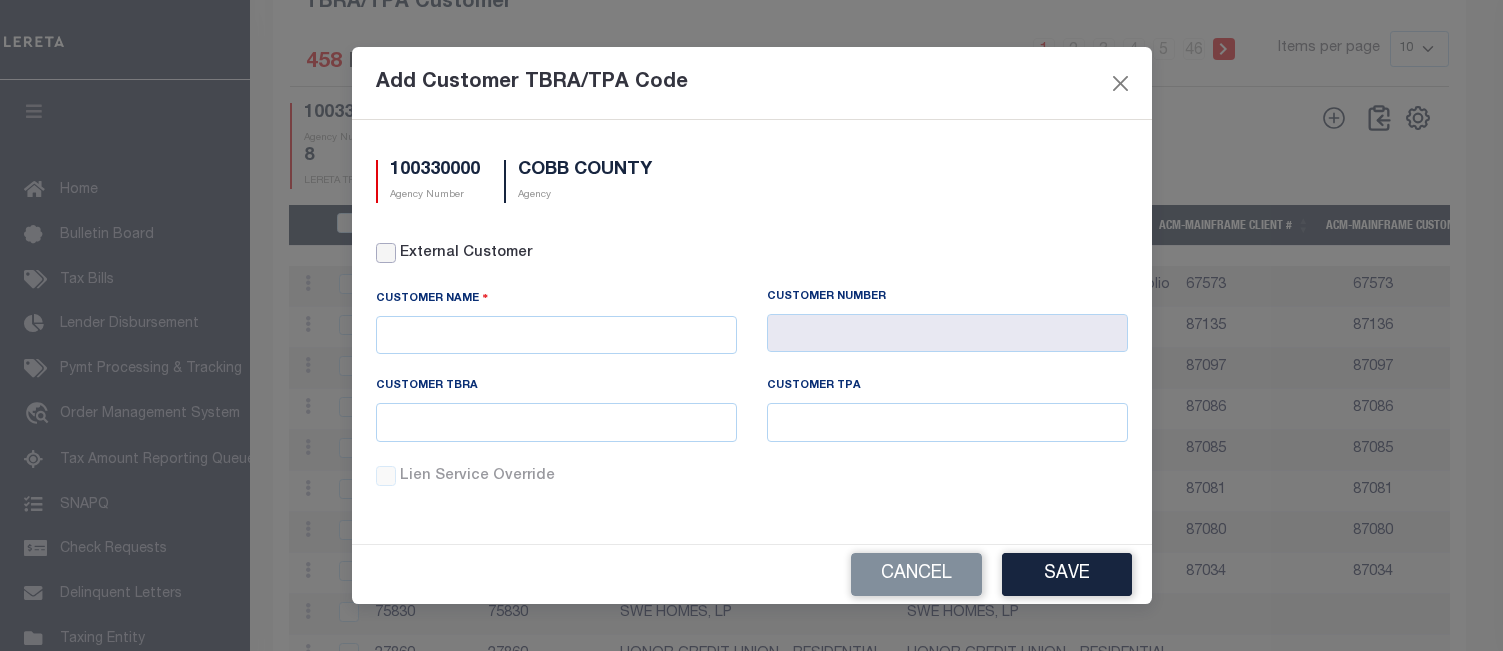 click on "External Customer" at bounding box center (386, 253) 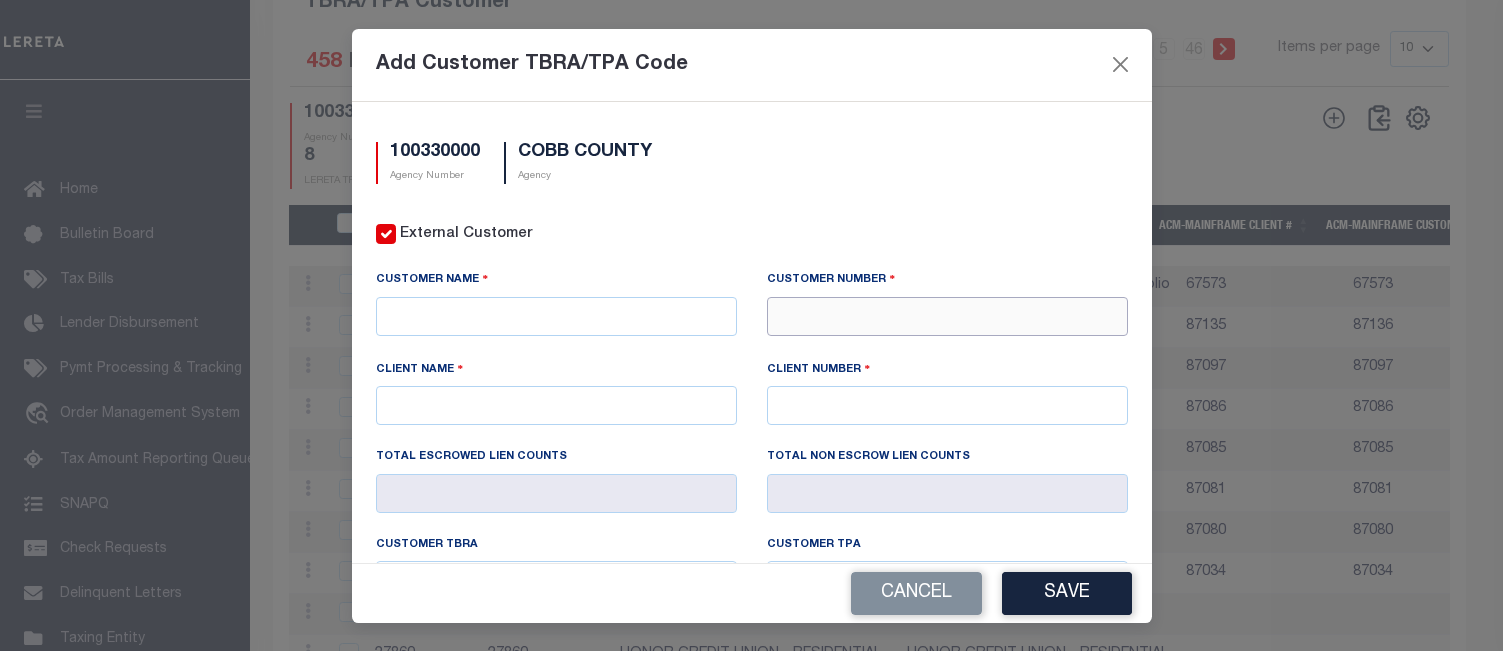 click at bounding box center (947, 316) 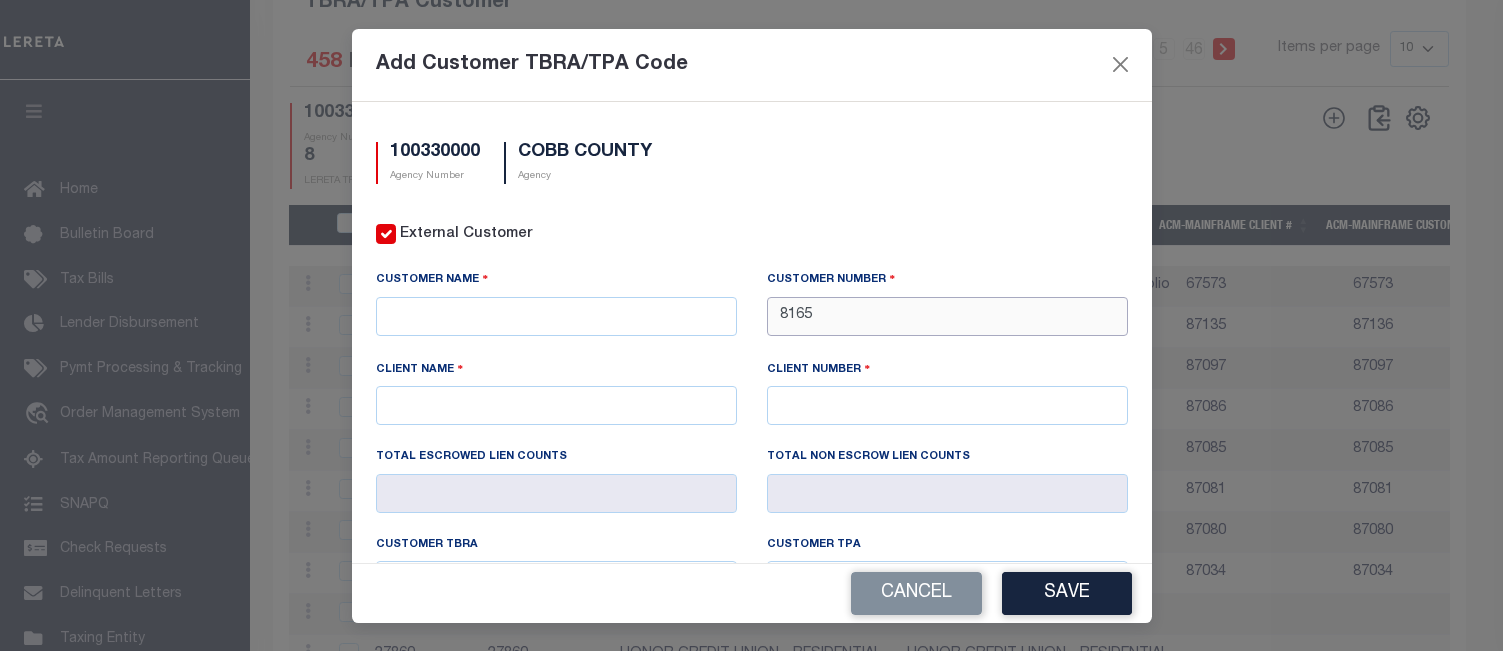 type on "81654" 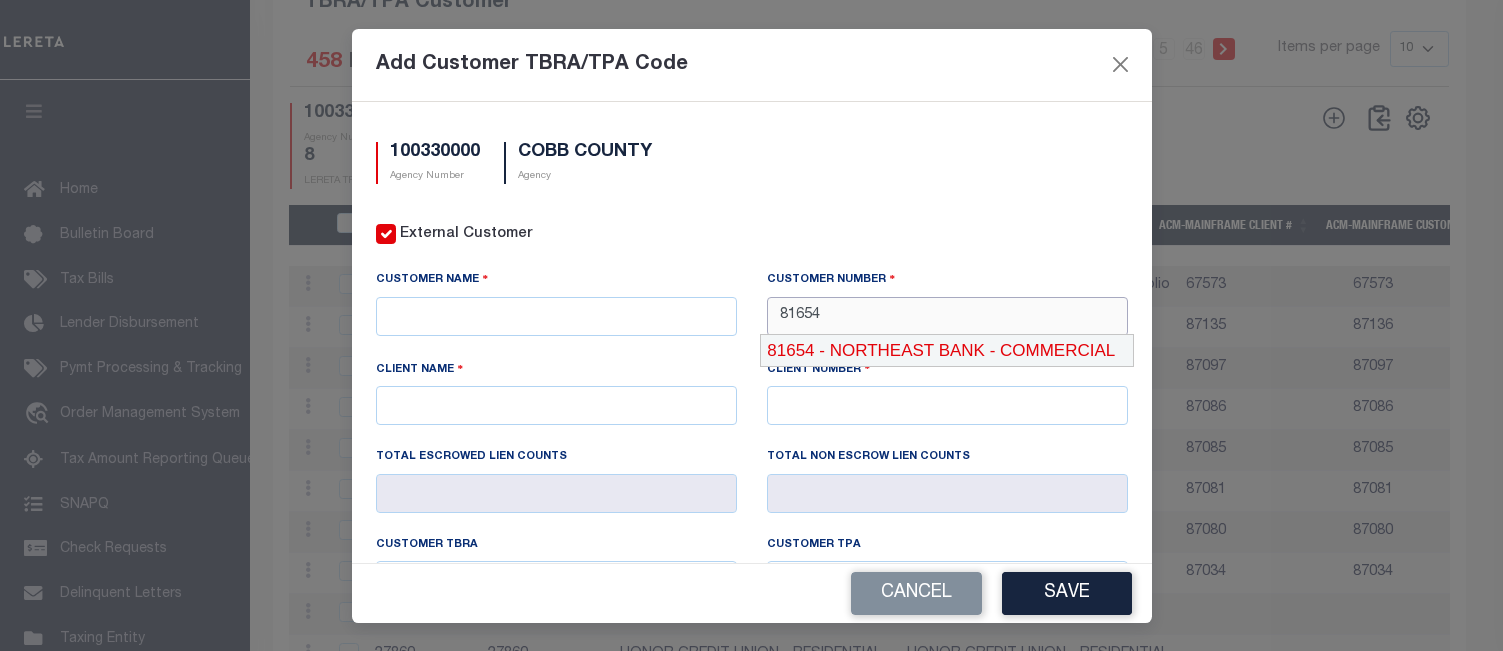 click on "81654 - NORTHEAST BANK - COMMERCIAL" at bounding box center [947, 351] 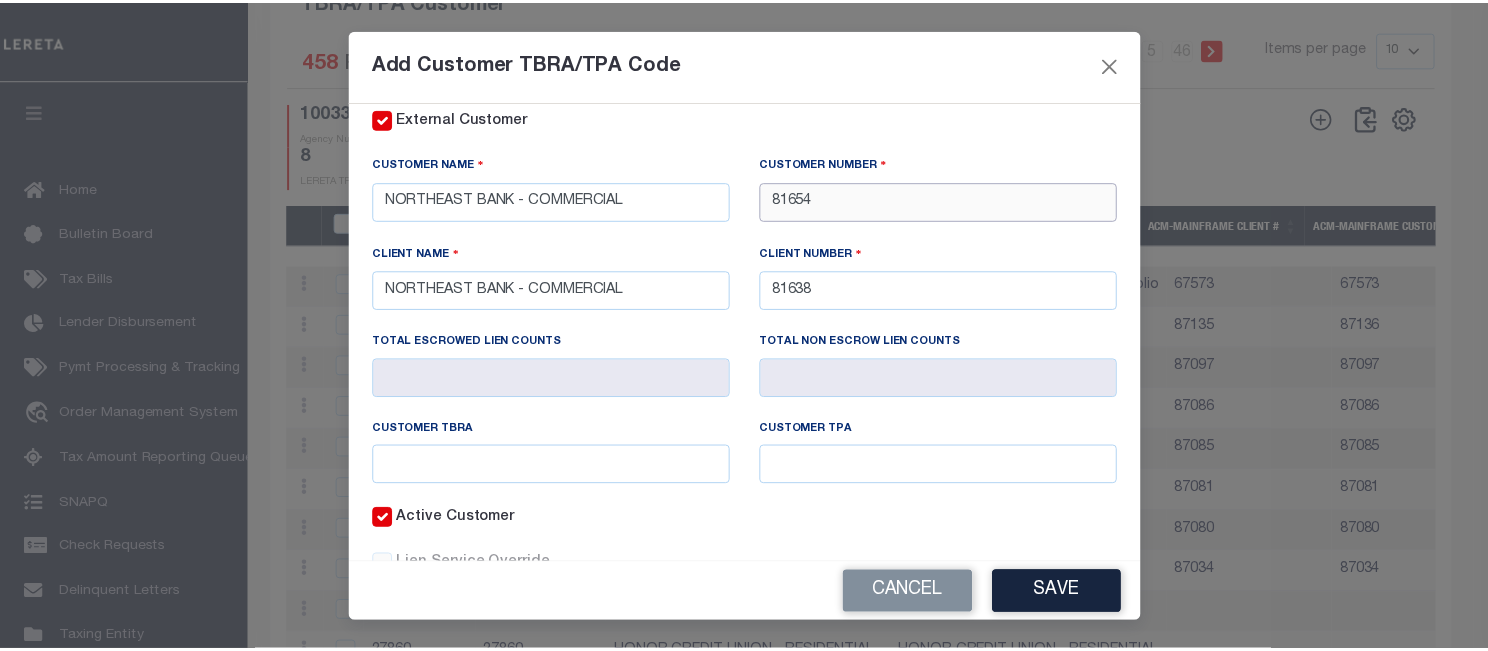 scroll, scrollTop: 181, scrollLeft: 0, axis: vertical 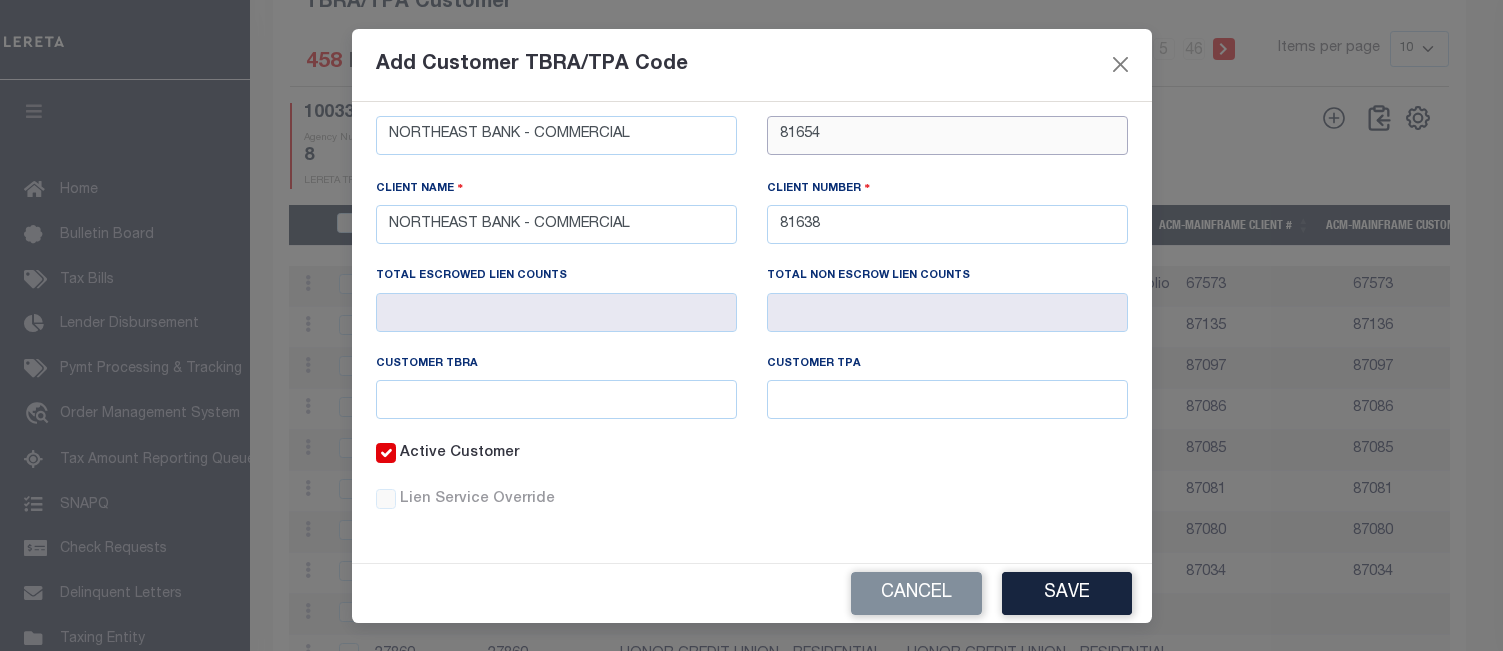type on "81654" 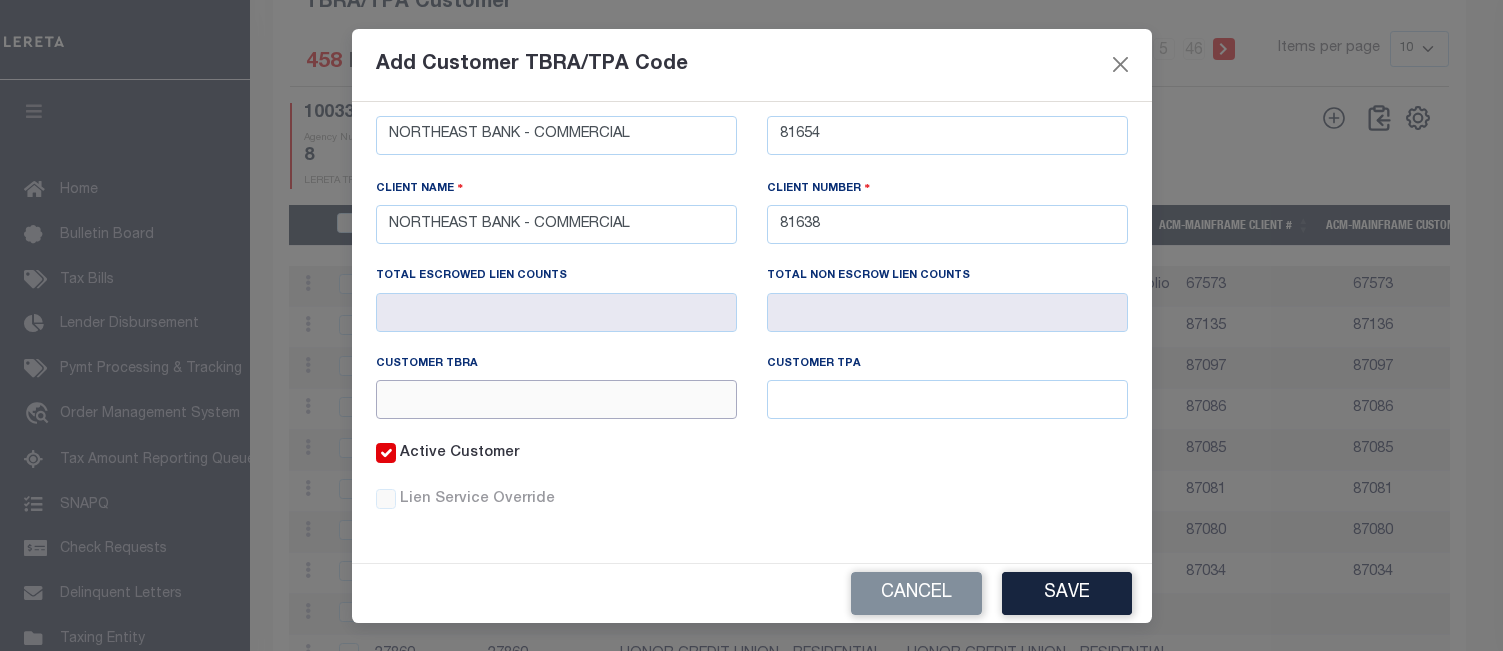 click at bounding box center [556, 399] 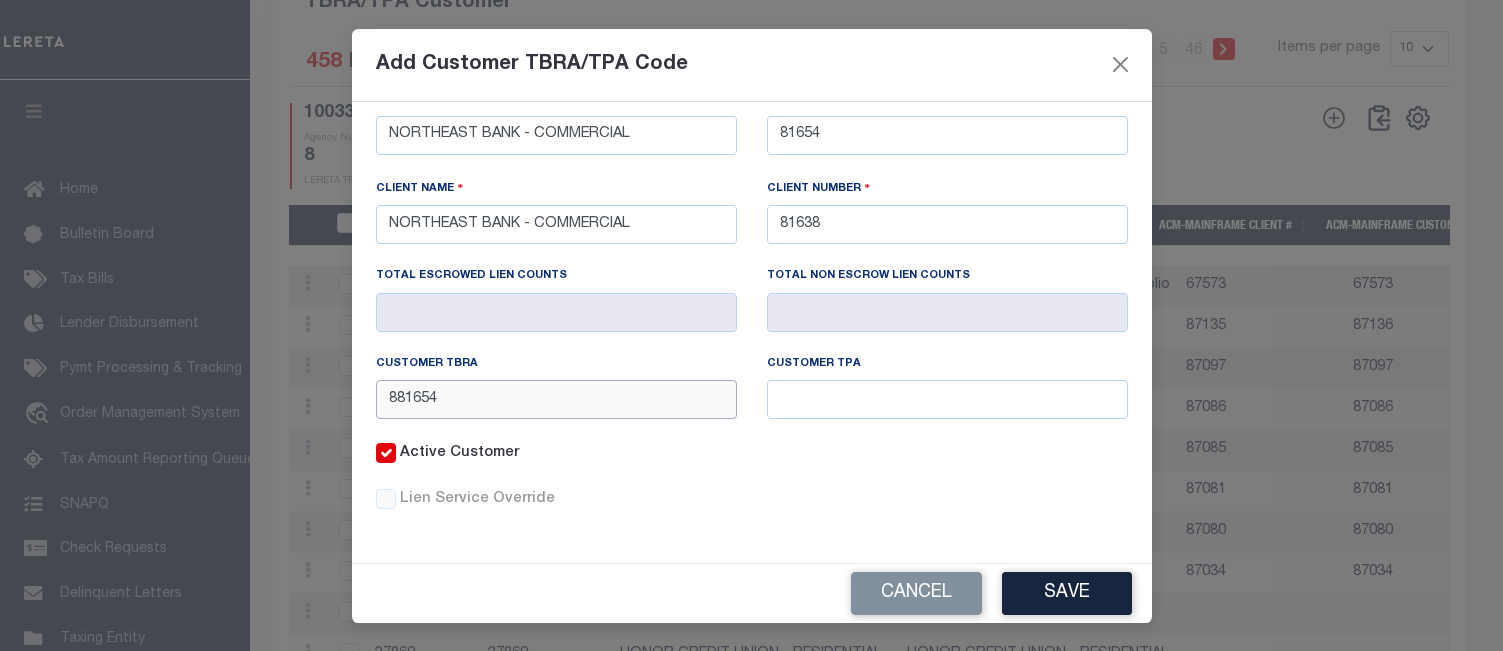type on "881654" 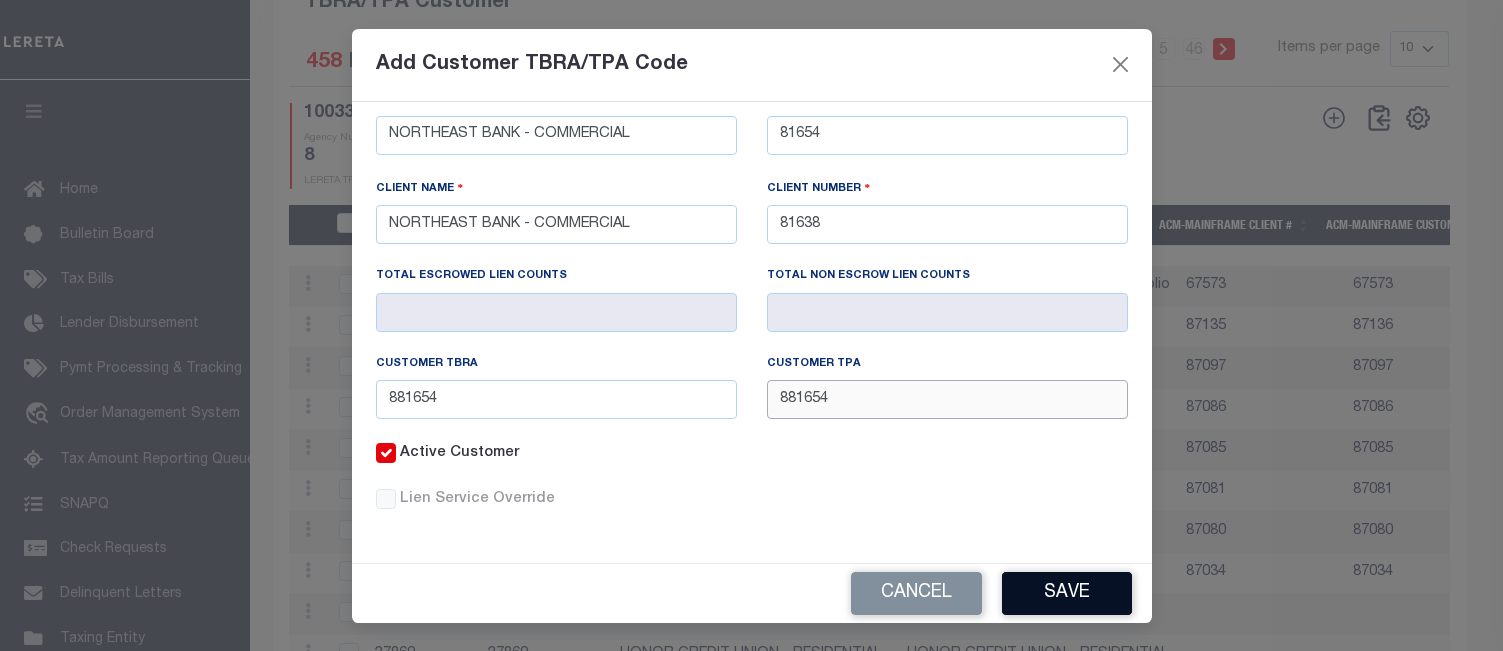 type on "881654" 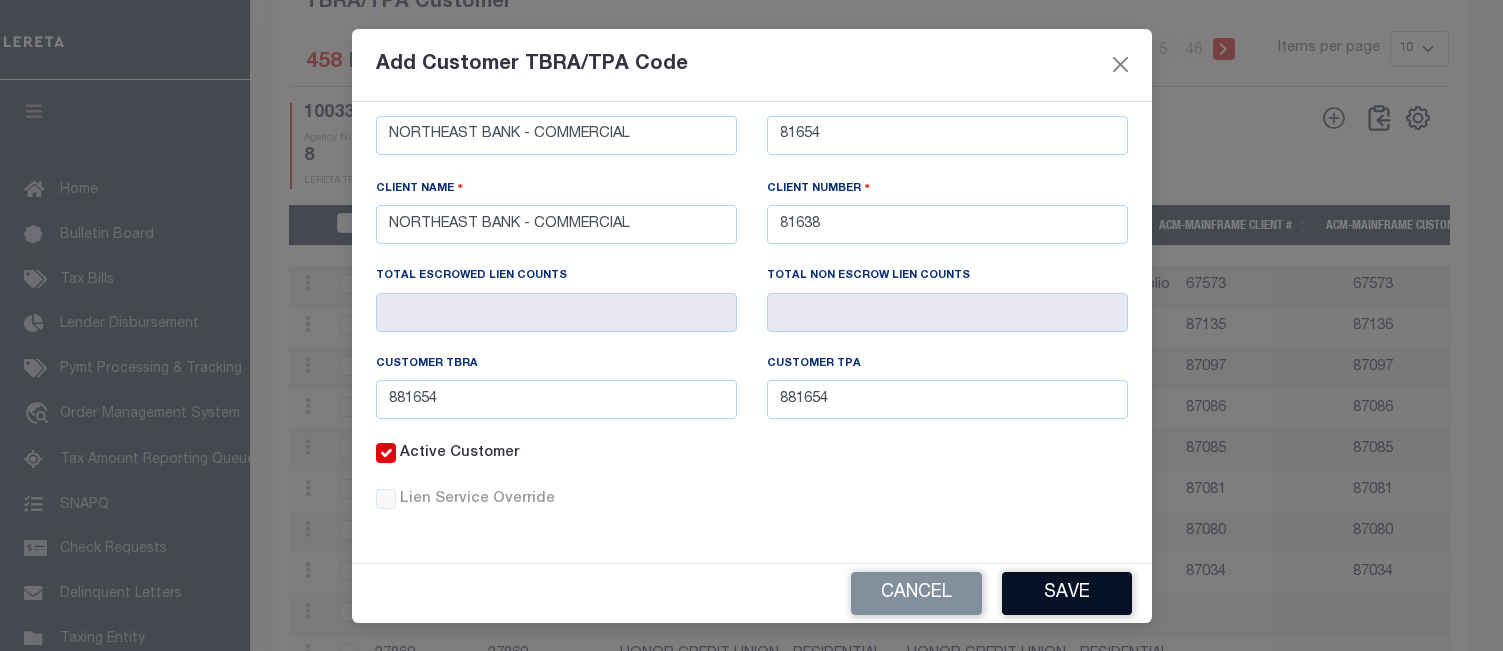 click on "Save" at bounding box center [1067, 593] 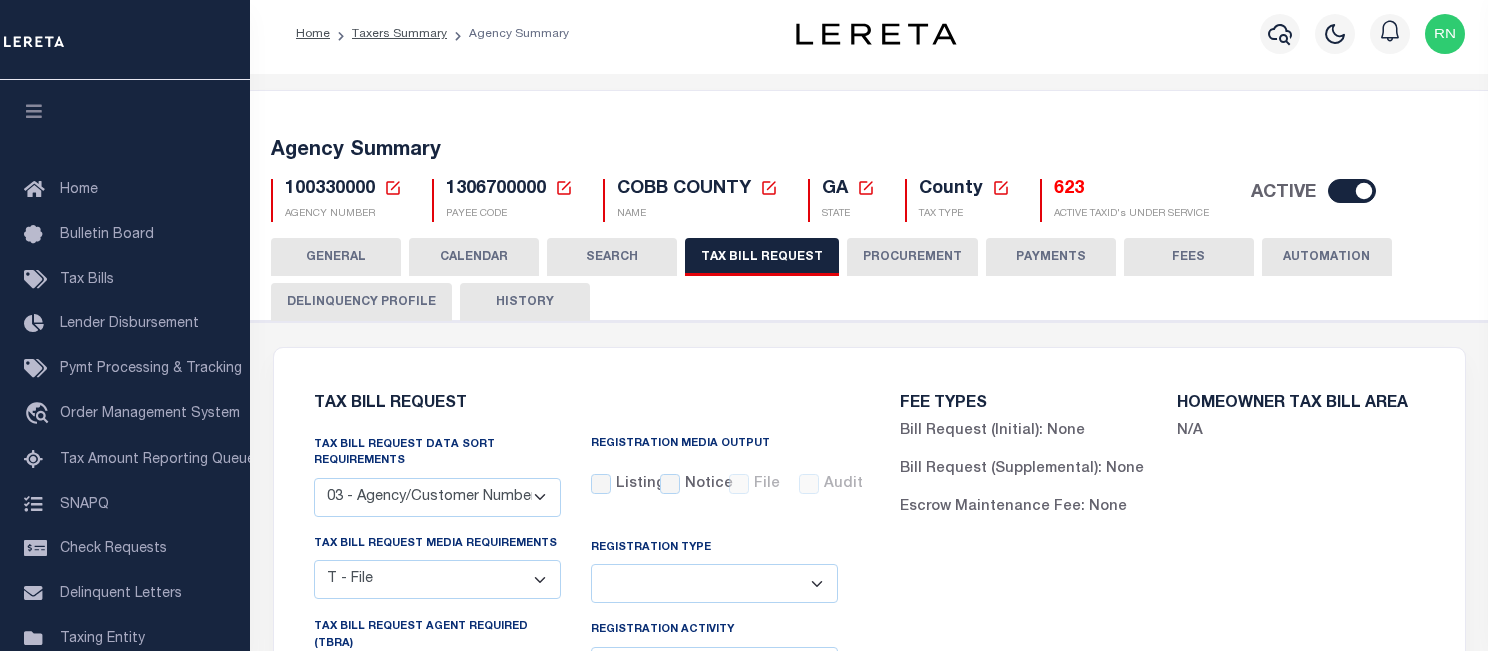 scroll, scrollTop: 0, scrollLeft: 0, axis: both 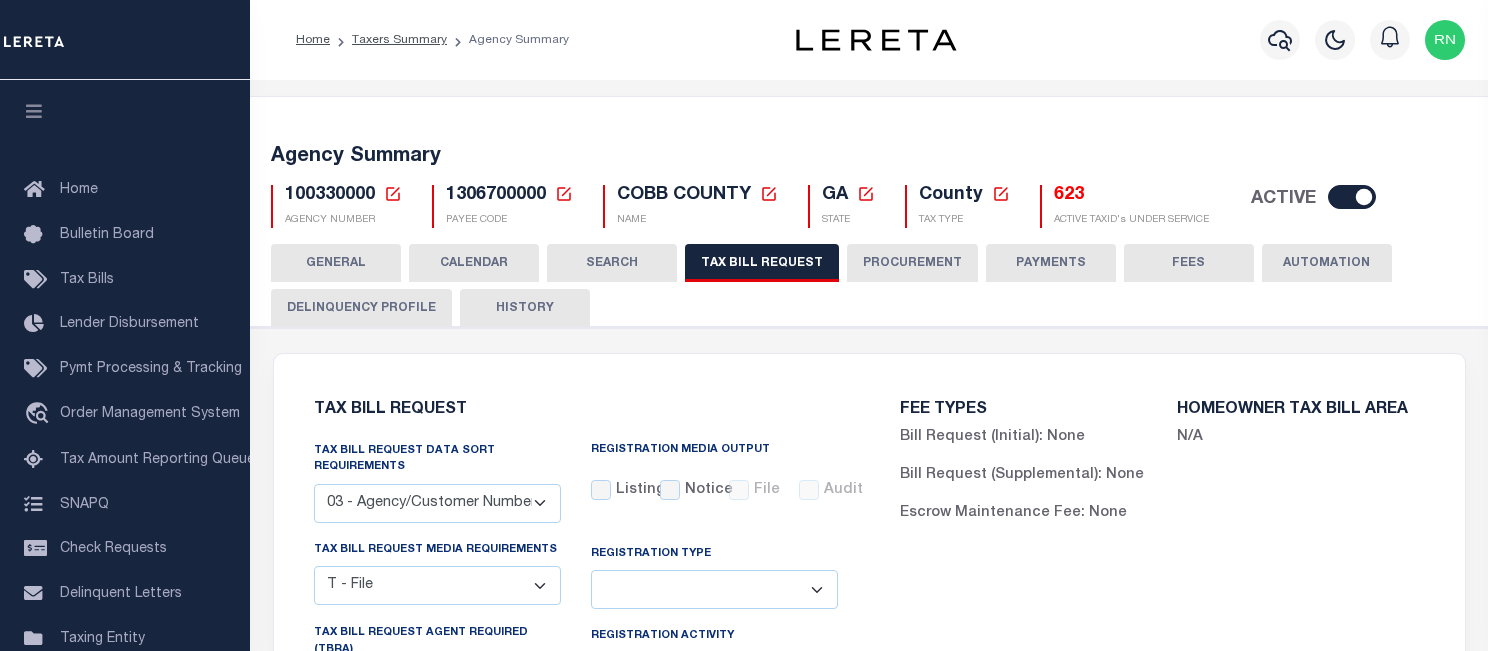 click on "HISTORY" at bounding box center (525, 308) 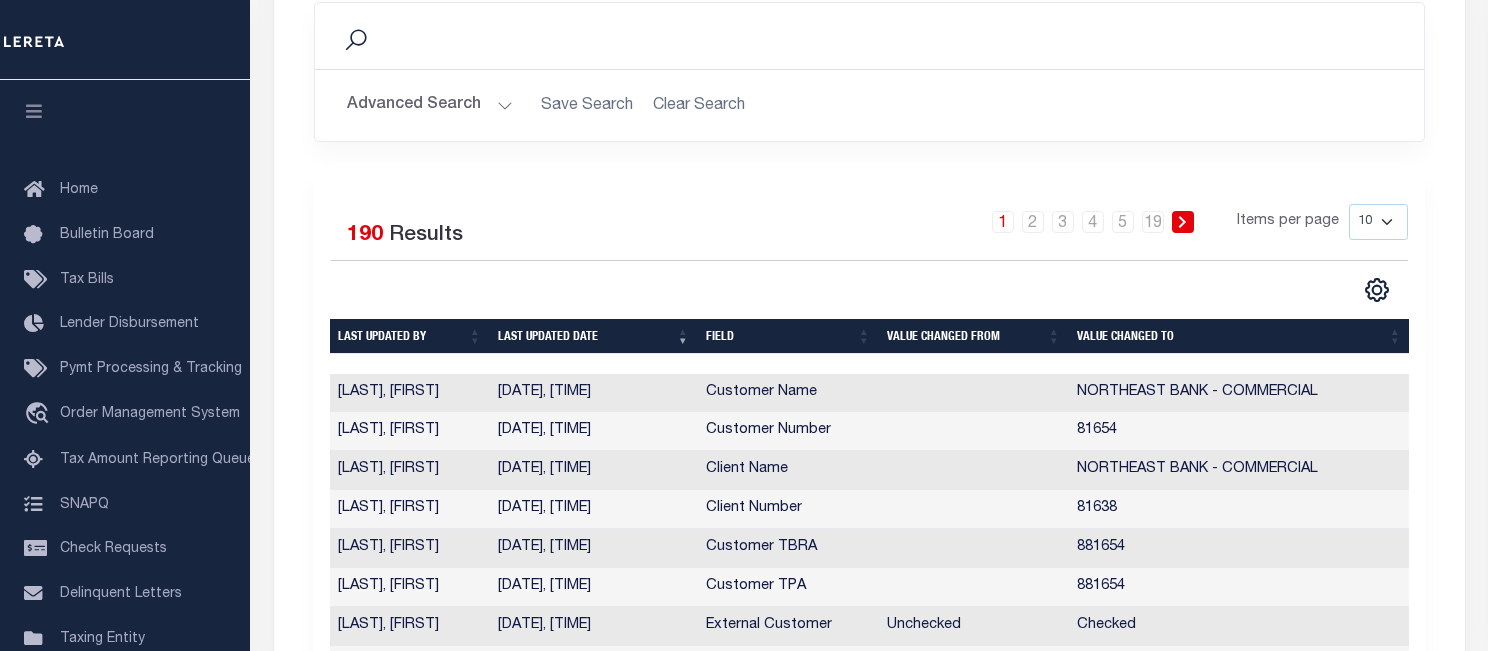 scroll, scrollTop: 100, scrollLeft: 0, axis: vertical 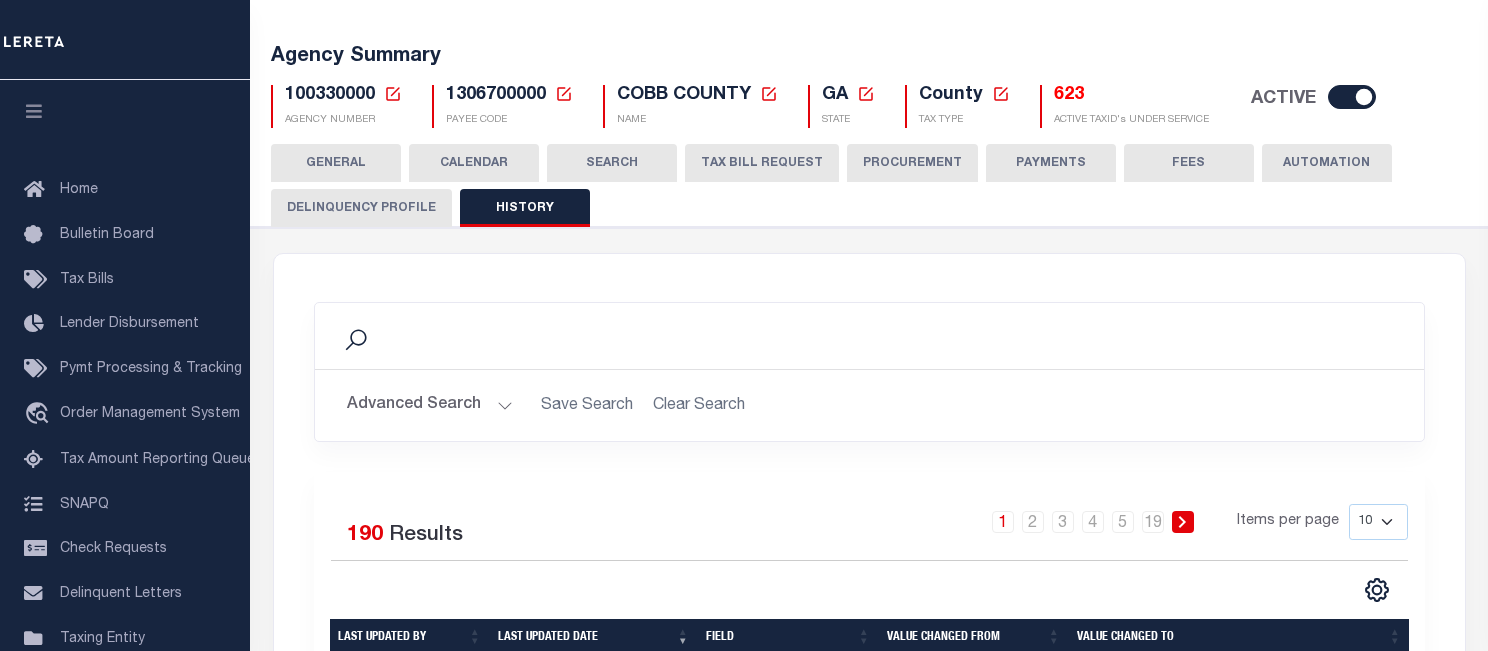 click on "TAX BILL REQUEST" at bounding box center (762, 163) 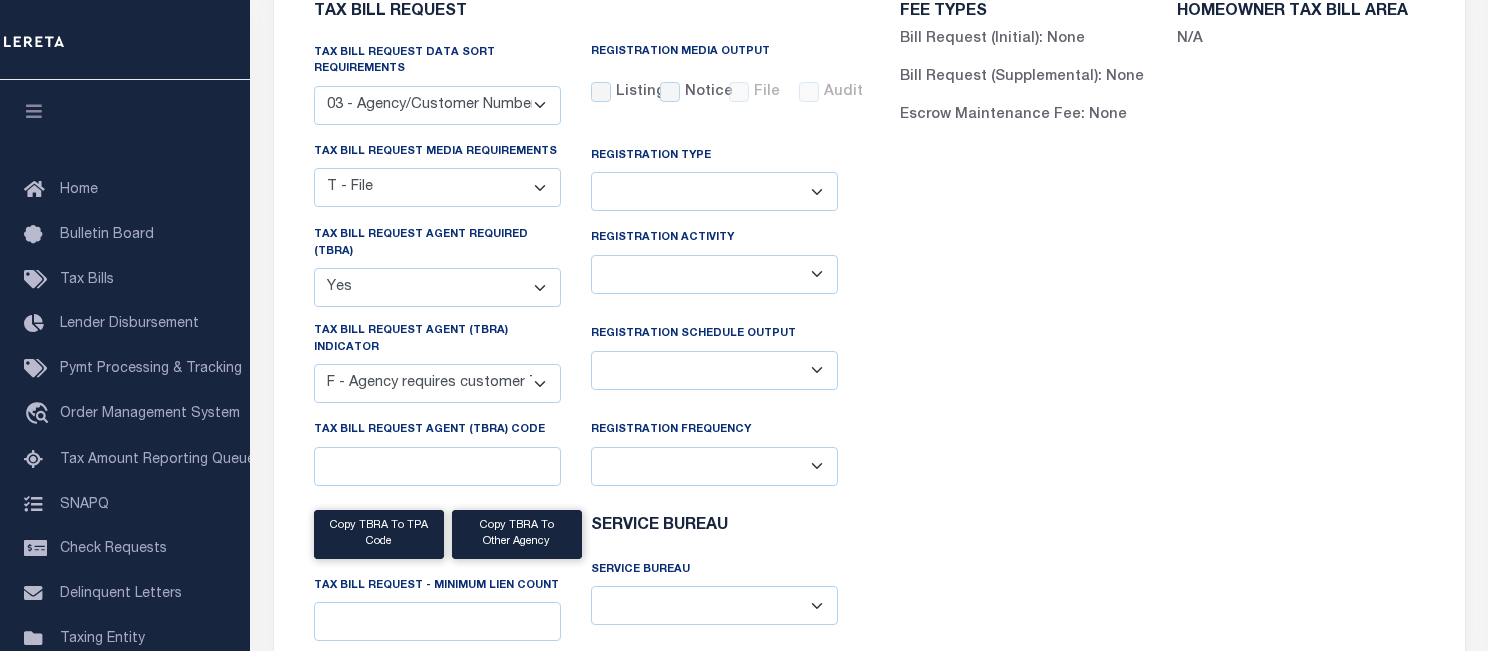 scroll, scrollTop: 132, scrollLeft: 0, axis: vertical 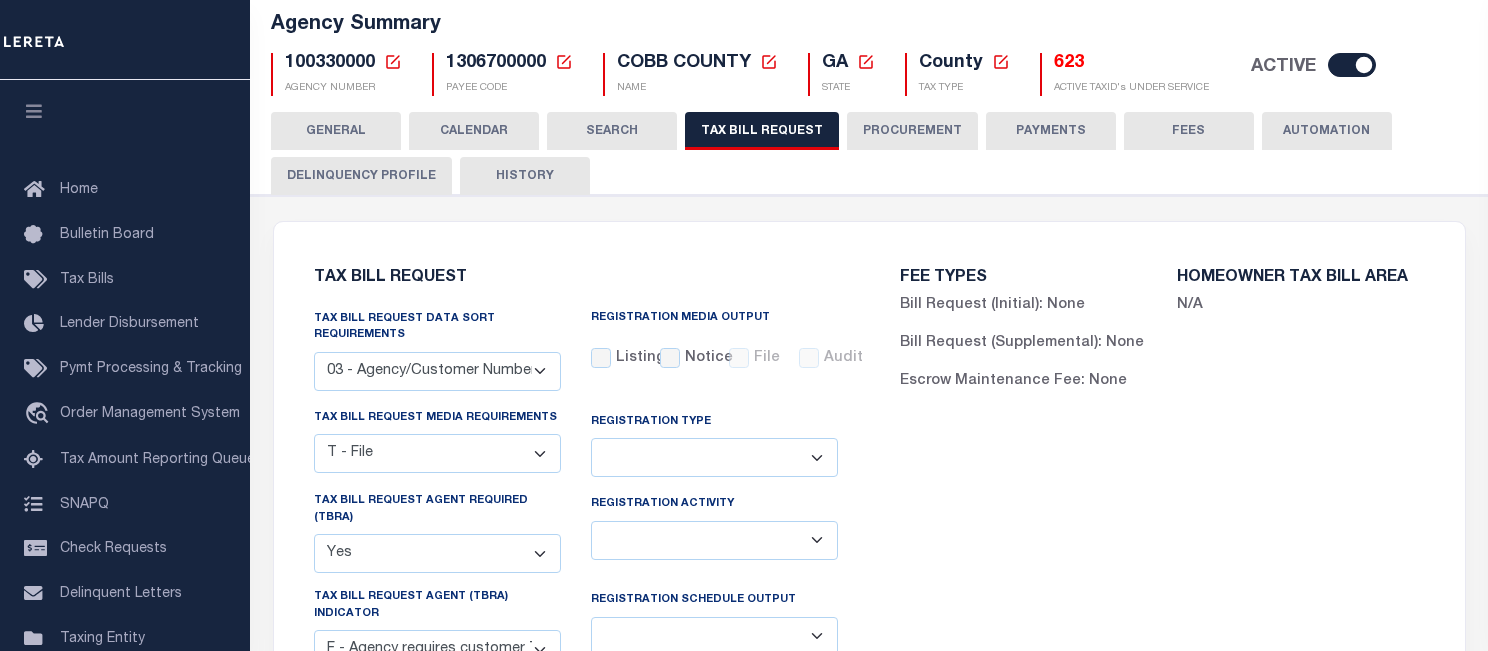click on "HISTORY" at bounding box center [525, 176] 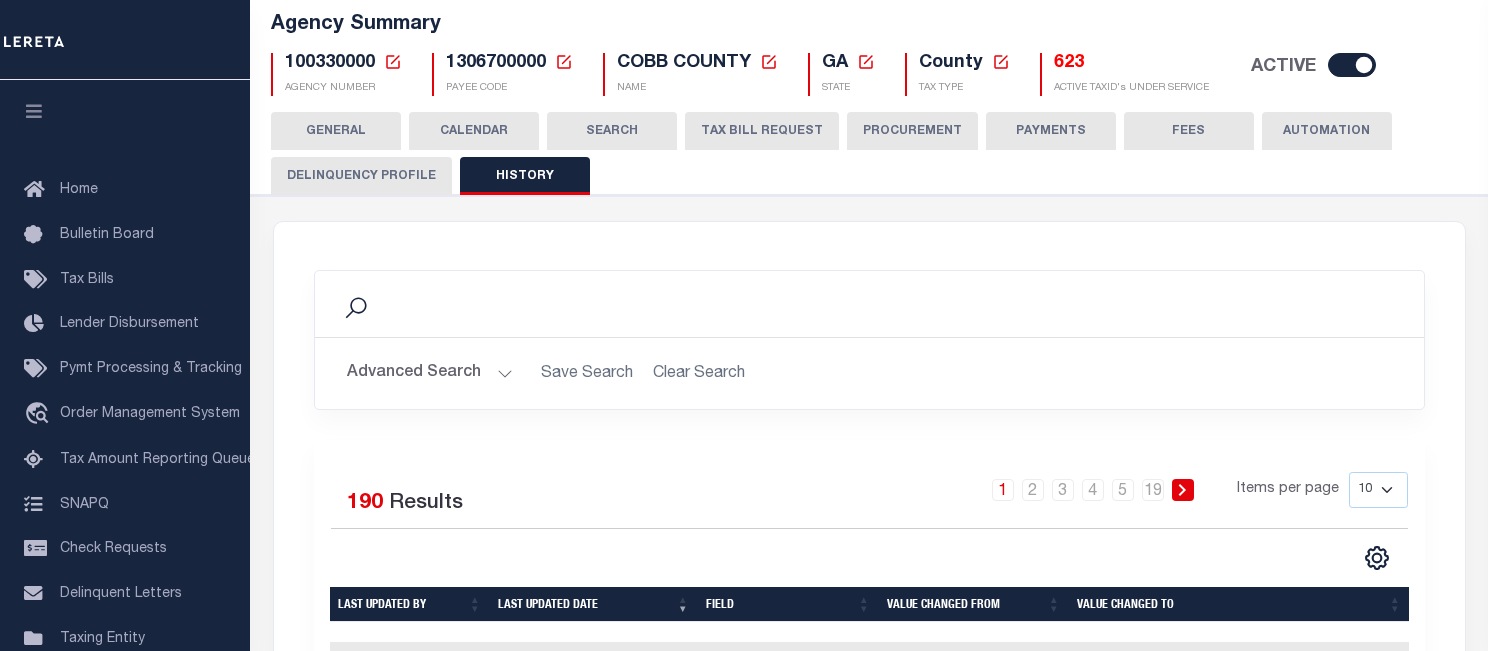 scroll, scrollTop: 403, scrollLeft: 0, axis: vertical 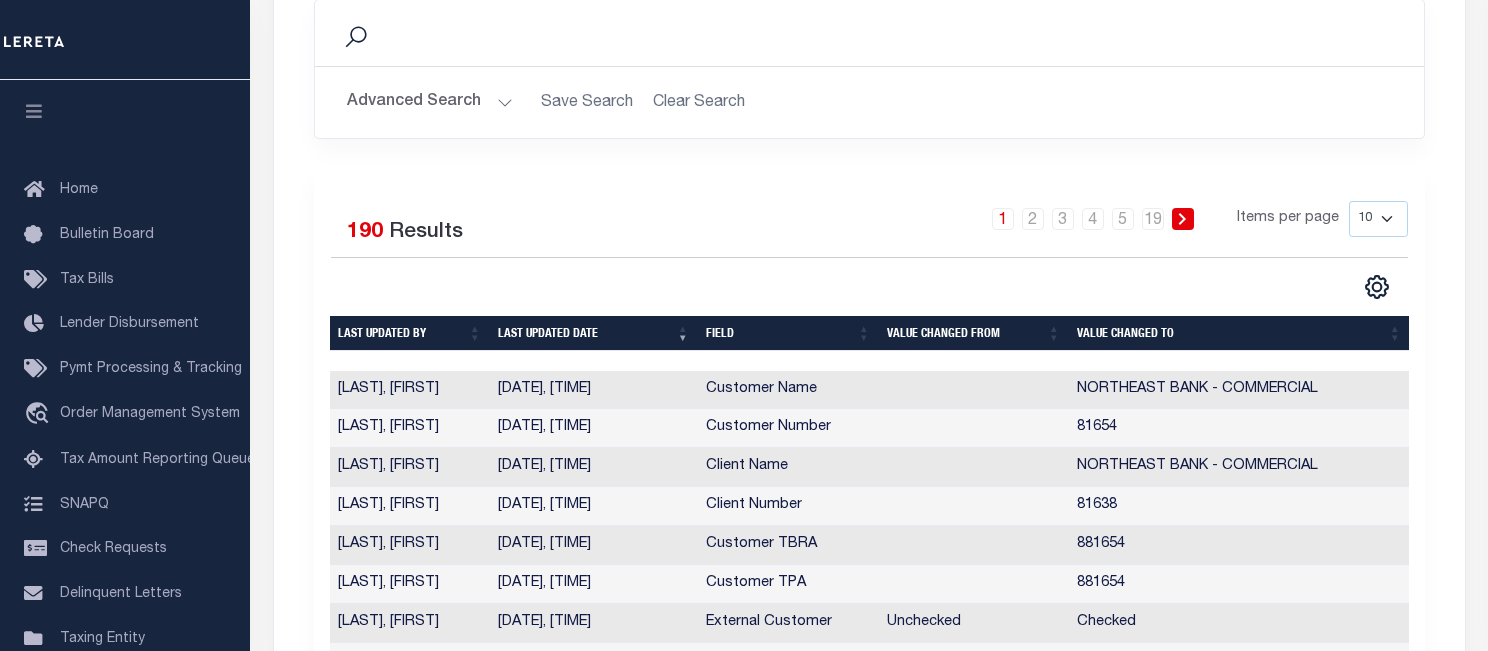 click on "Search
Advanced Search
Save Search Clear Search
Is Is" at bounding box center (869, 84) 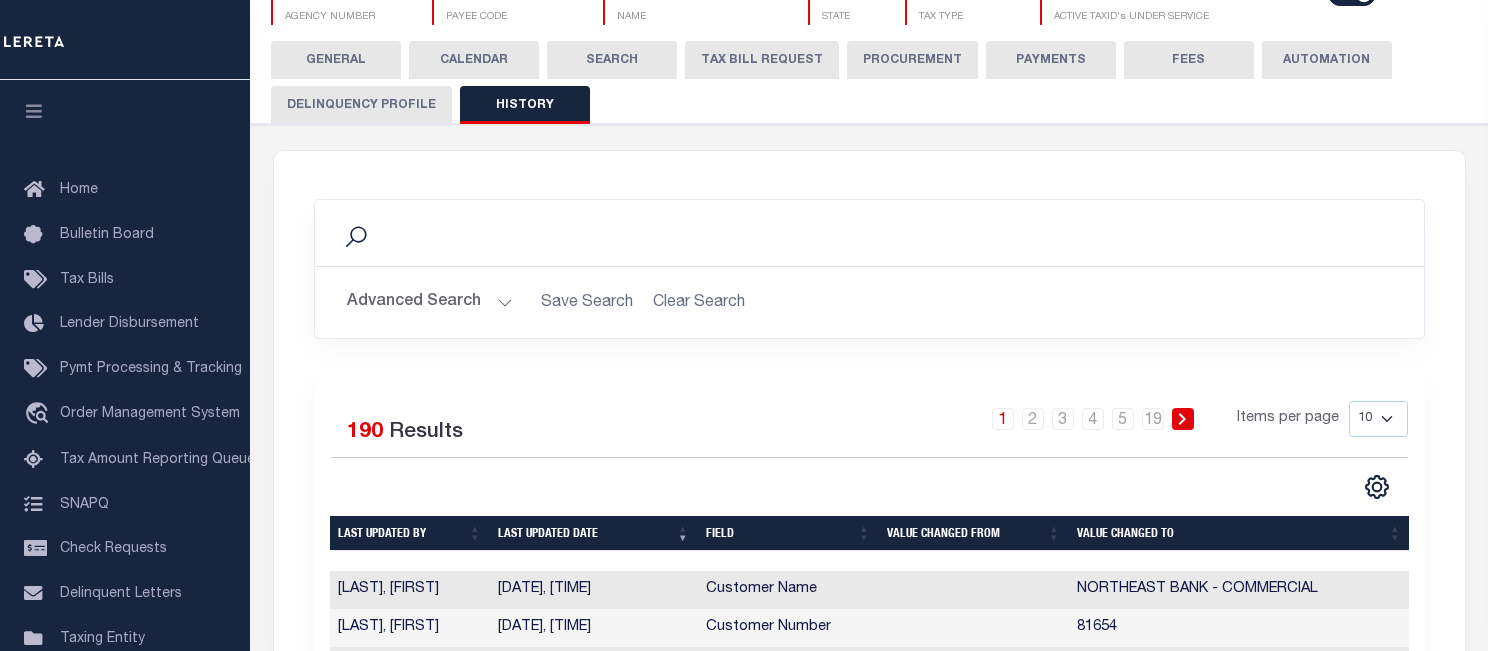 scroll, scrollTop: 103, scrollLeft: 0, axis: vertical 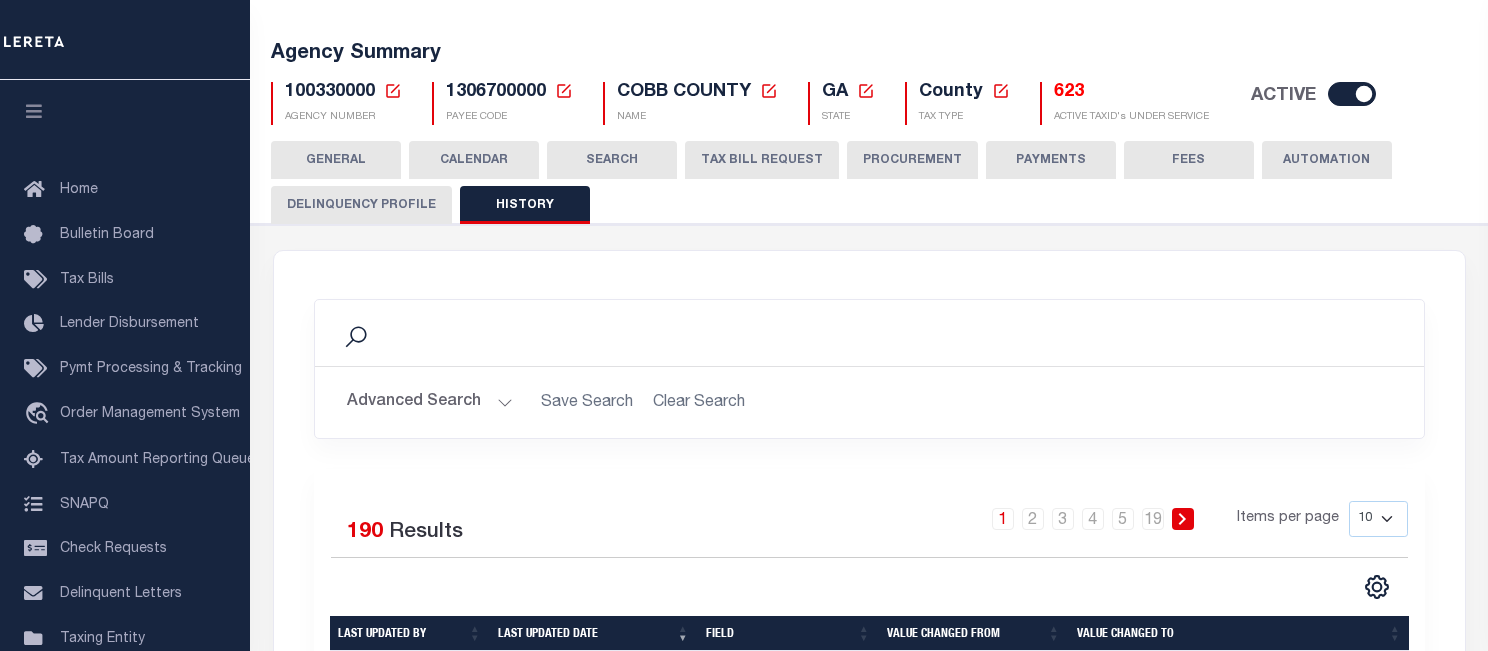 click on "TAX BILL REQUEST" at bounding box center (762, 160) 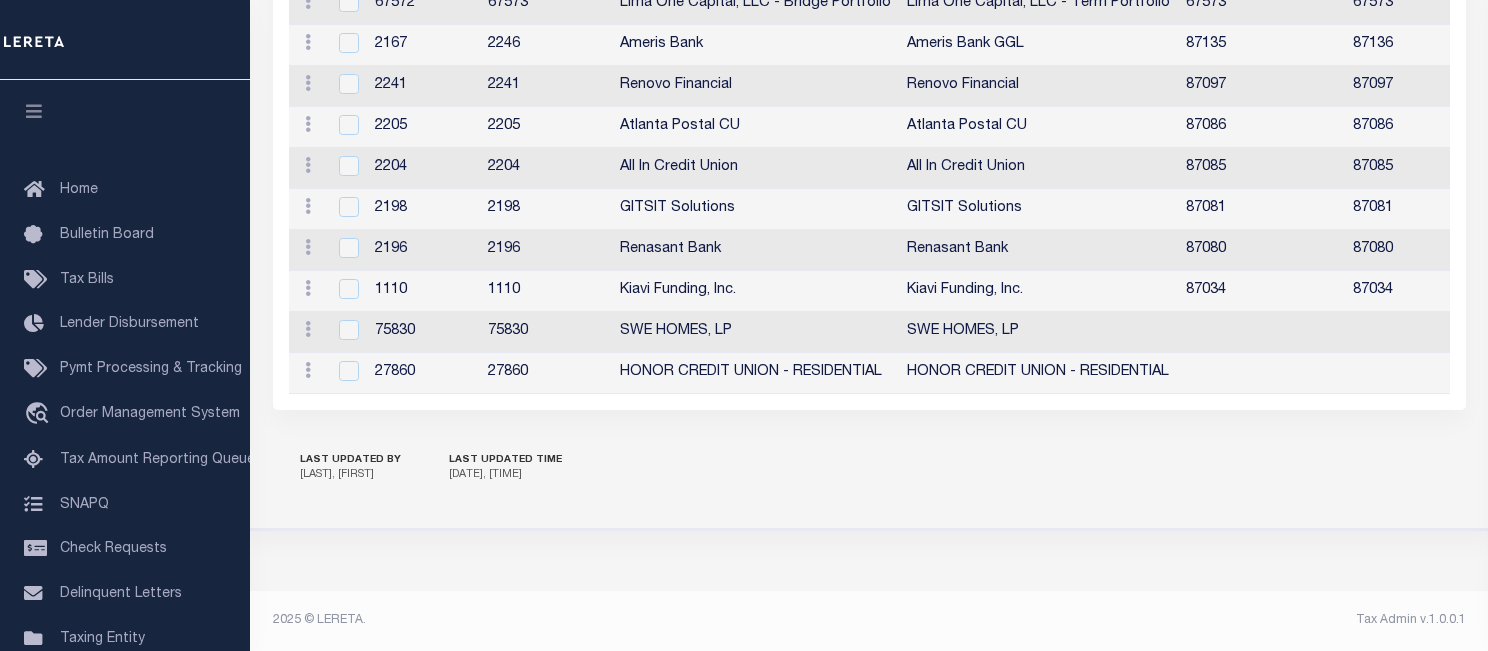 scroll, scrollTop: 2432, scrollLeft: 0, axis: vertical 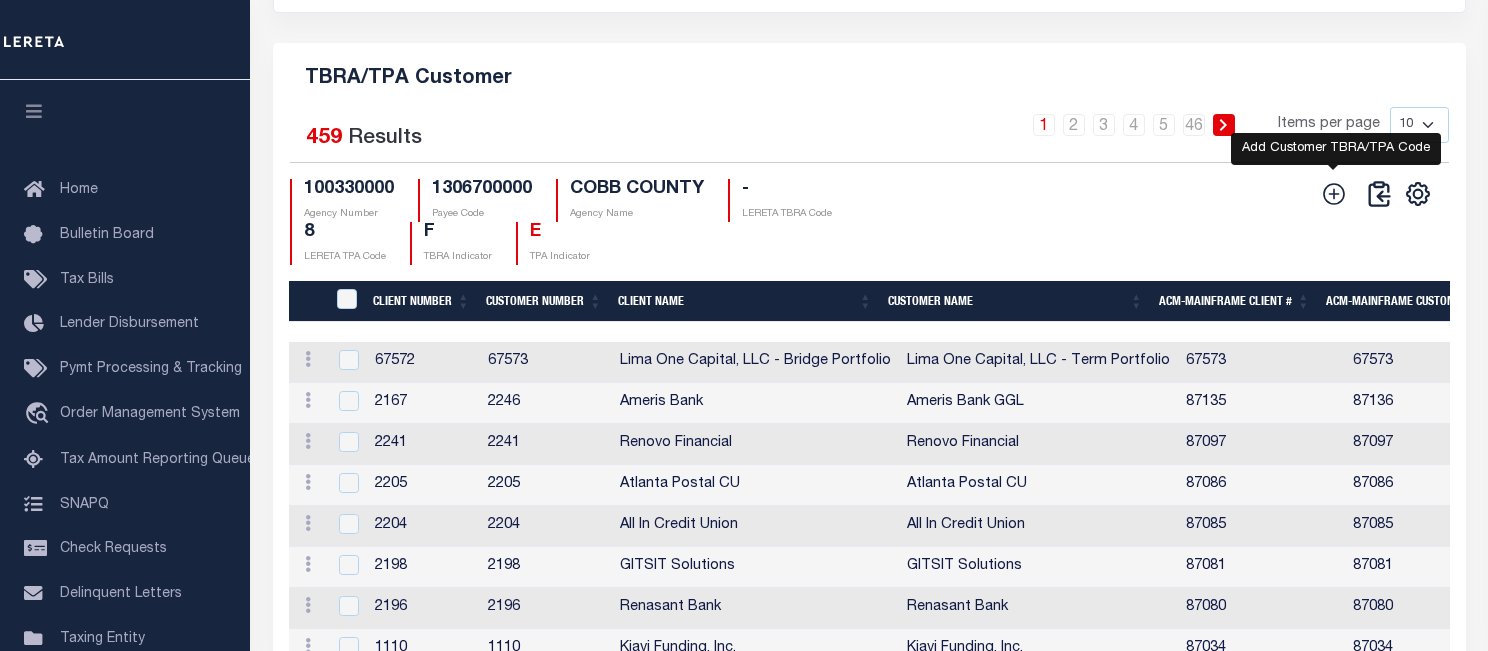 click 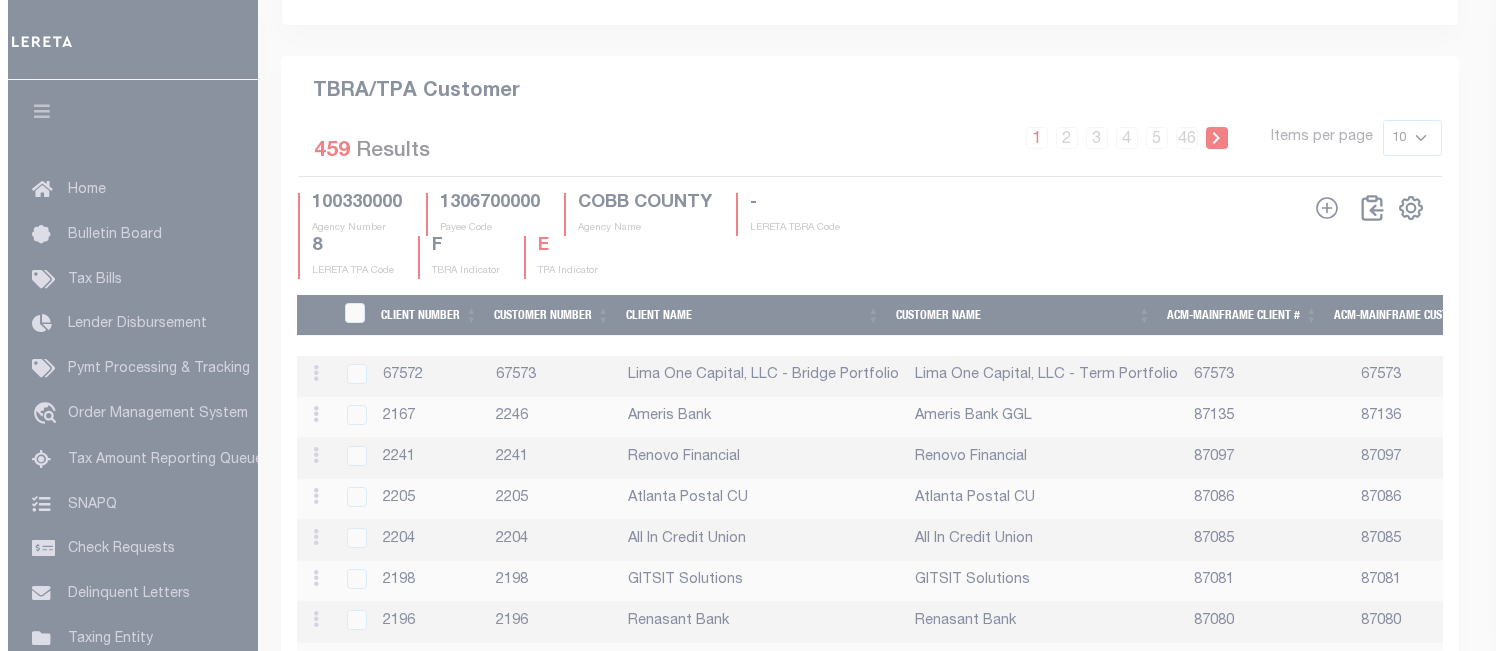 scroll, scrollTop: 2394, scrollLeft: 0, axis: vertical 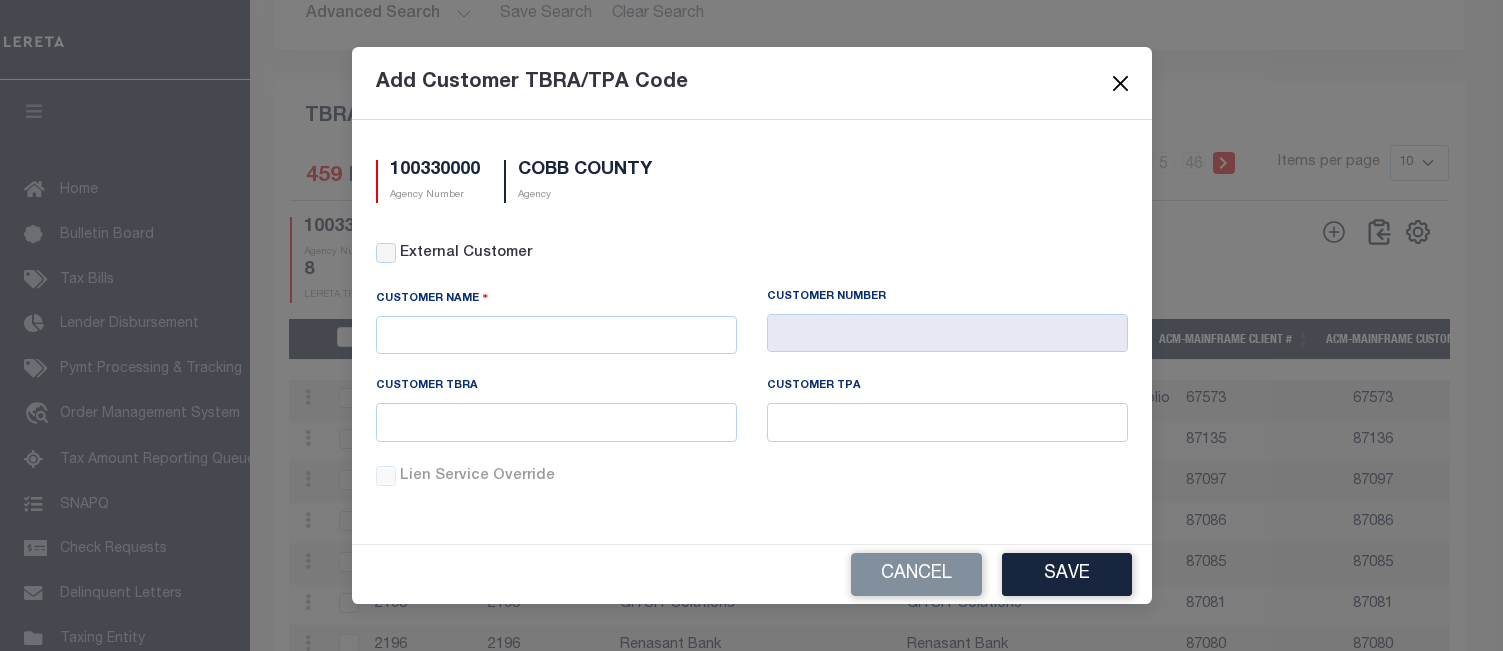 type 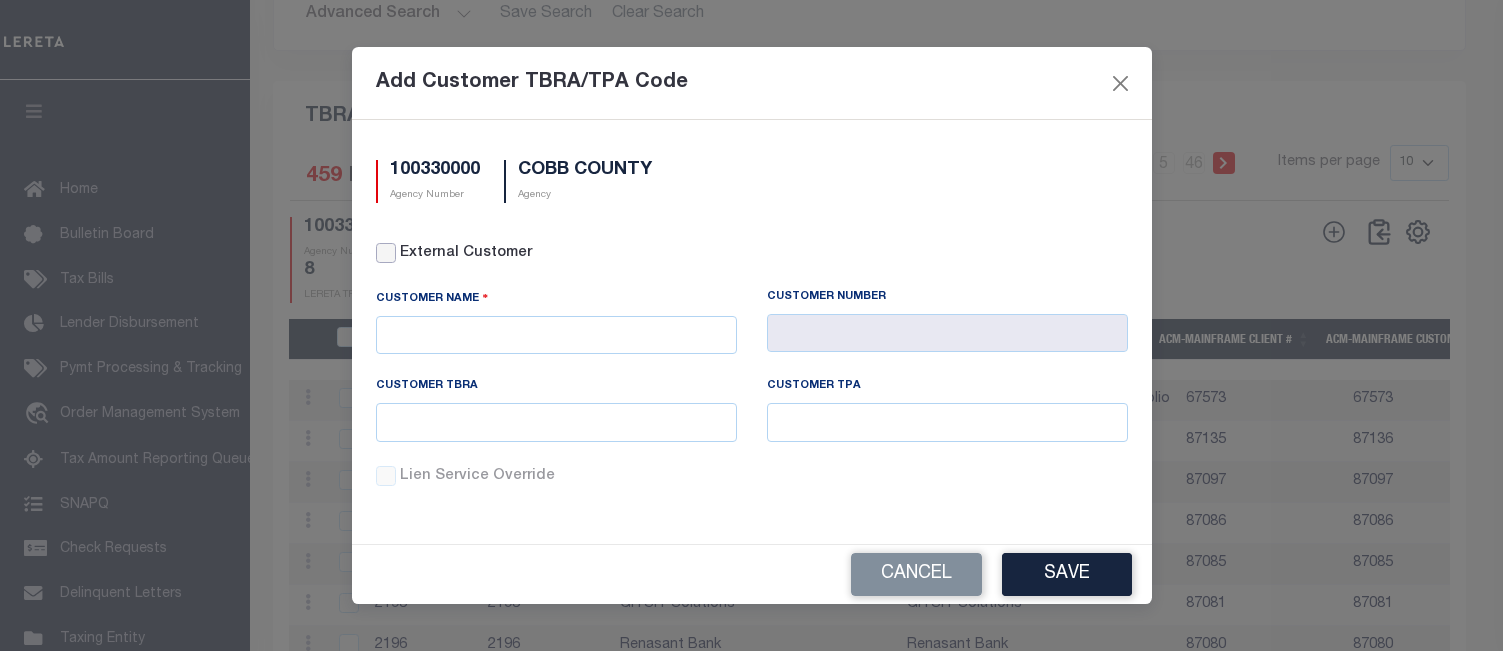 click on "External Customer" at bounding box center (386, 253) 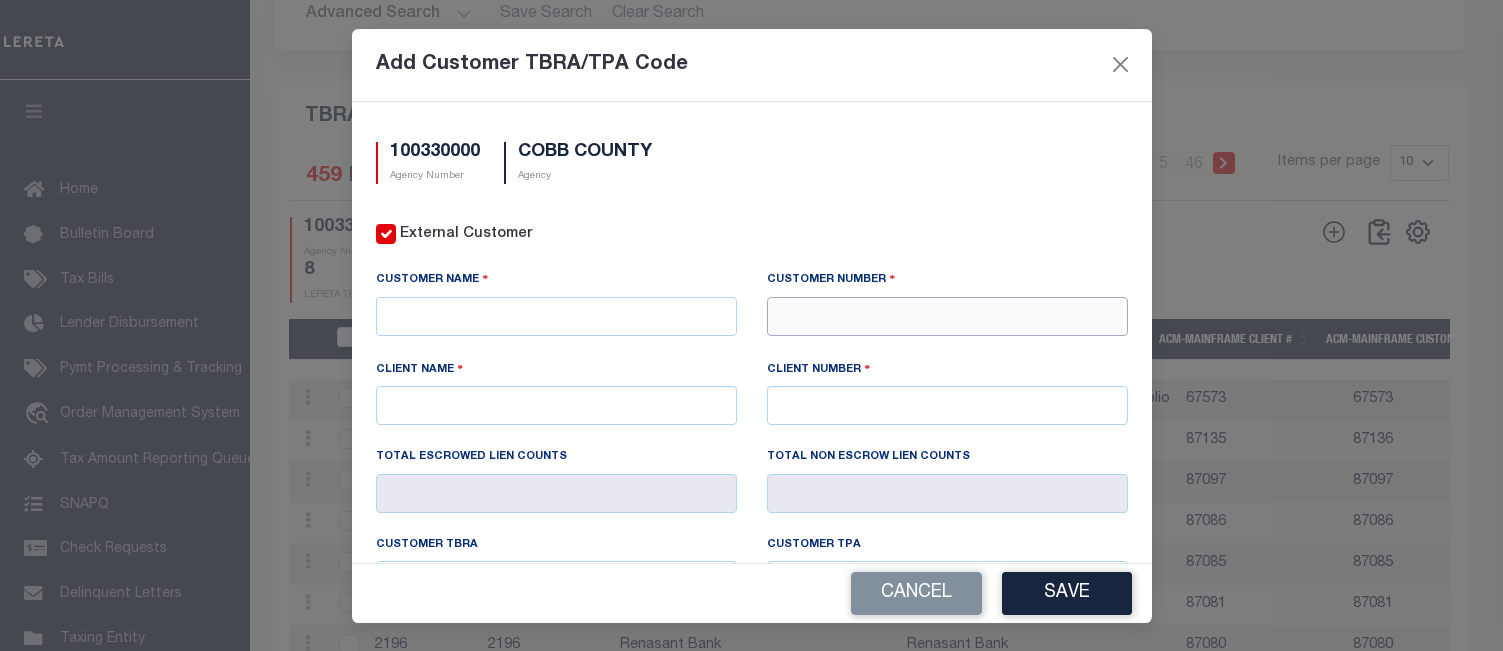 click at bounding box center [947, 316] 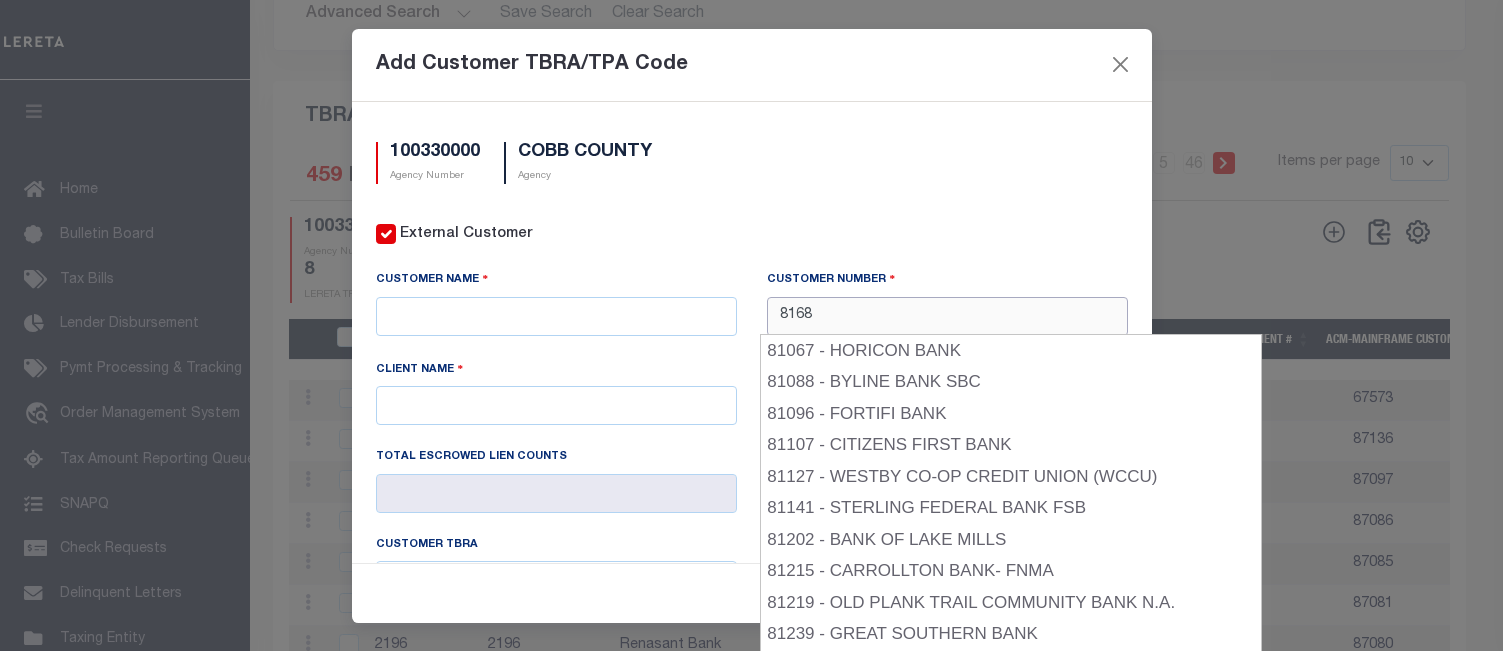 type on "81681" 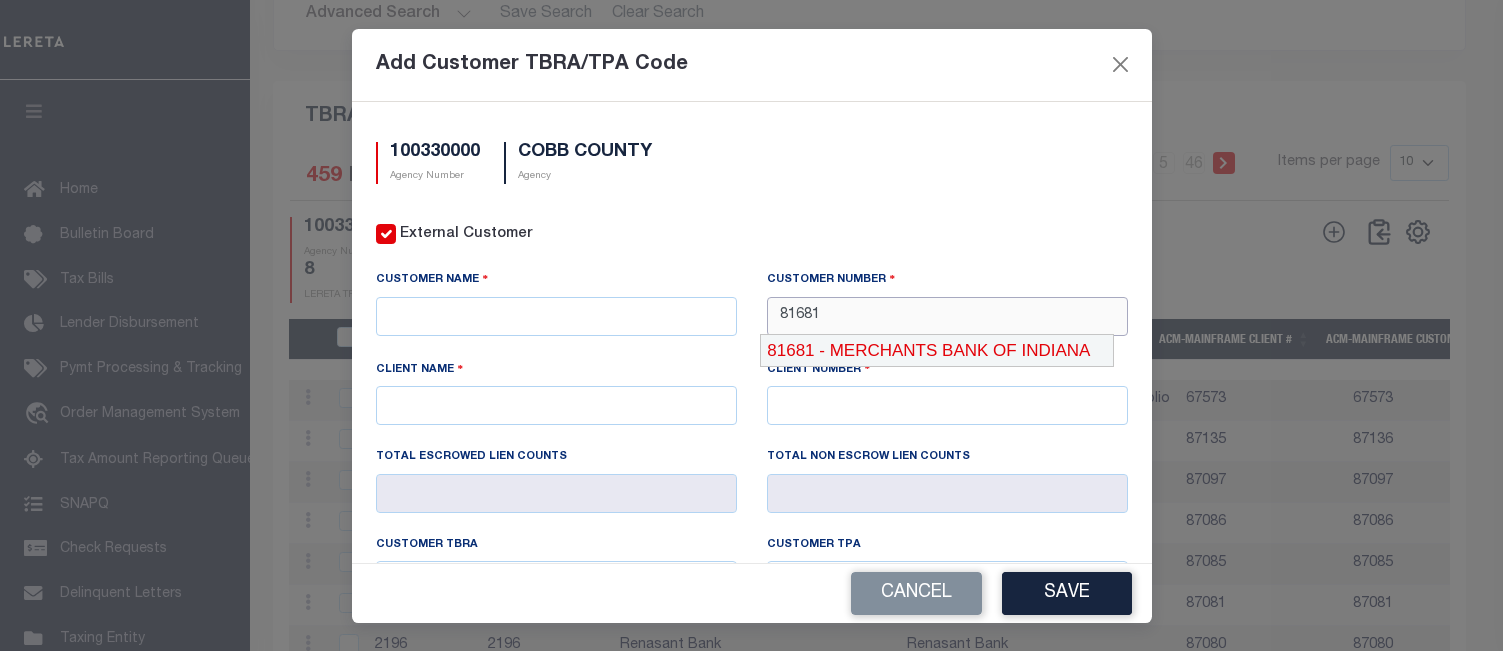click on "81681 - MERCHANTS BANK OF INDIANA" at bounding box center (937, 351) 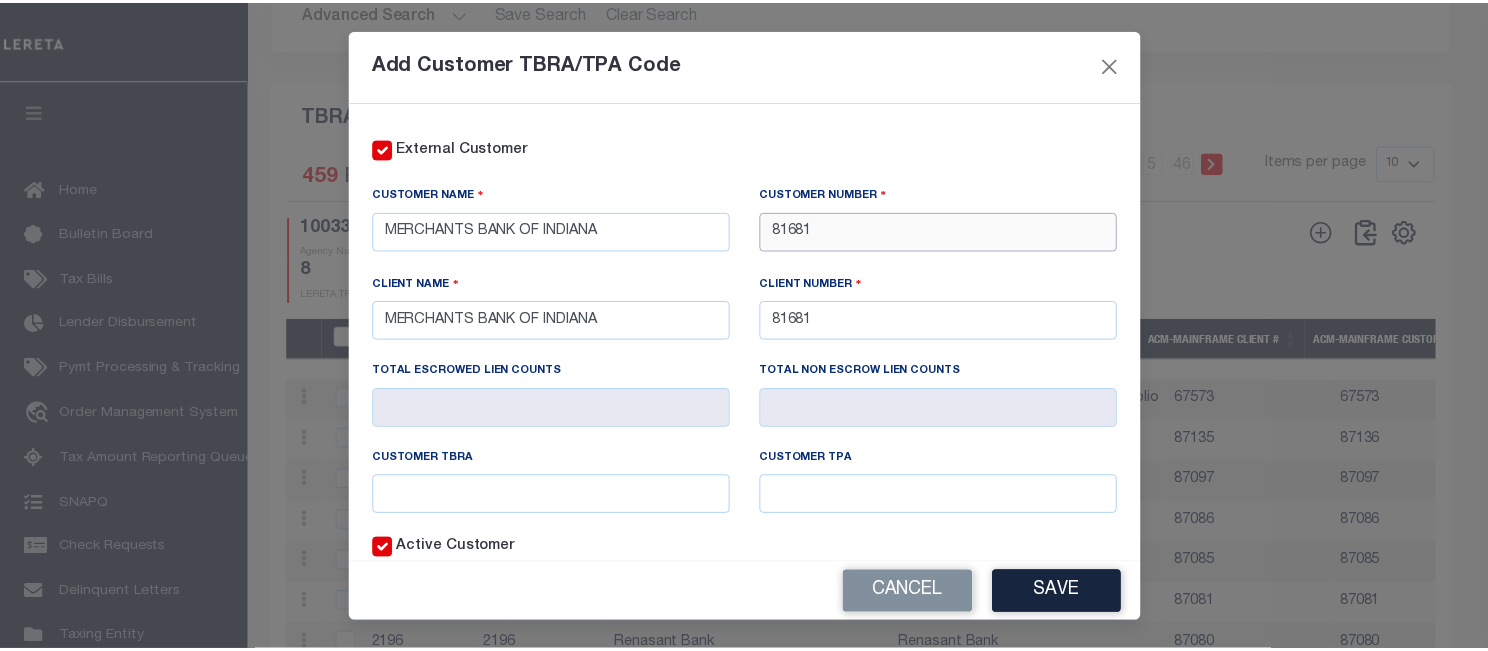 scroll, scrollTop: 181, scrollLeft: 0, axis: vertical 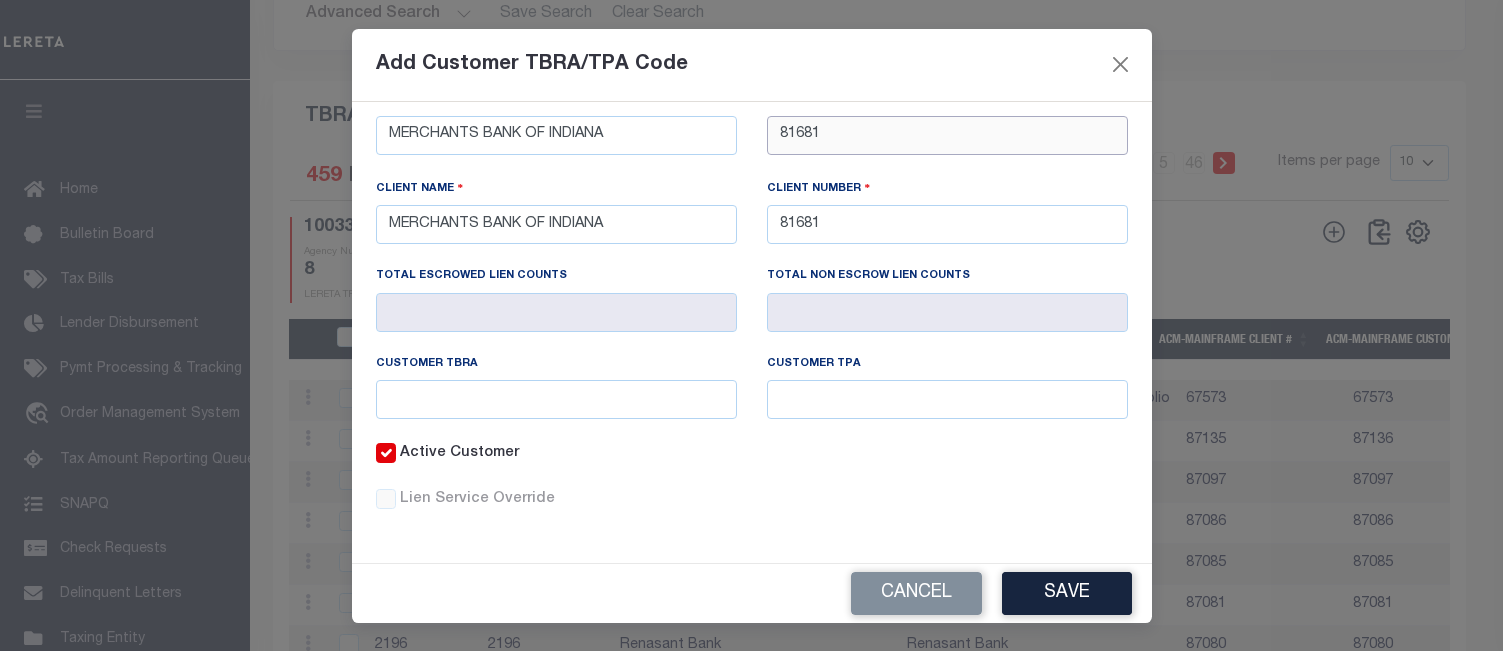 type on "81681" 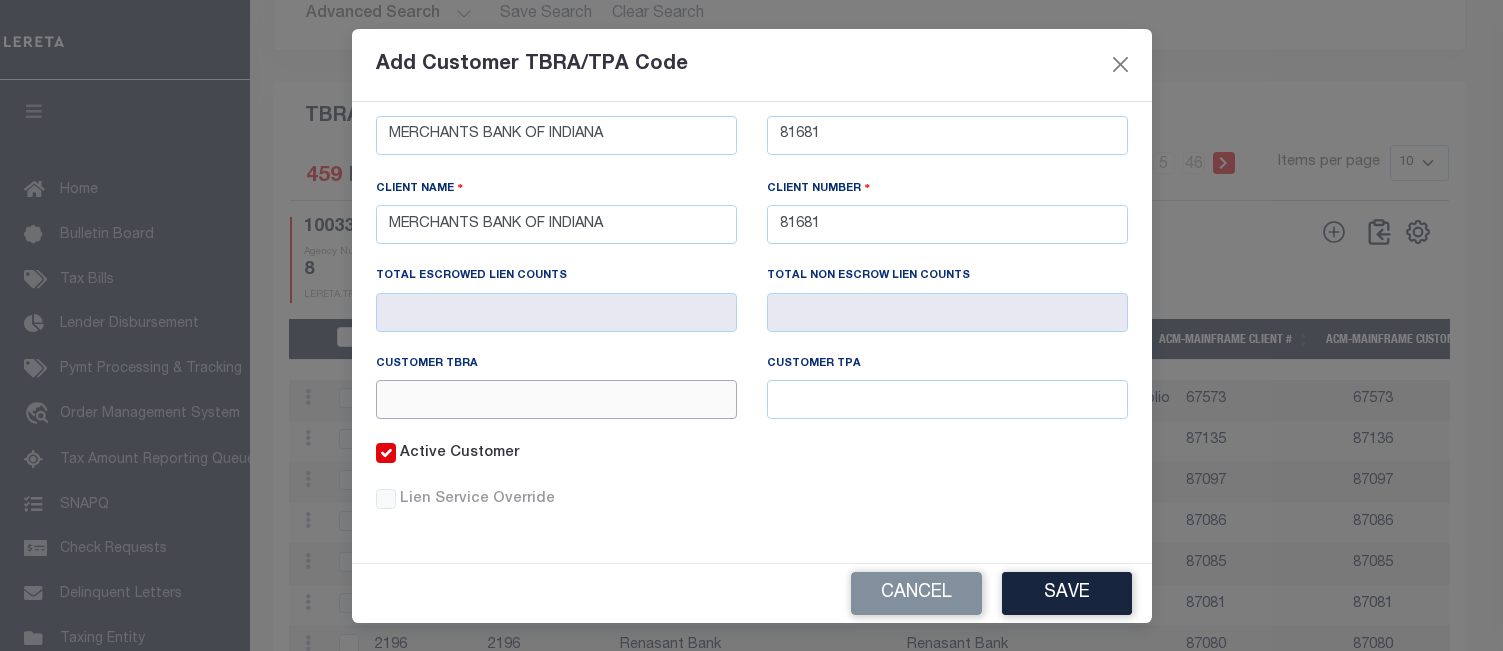 click at bounding box center [556, 399] 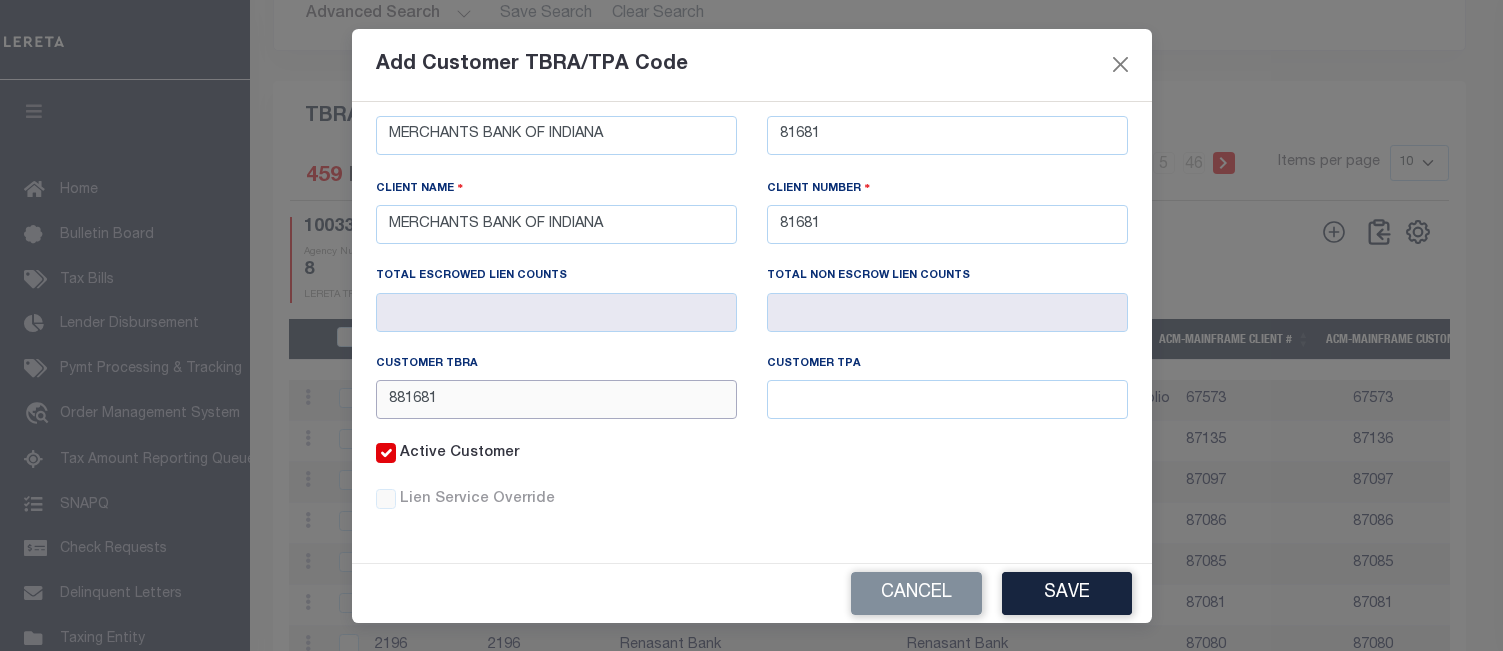 type on "881681" 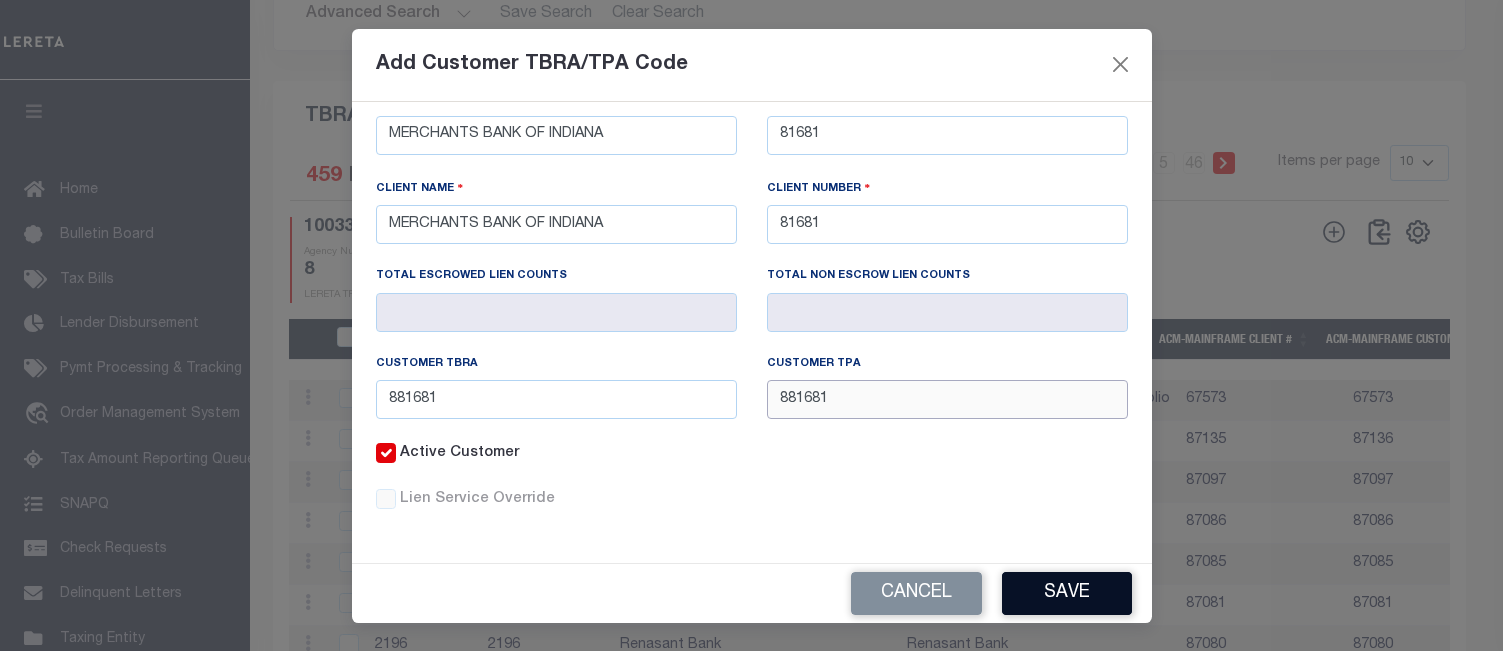 type on "881681" 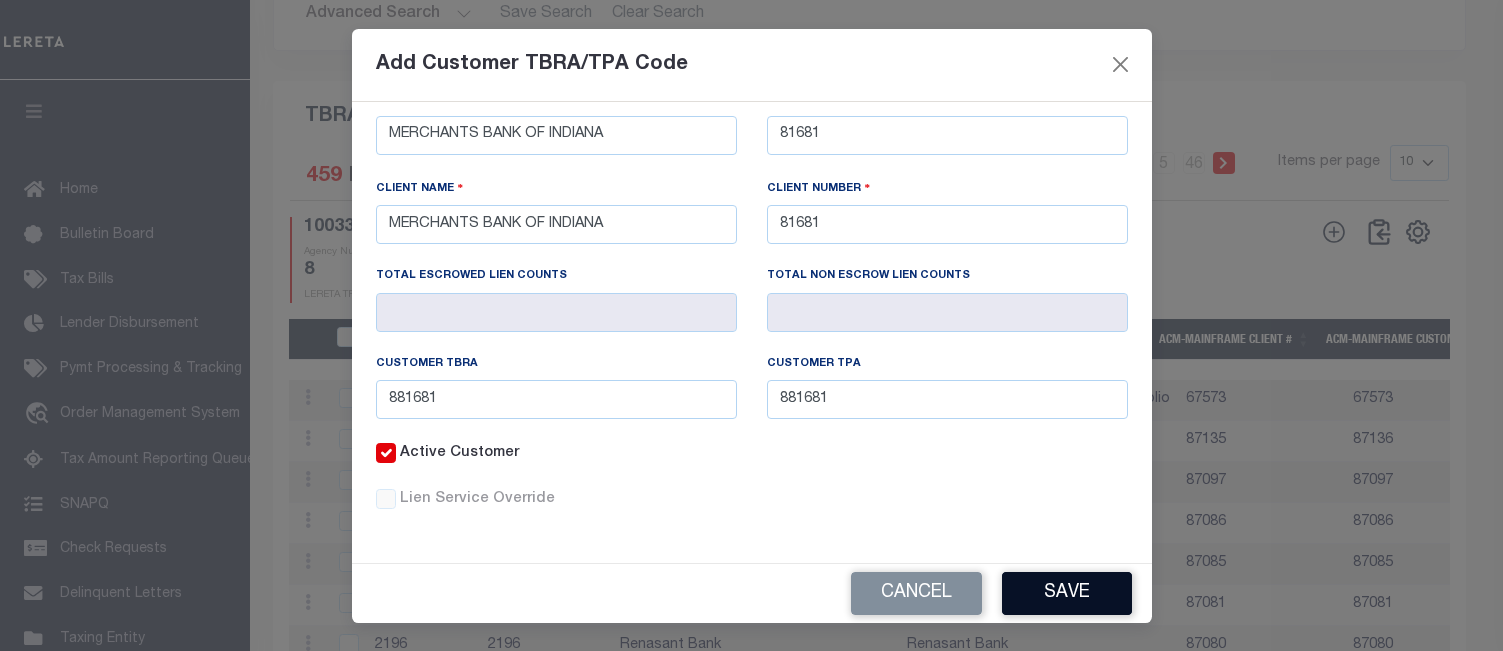 click on "Save" at bounding box center [1067, 593] 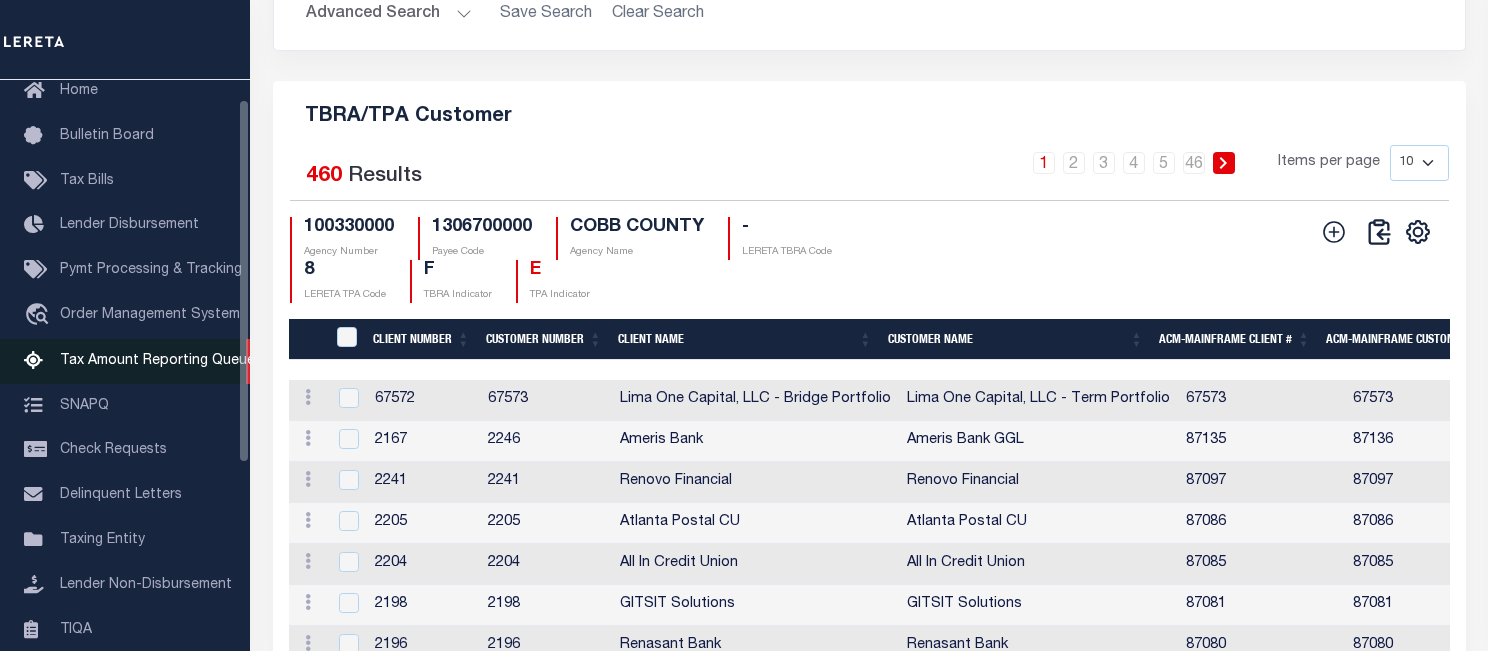 scroll, scrollTop: 100, scrollLeft: 0, axis: vertical 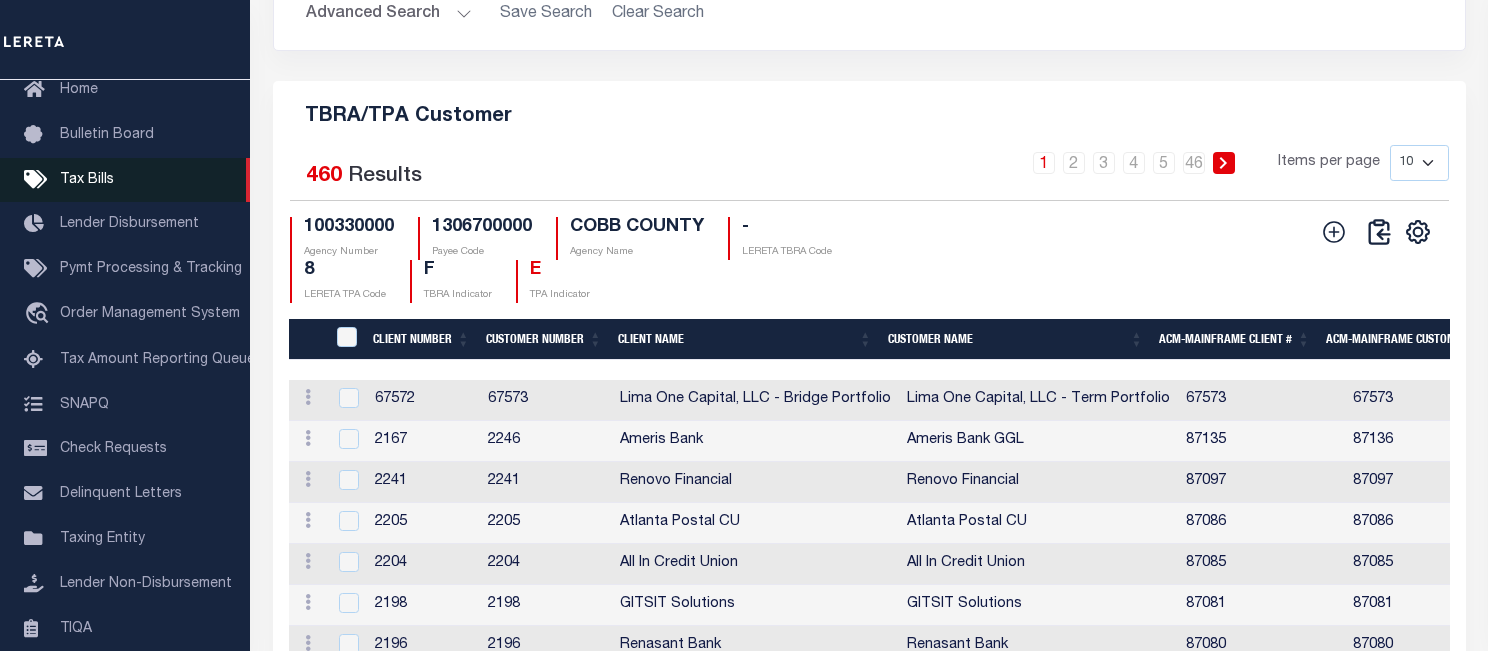 click on "Tax Bills" at bounding box center [87, 180] 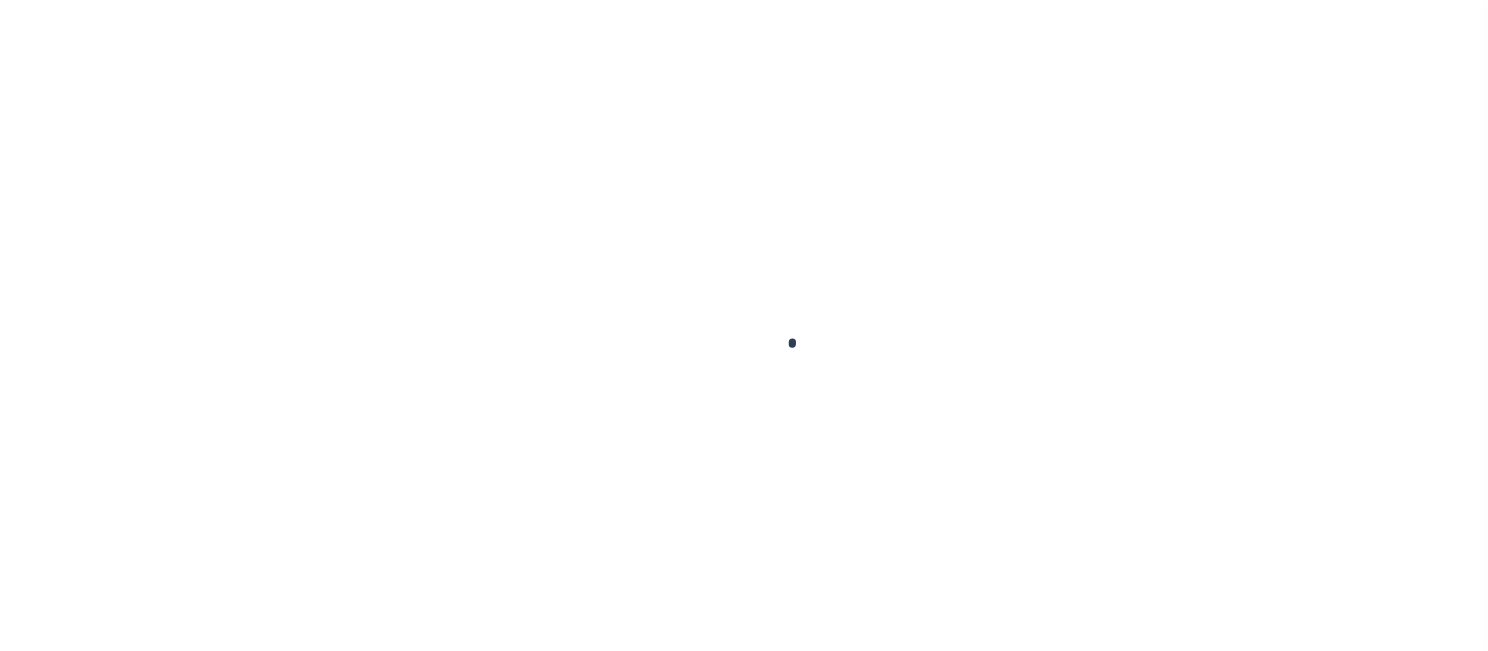 scroll, scrollTop: 0, scrollLeft: 0, axis: both 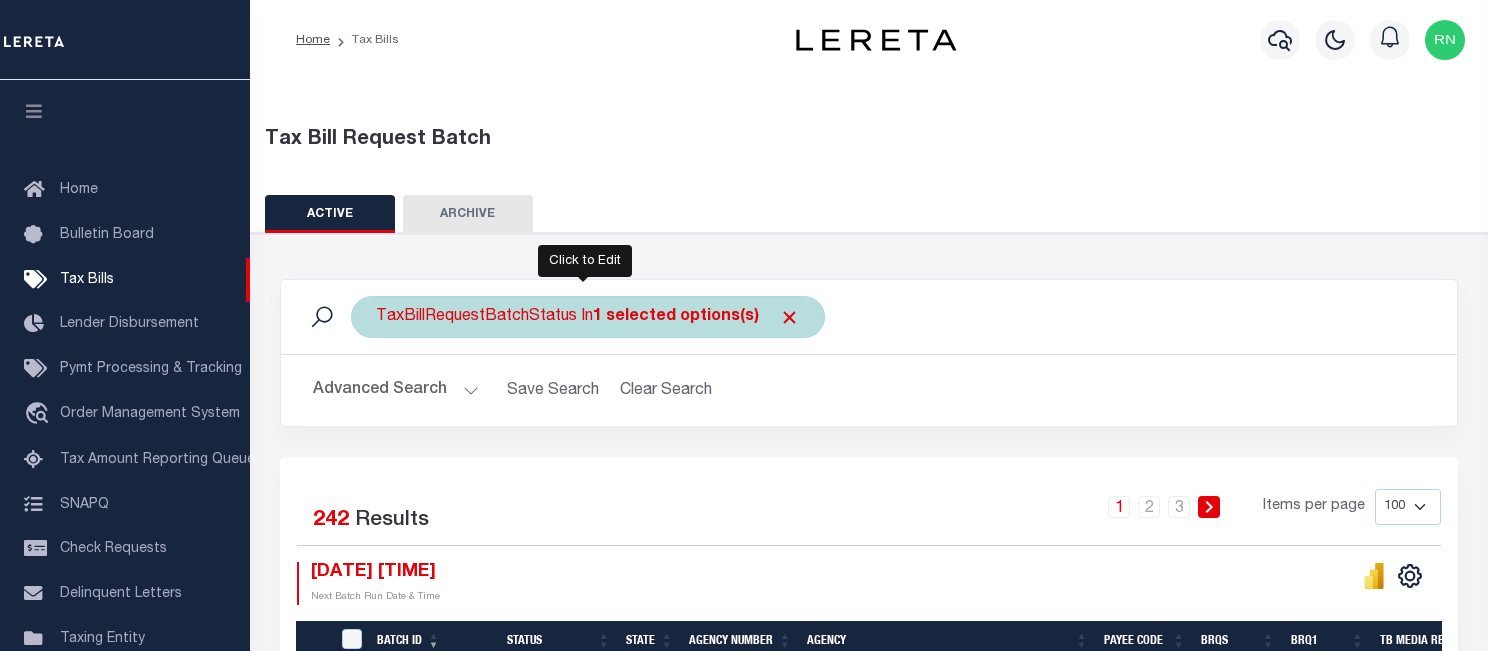 click on "1 selected options(s)" at bounding box center [676, 317] 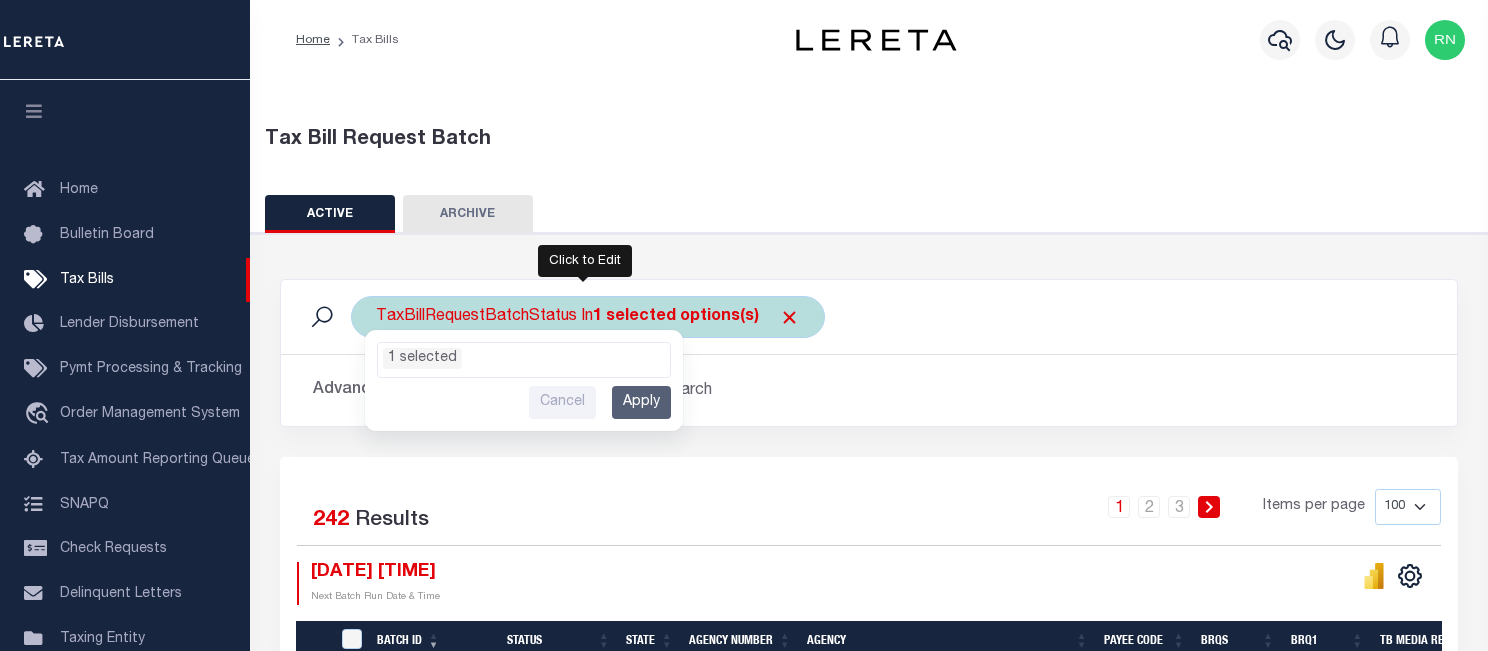 click on "1 selected" at bounding box center [524, 356] 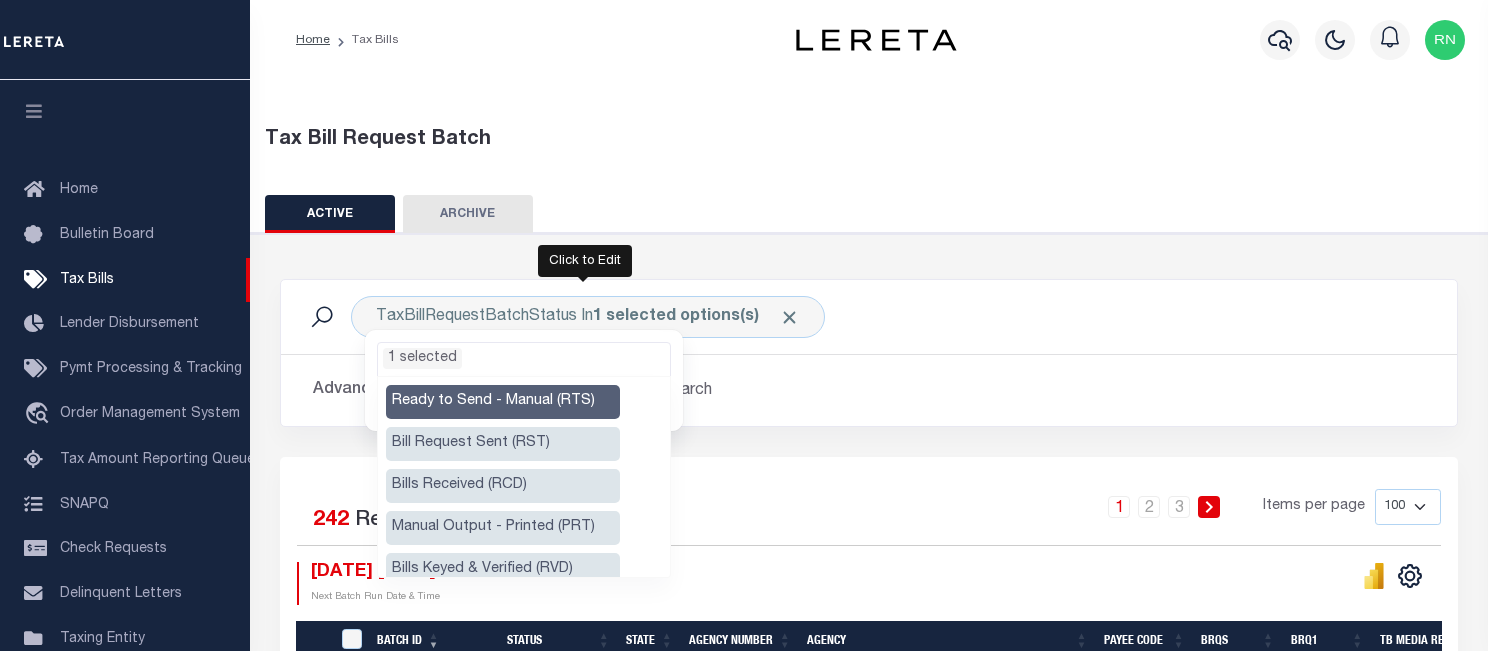 click on "Ready to Send - Manual (RTS)" at bounding box center (503, 402) 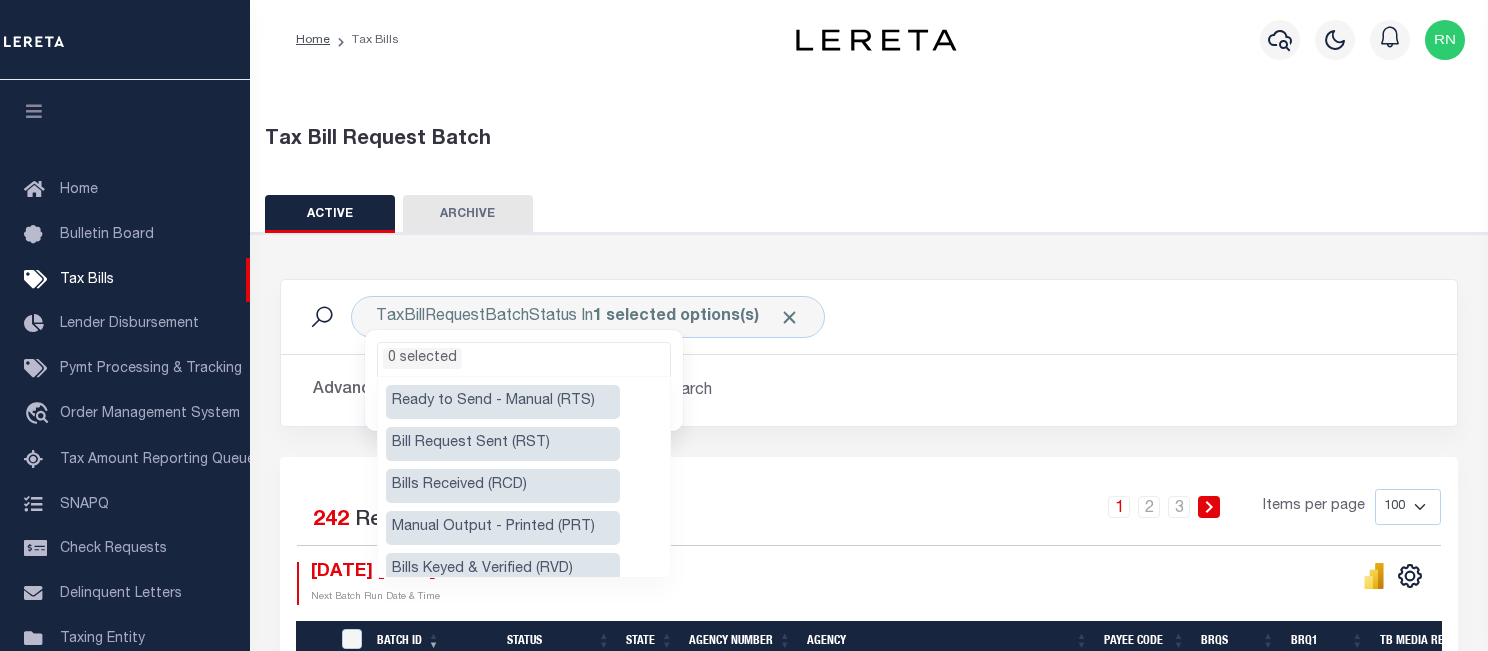 click on "Ready to Send - Manual (RTS)" at bounding box center [503, 402] 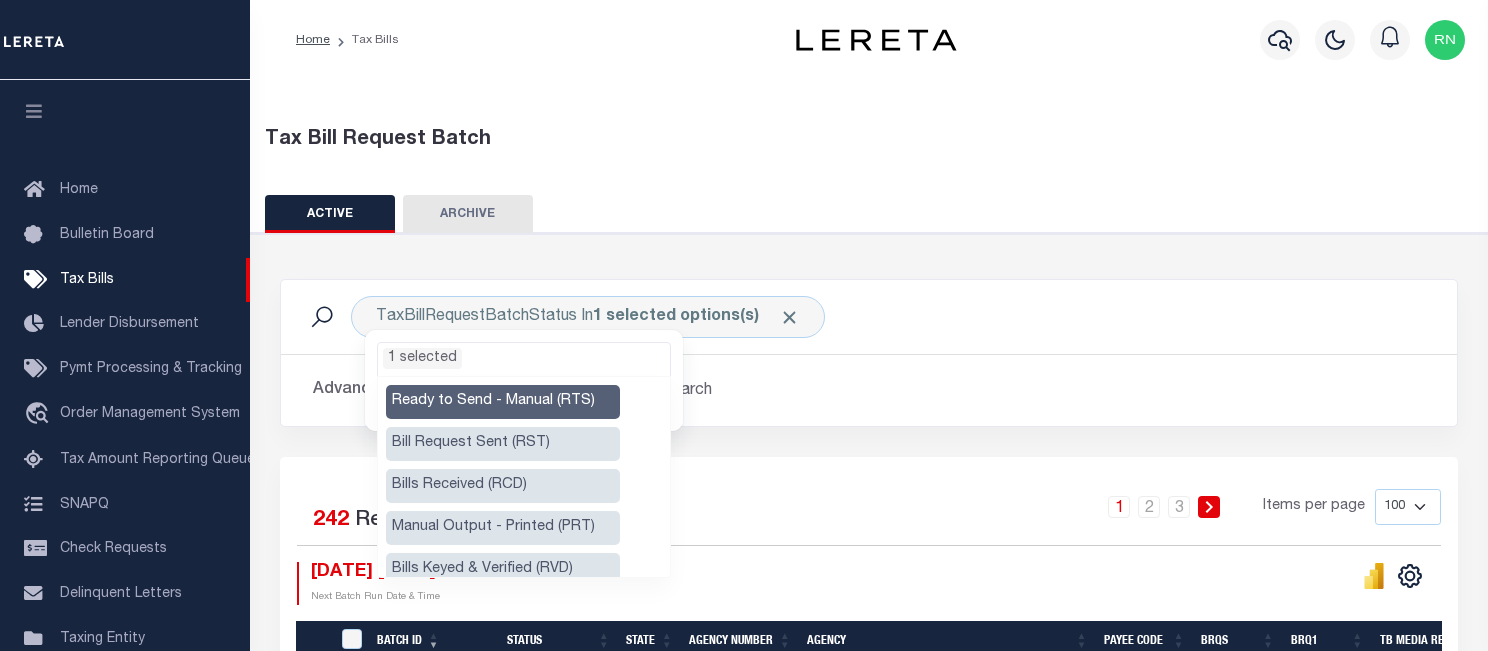 click on "Manual Output - Printed (PRT)" at bounding box center (503, 528) 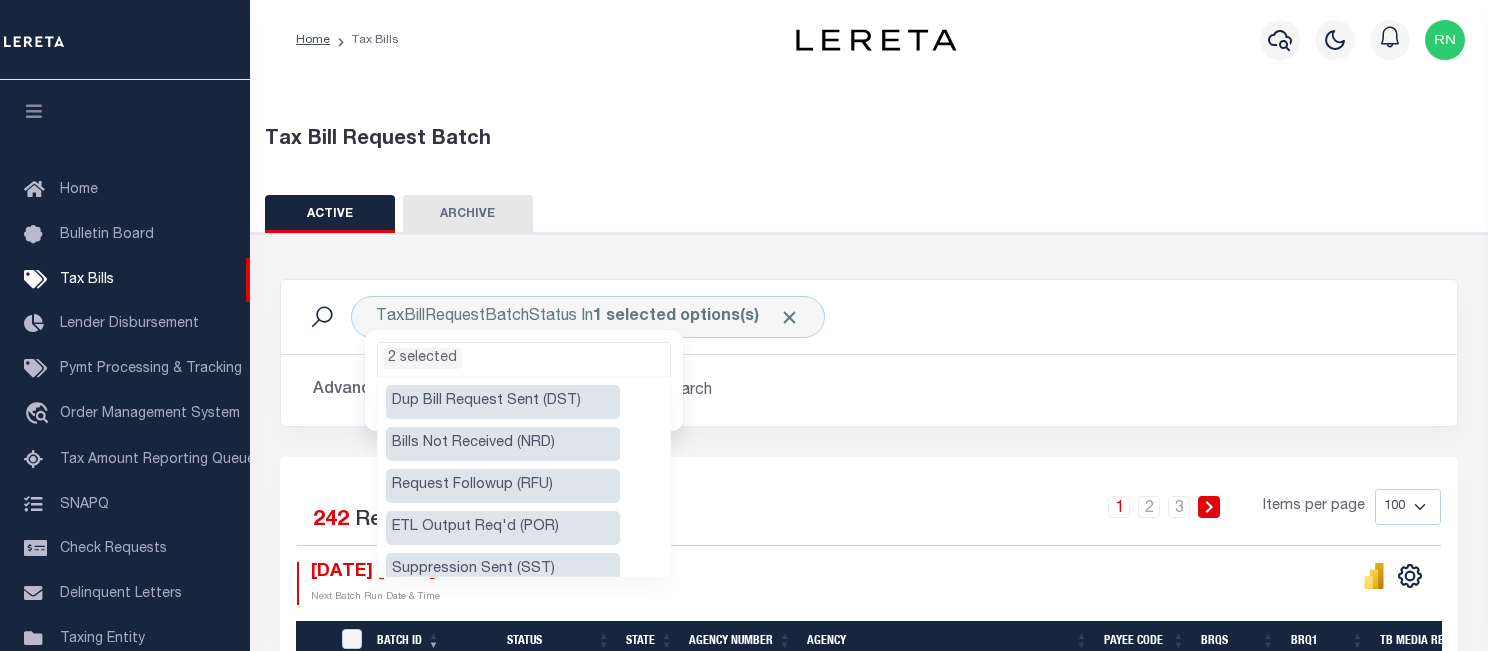 scroll, scrollTop: 394, scrollLeft: 0, axis: vertical 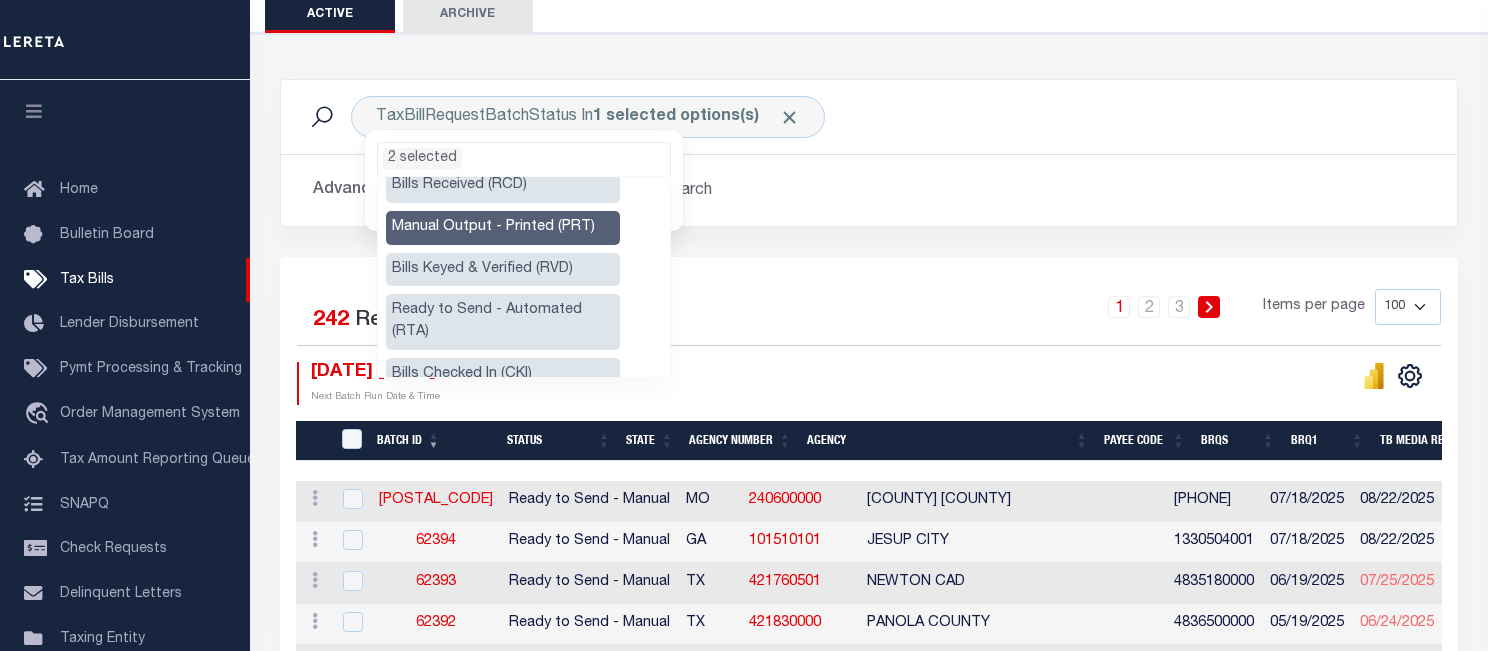 click on "Ready to Send - Automated (RTA)" at bounding box center [503, 322] 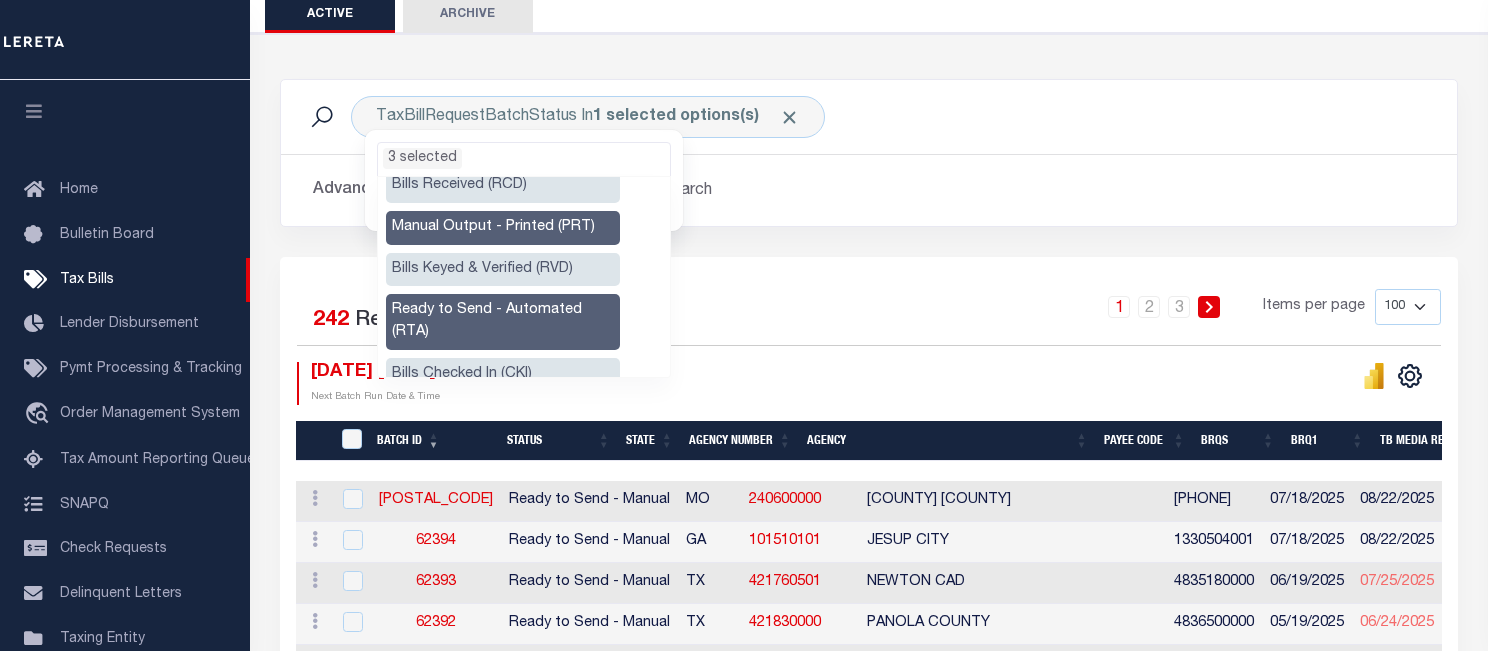 click on "Ready to Send - Automated (RTA)" at bounding box center [503, 322] 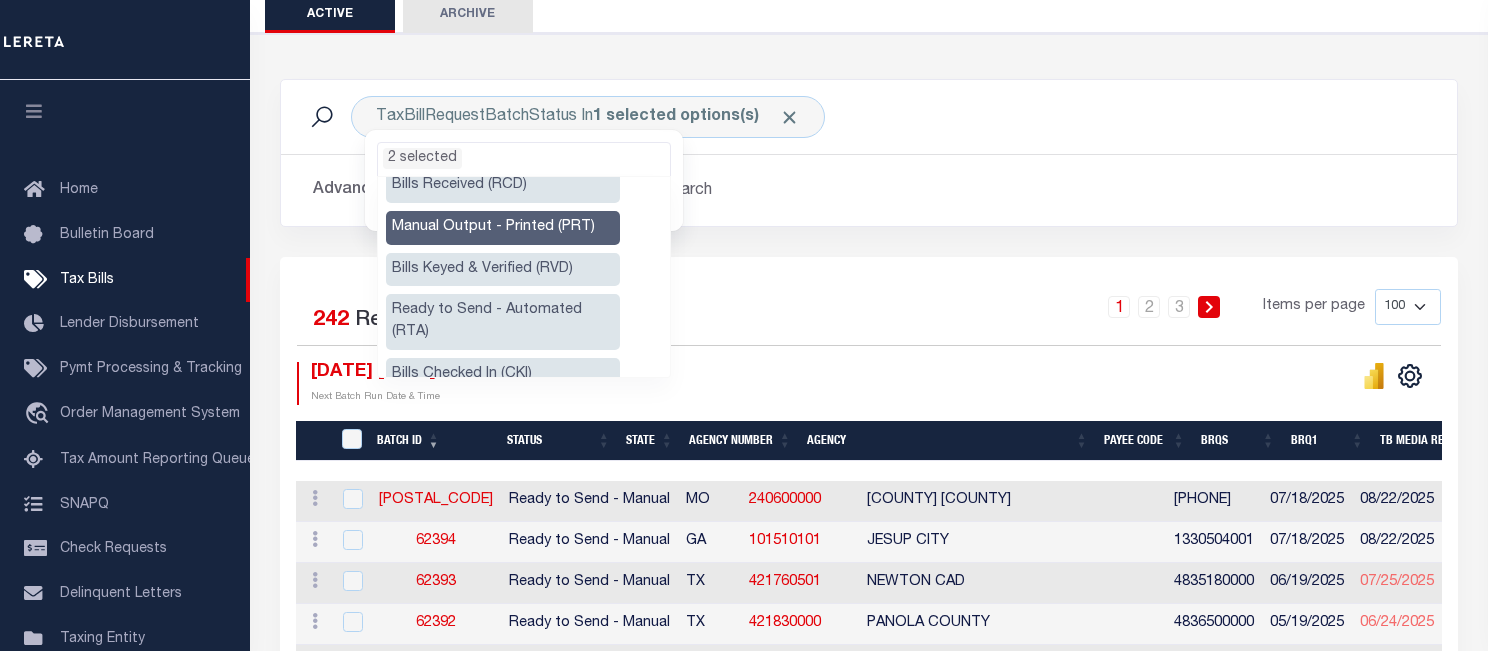 click on "Ready to Send - Automated (RTA)" at bounding box center [503, 322] 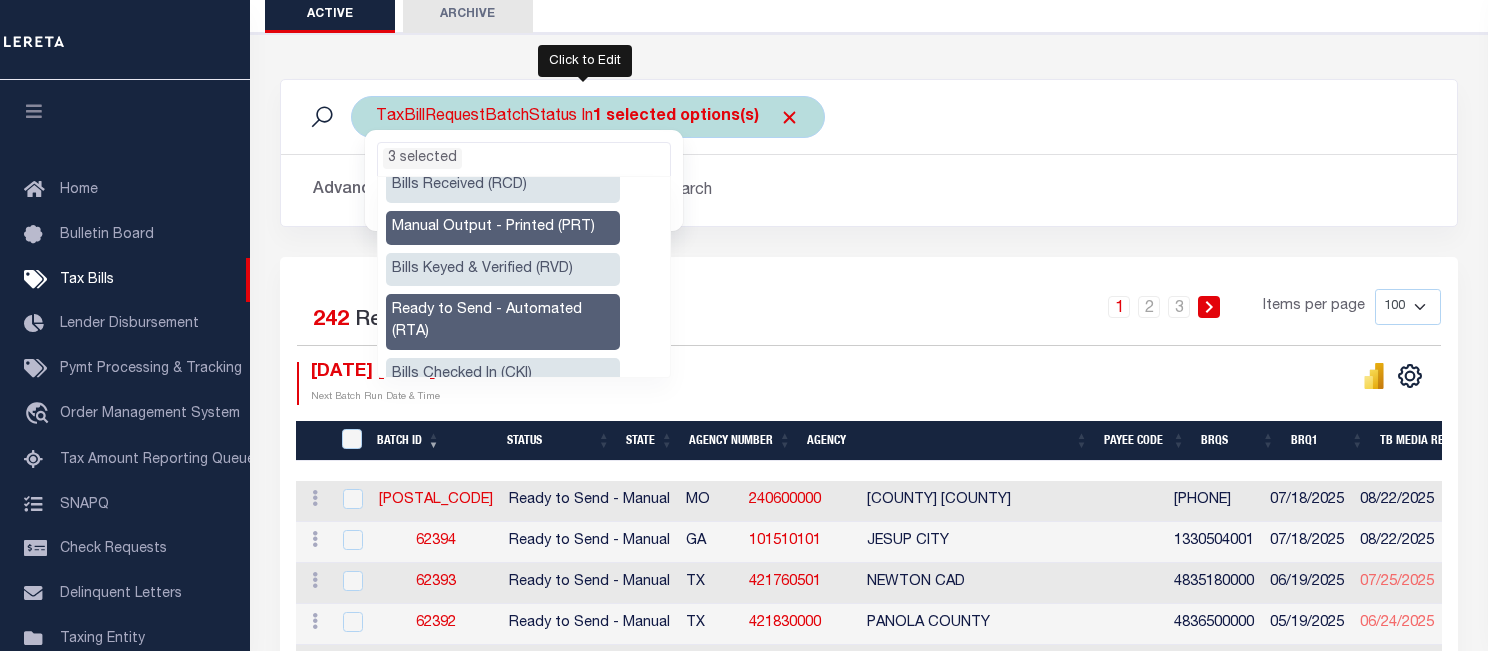 click on "3 selected" at bounding box center [524, 156] 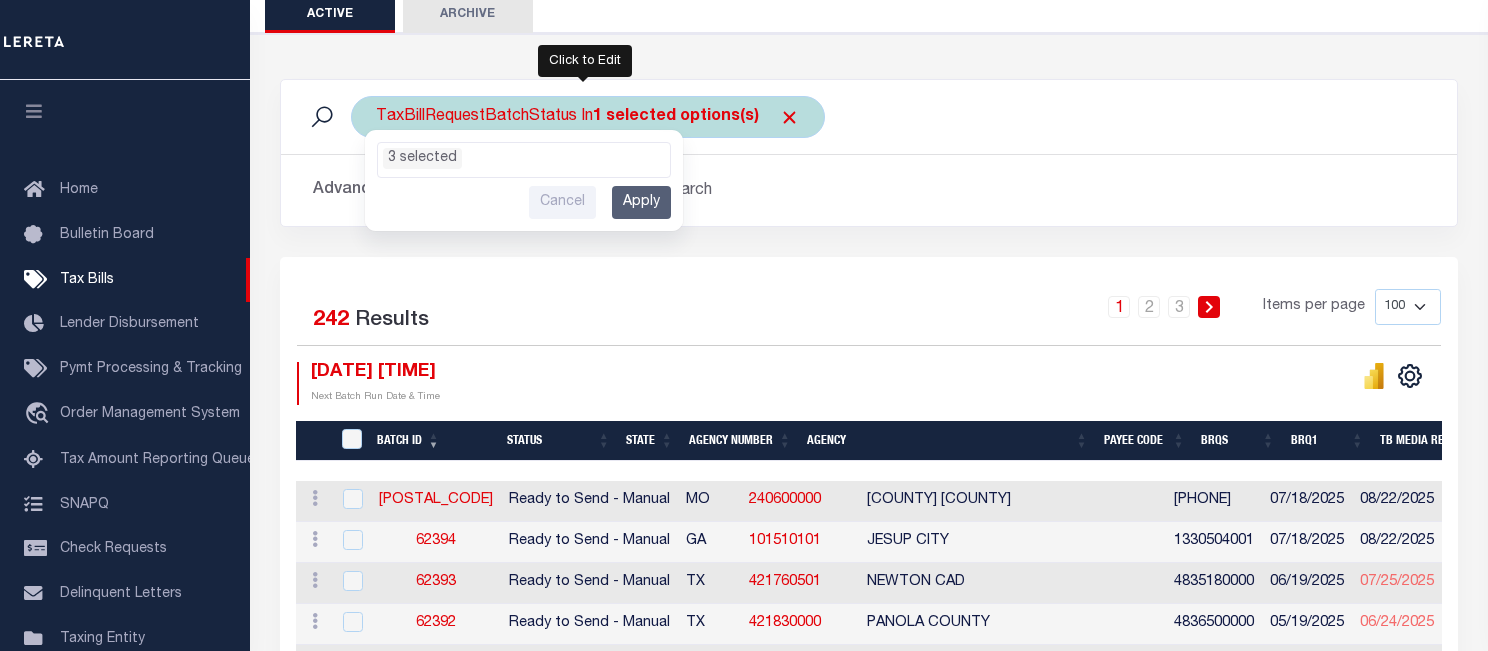 click on "Apply" at bounding box center [641, 202] 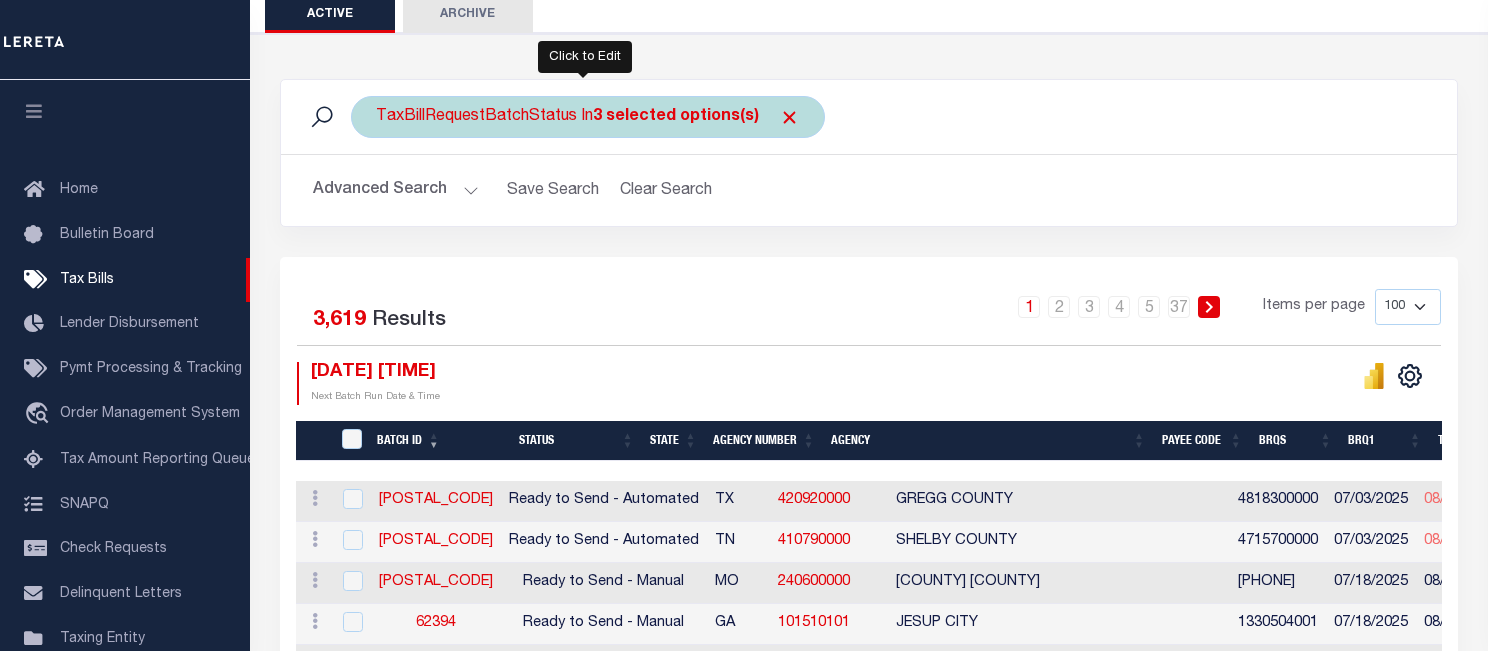click on "3 selected options(s)" at bounding box center (676, 117) 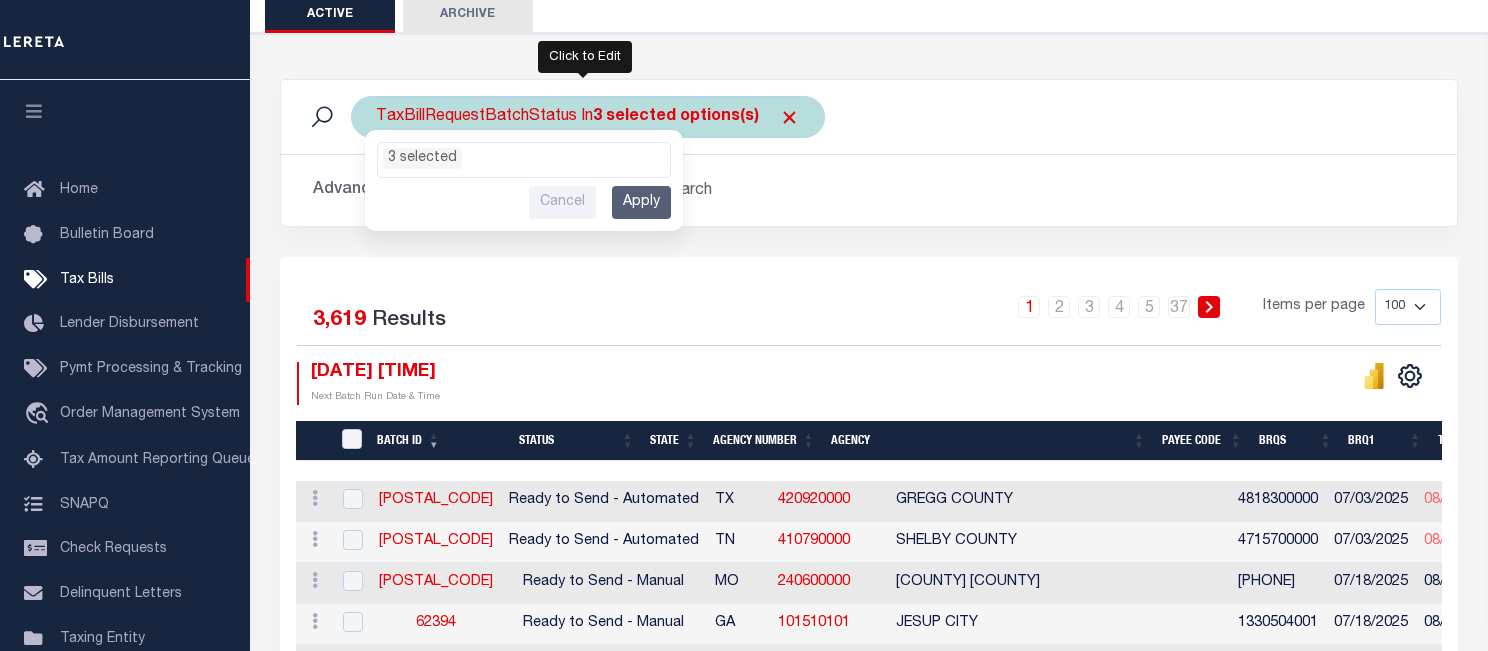 scroll, scrollTop: 85, scrollLeft: 0, axis: vertical 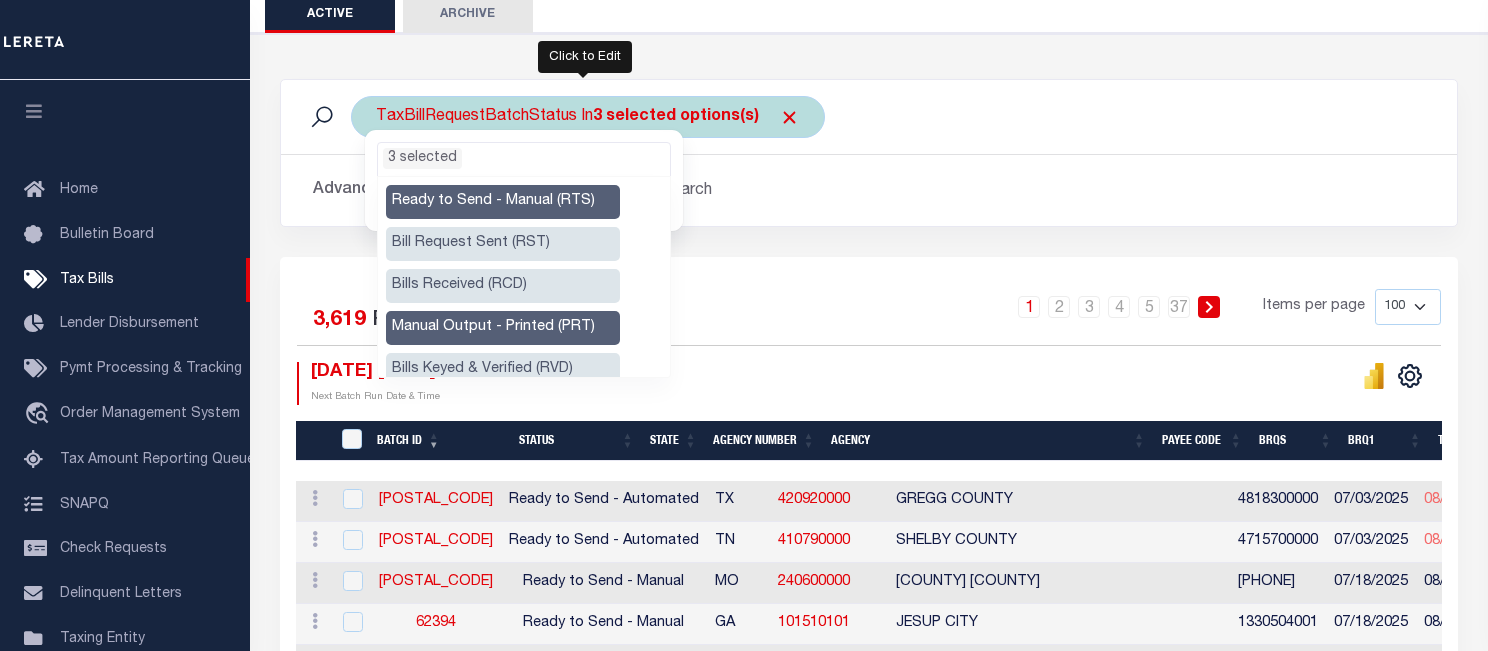 click on "3 selected" at bounding box center [524, 156] 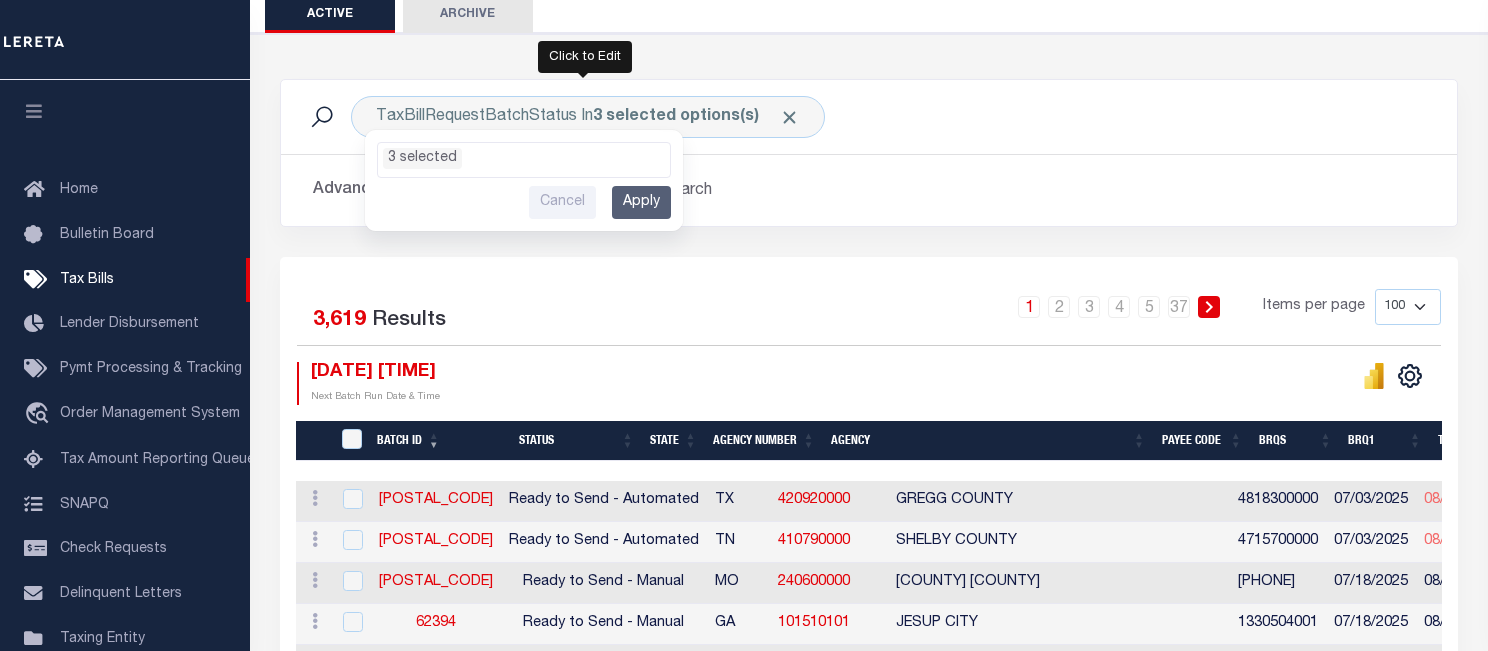 click on "Advanced Search
Save Search Clear Search
TaxBillBatches_dynamictable_____DefaultSaveFilter" at bounding box center (869, 190) 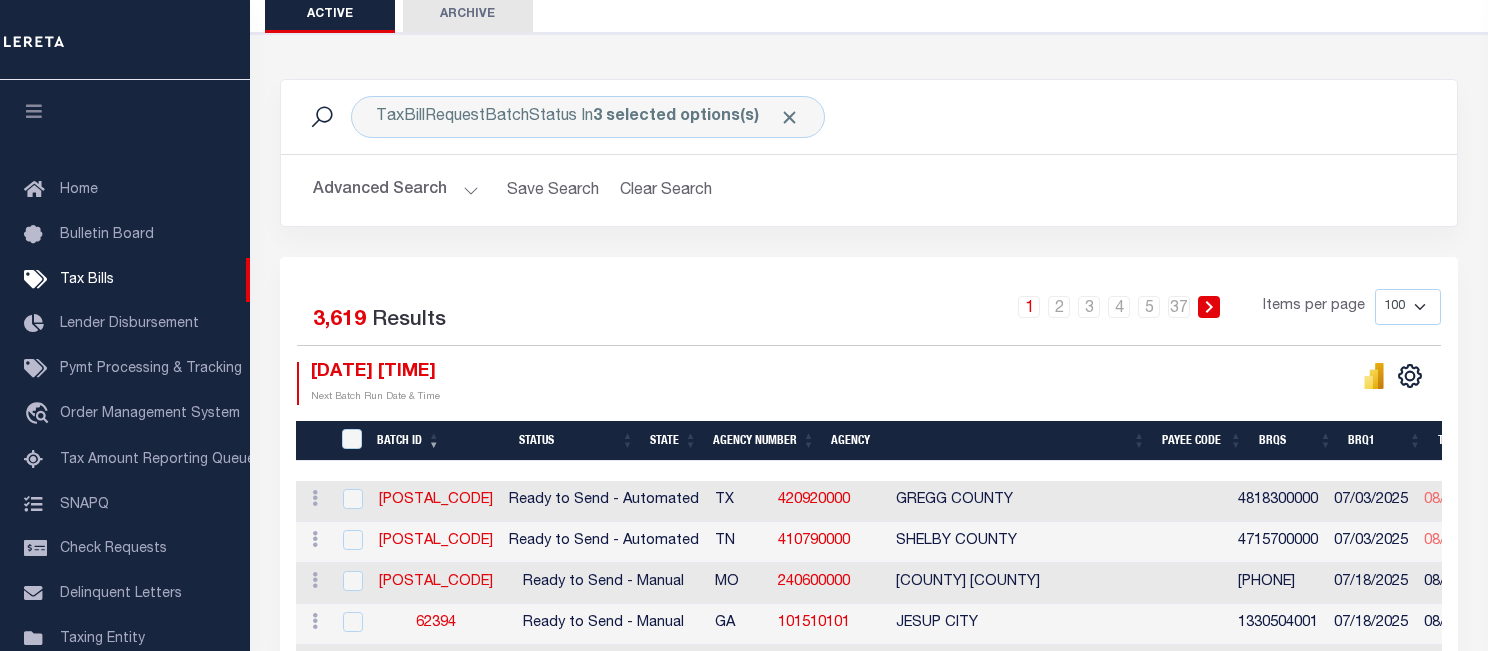 click on "Advanced Search" at bounding box center [396, 190] 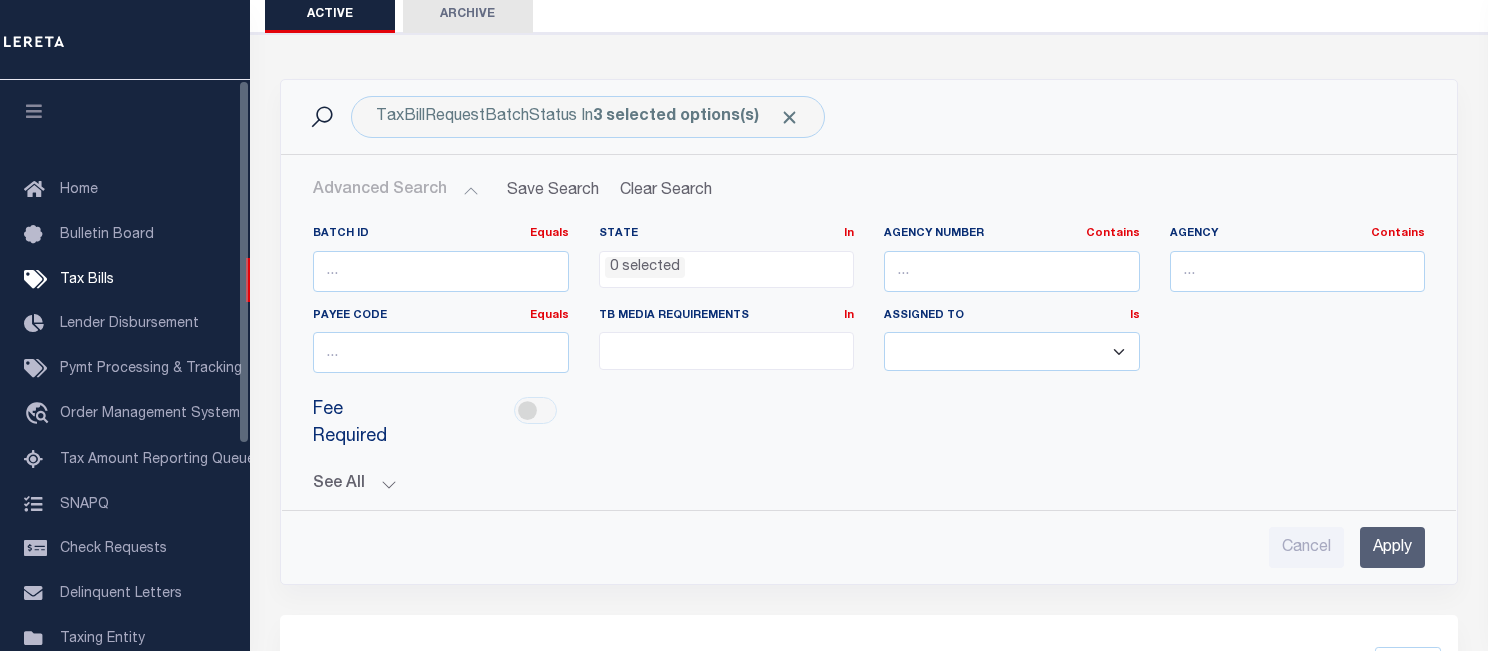 click on "See All" at bounding box center (869, 484) 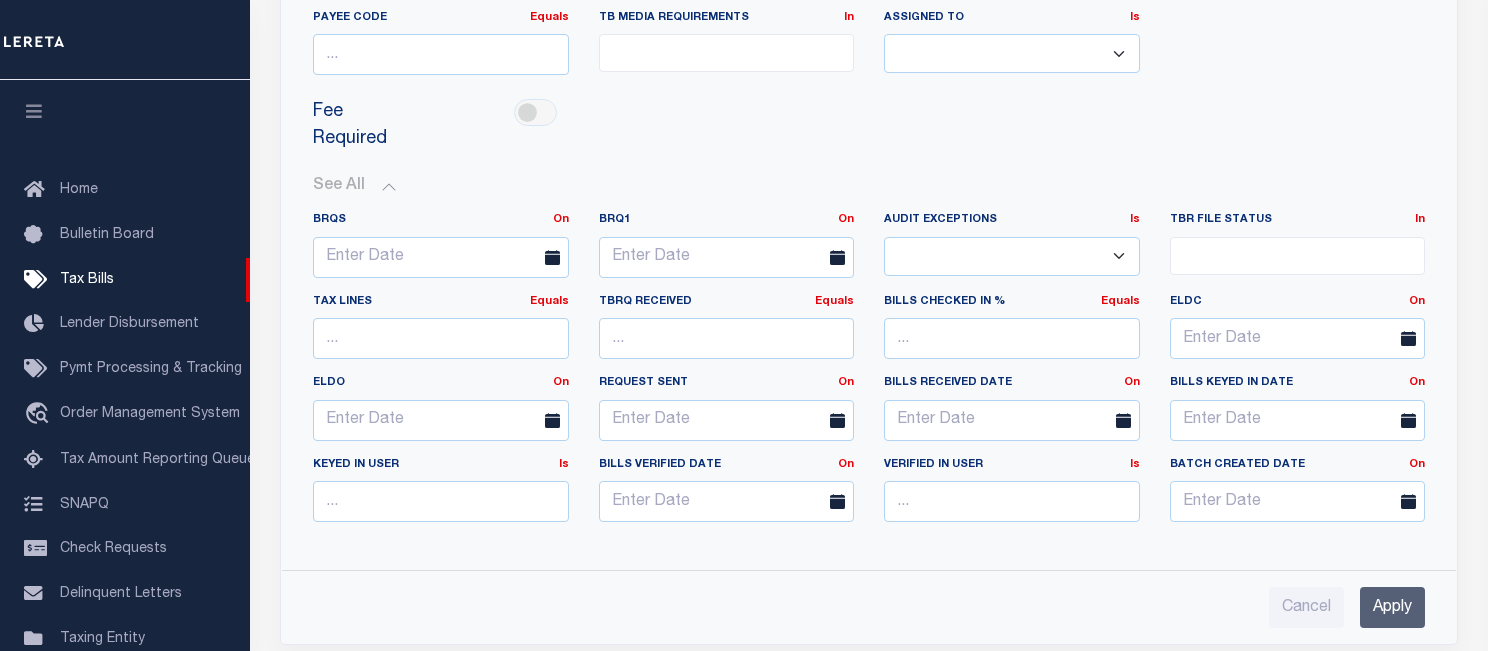 scroll, scrollTop: 500, scrollLeft: 0, axis: vertical 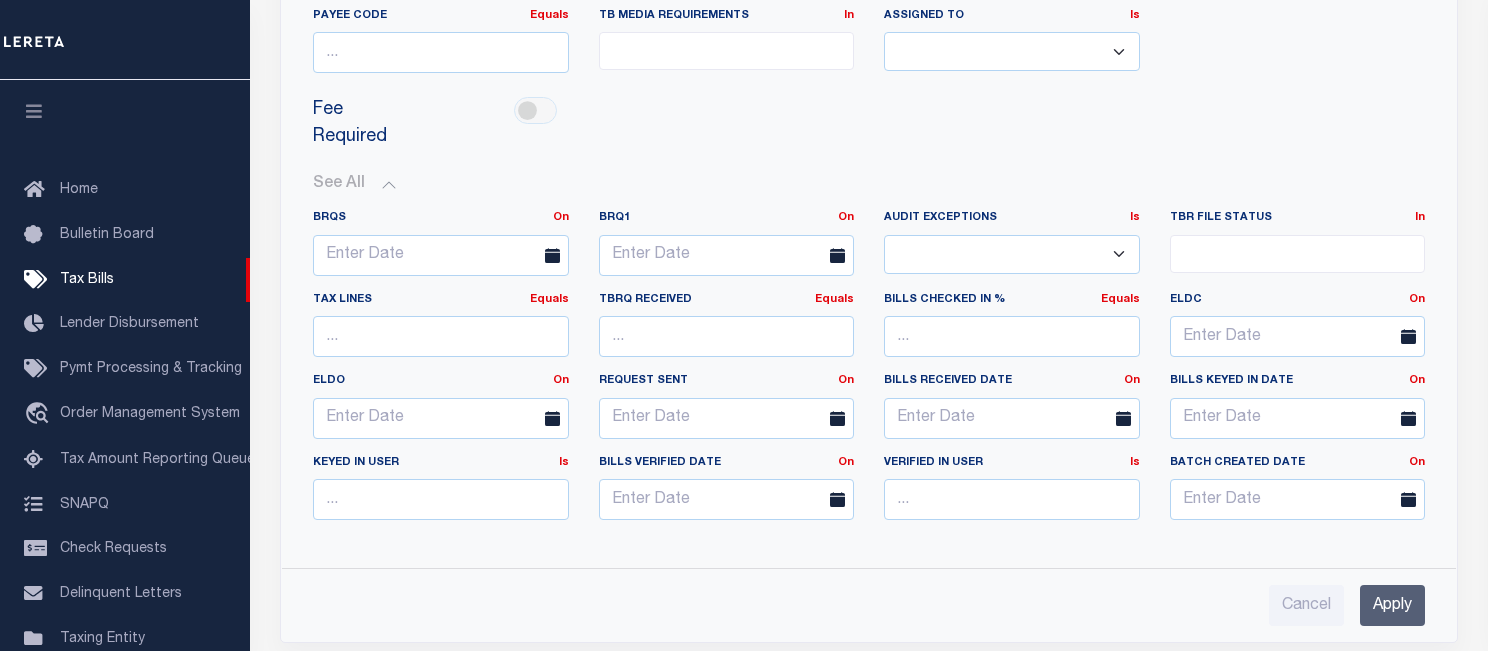 click at bounding box center [1298, 249] 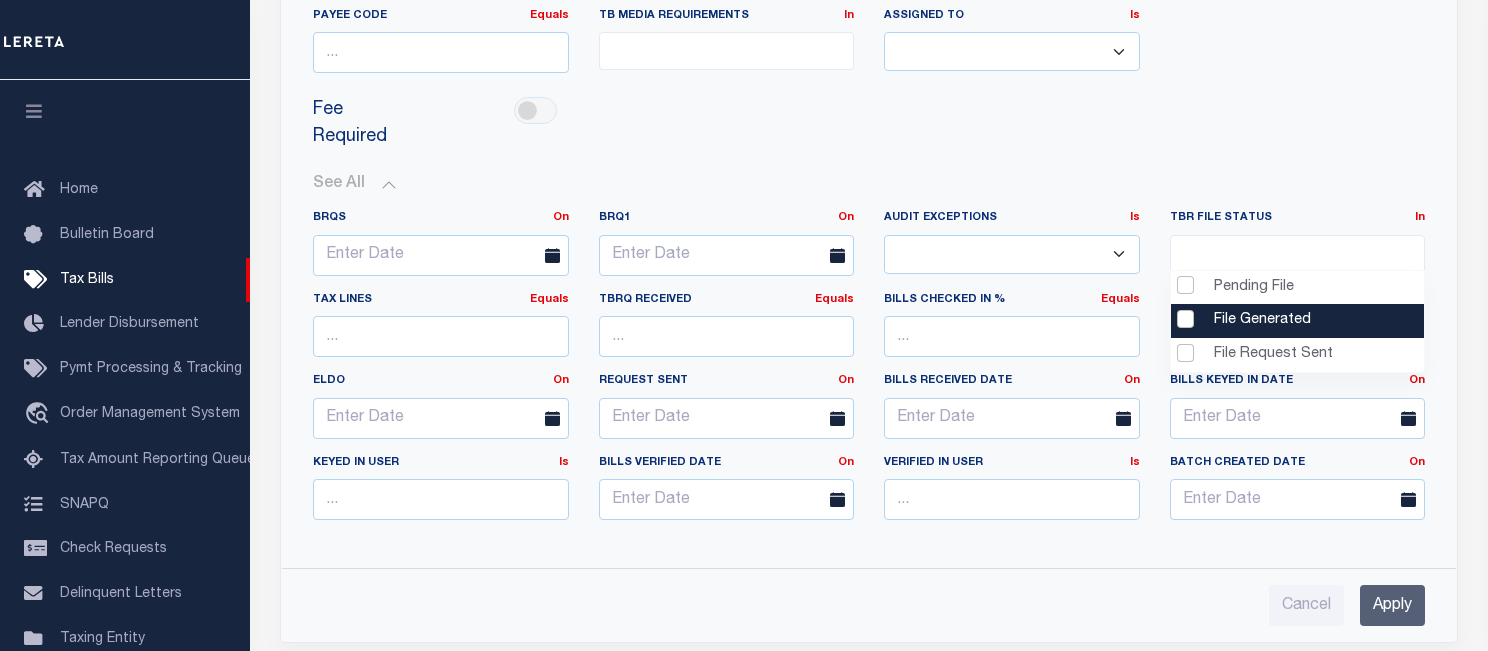 click on "File Generated" at bounding box center [1298, 321] 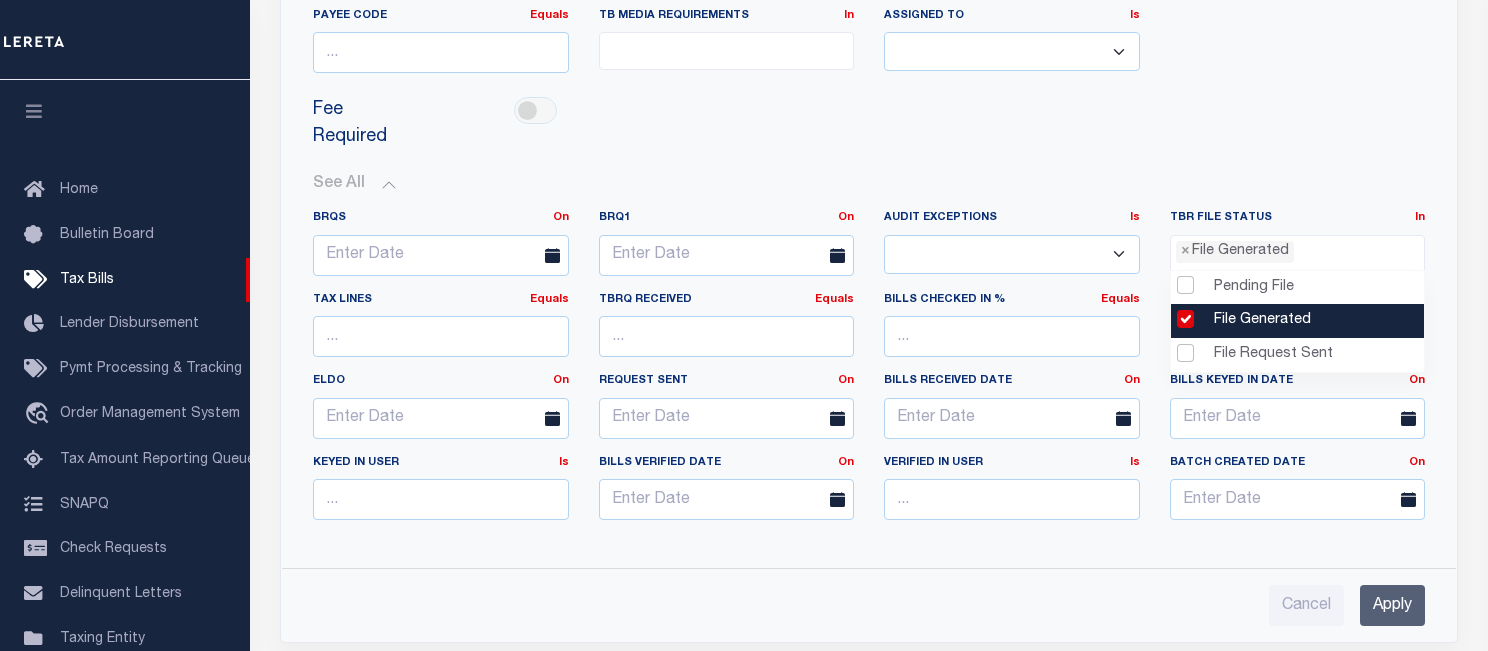 scroll, scrollTop: 18, scrollLeft: 0, axis: vertical 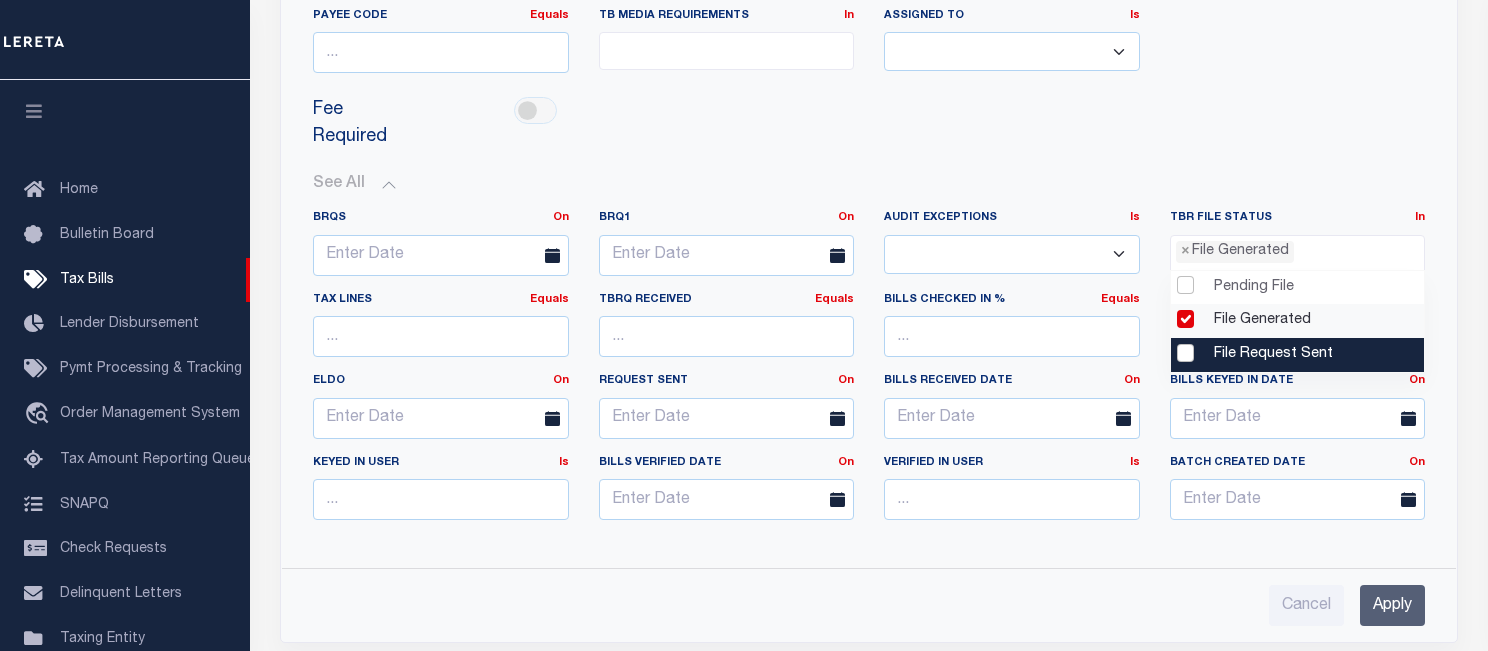 click on "Apply" at bounding box center [1392, 605] 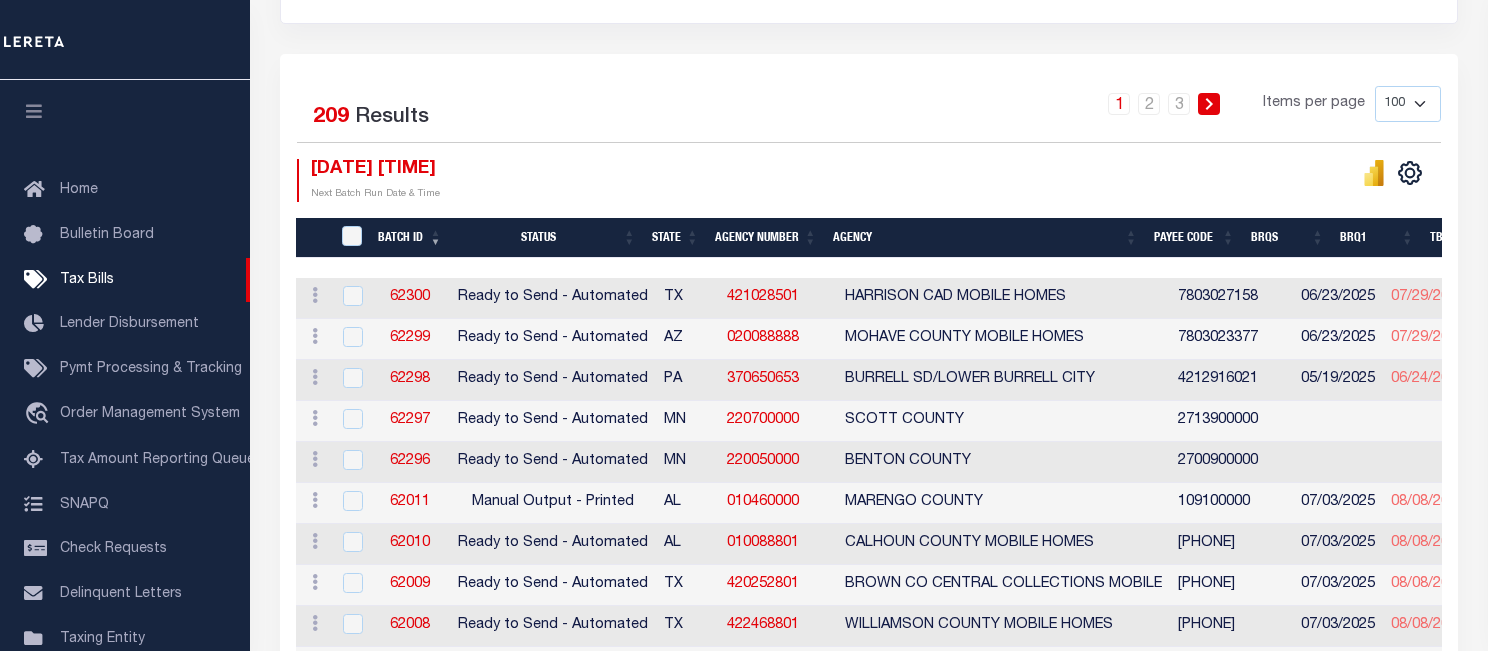 scroll, scrollTop: 400, scrollLeft: 0, axis: vertical 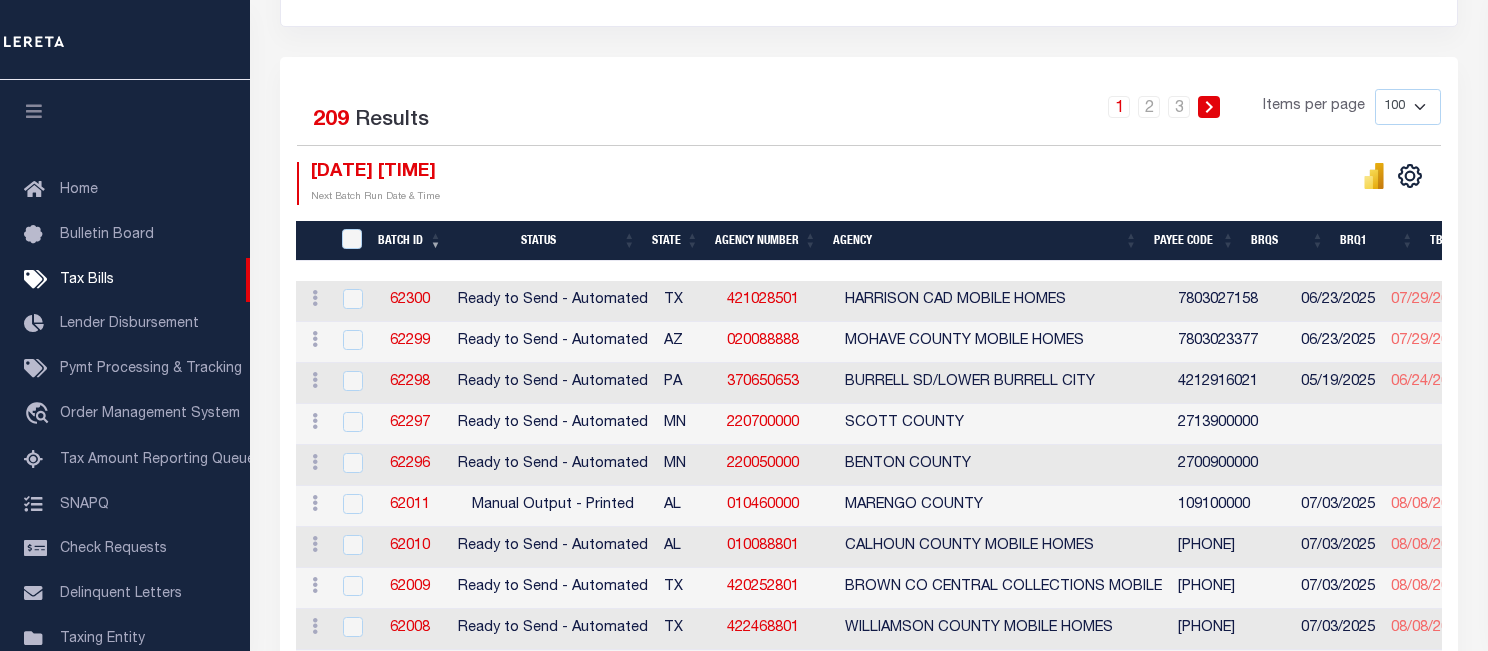 click on "Agency Number" at bounding box center (766, 241) 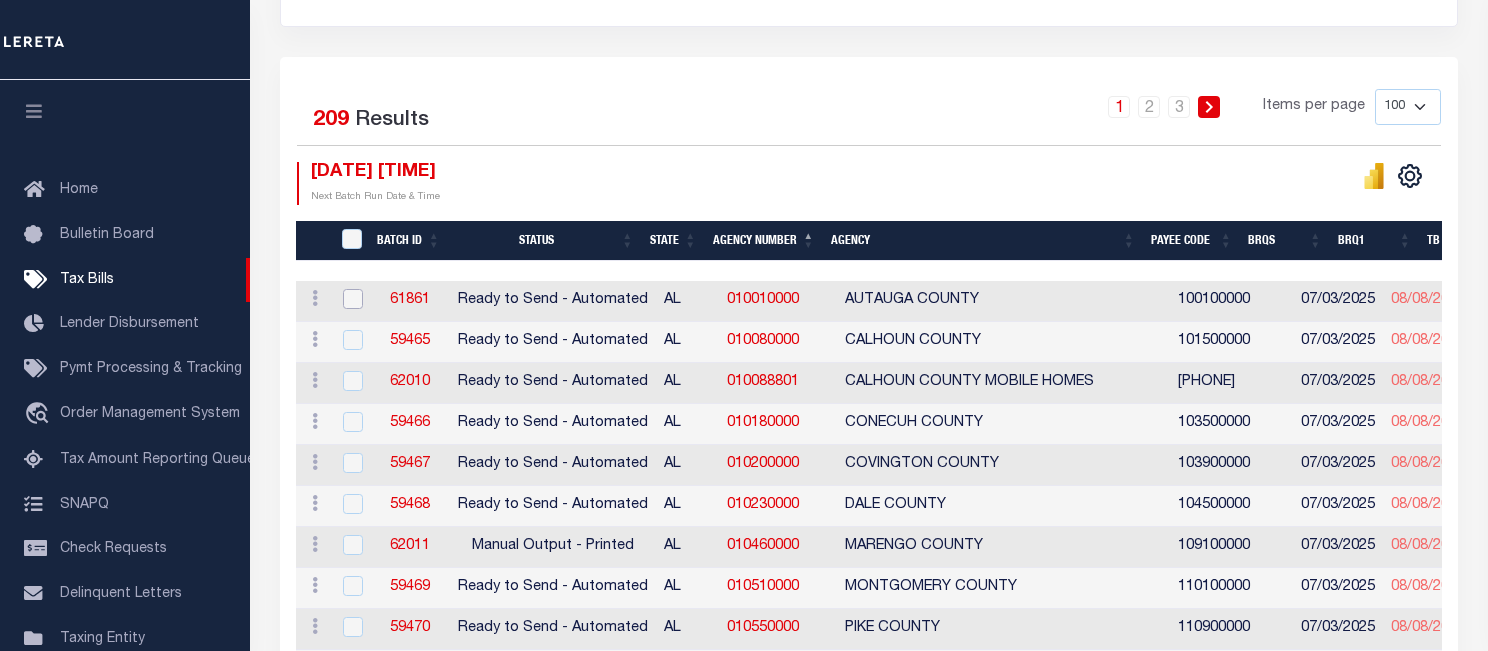 click at bounding box center (353, 299) 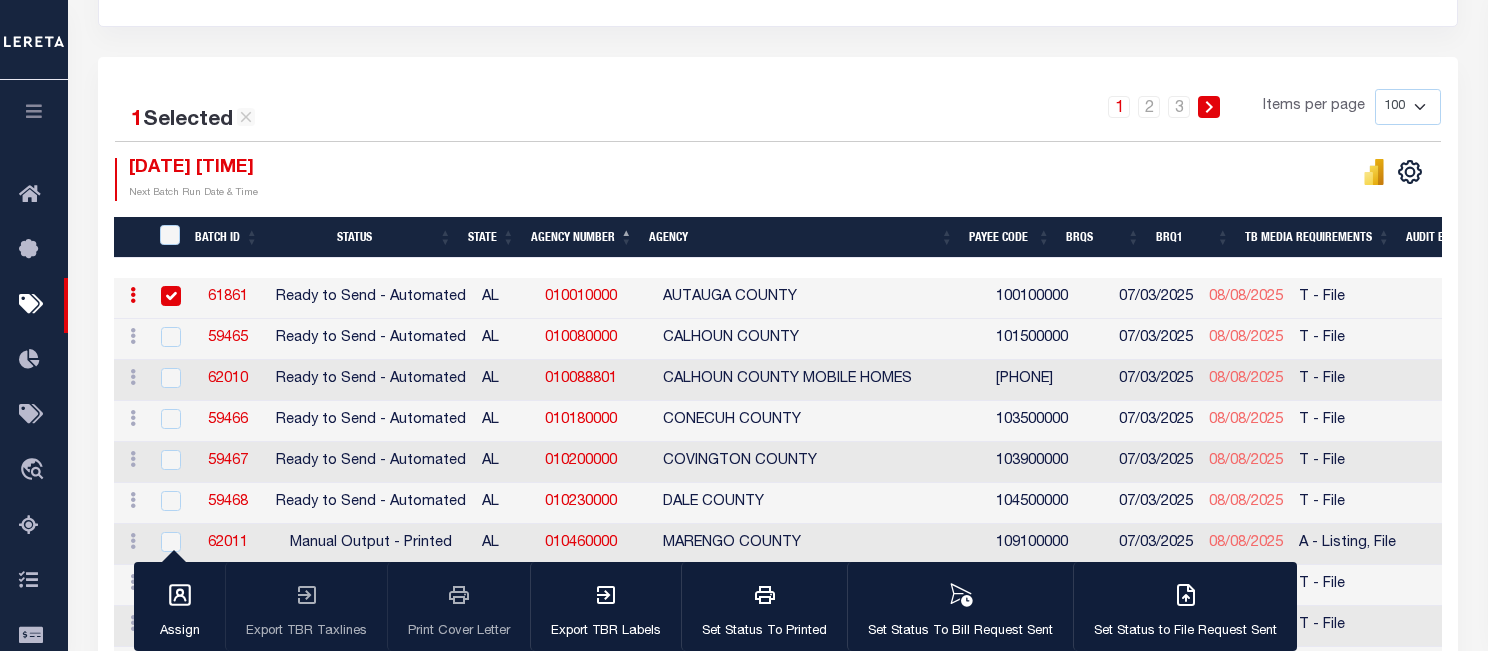 click at bounding box center (171, 296) 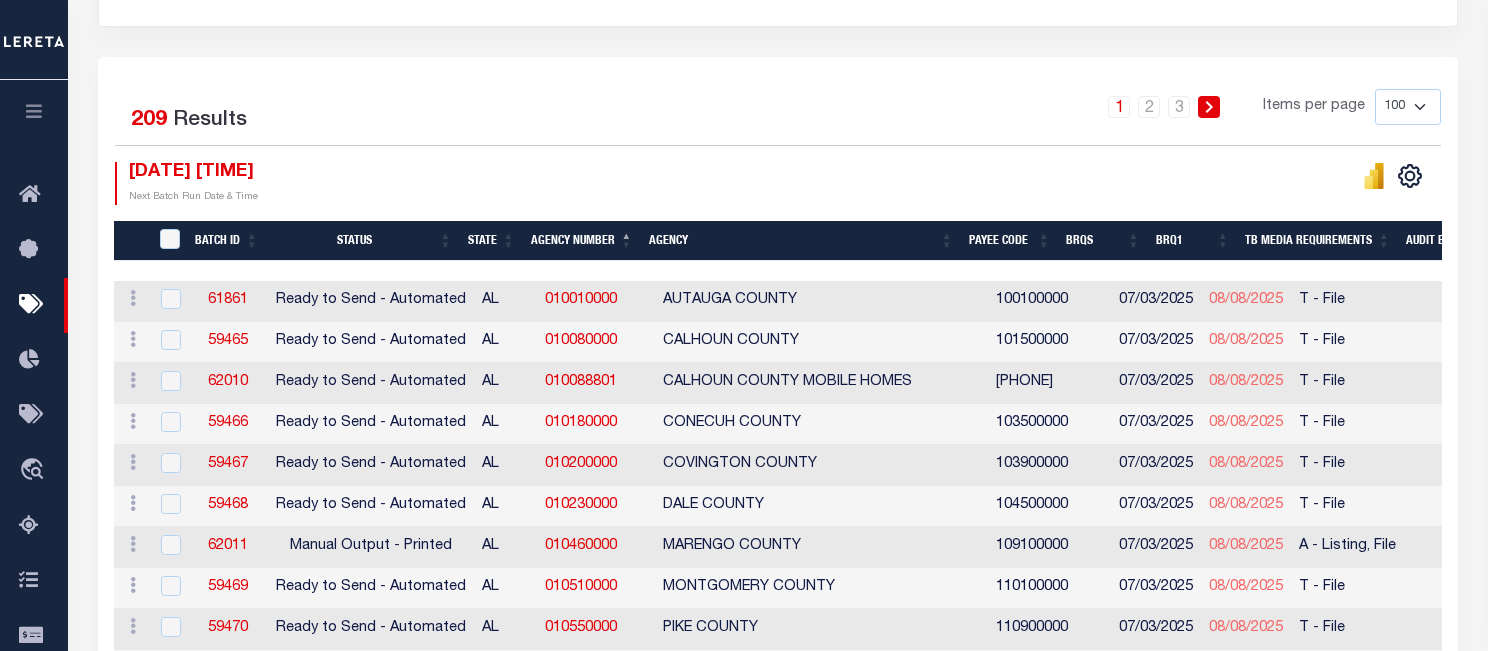 click on "1  Selected
209   Results
1 2 3
Items per page   100 200 500 1000
08/08/2025 02:30 PM" at bounding box center (778, 2227) 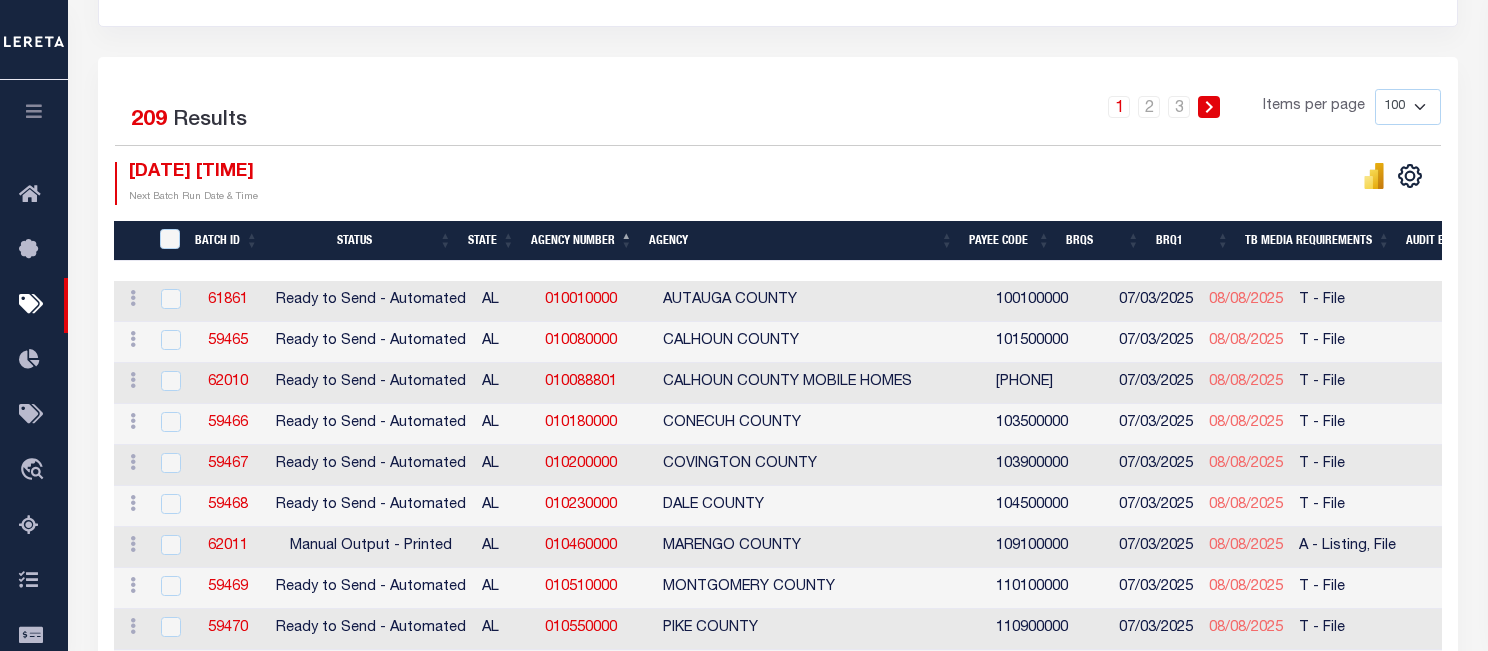 click on "1  Selected
209   Results
1 2 3
Items per page   100 200 500 1000
08/08/2025 02:30 PM" at bounding box center [778, 2227] 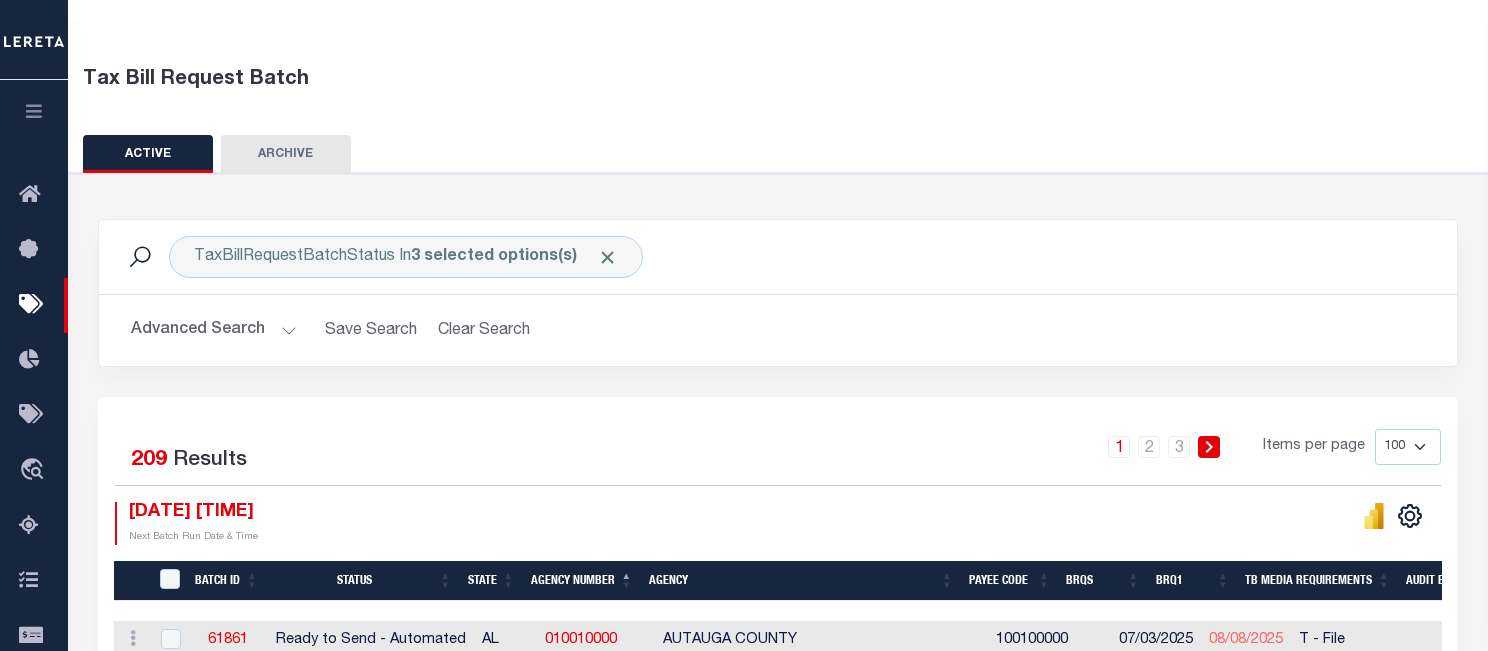 scroll, scrollTop: 300, scrollLeft: 0, axis: vertical 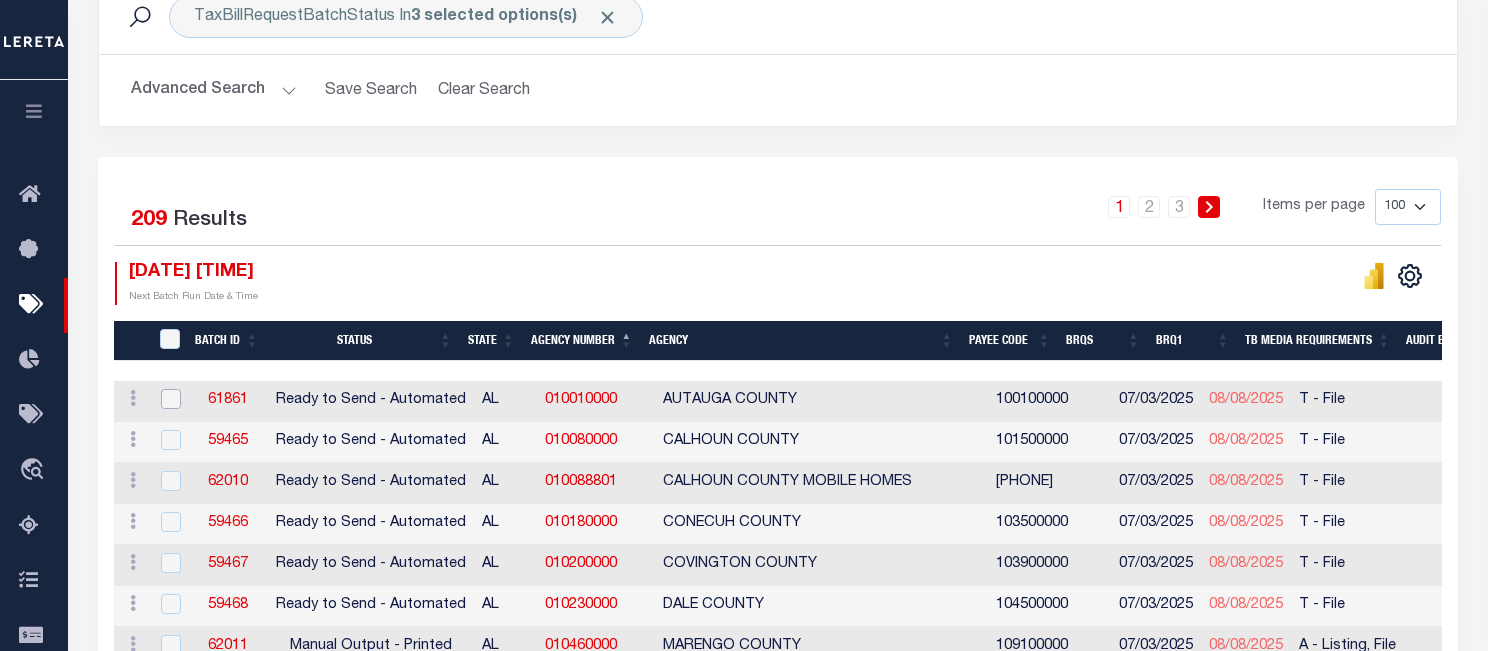 click at bounding box center [171, 399] 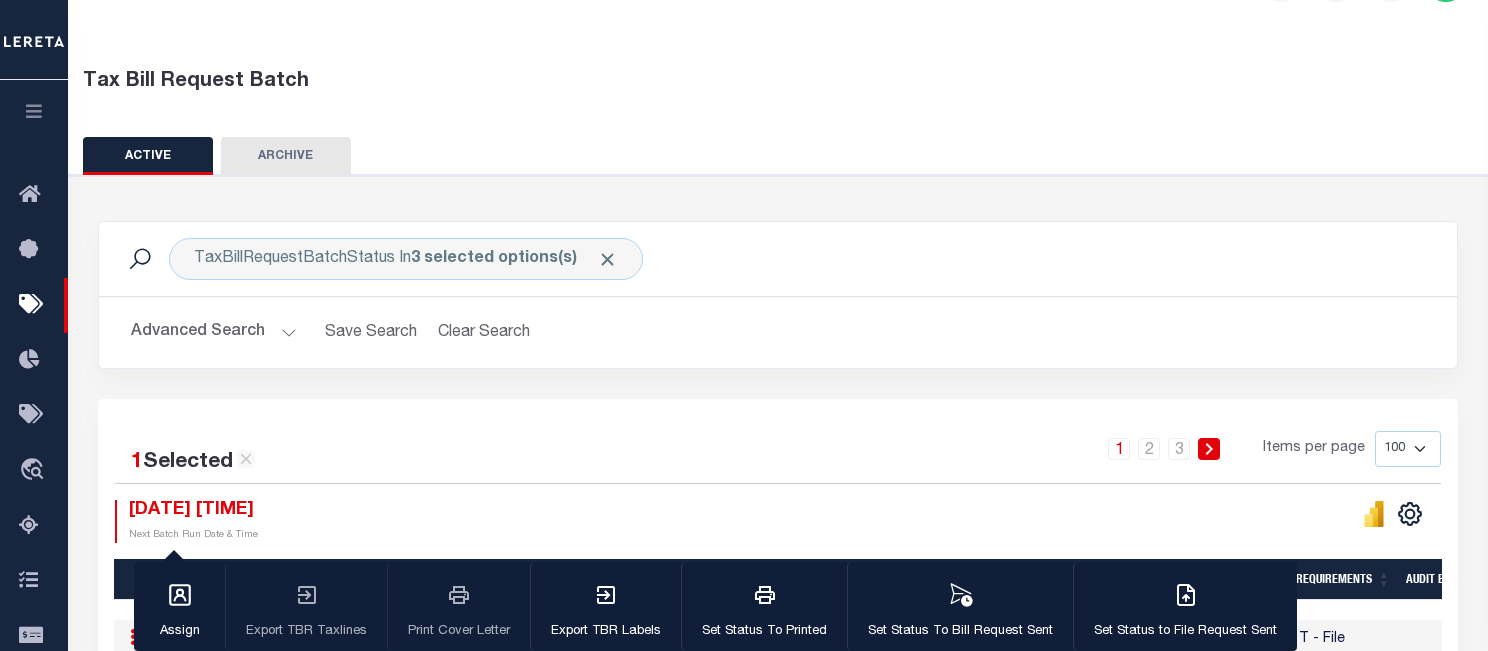 scroll, scrollTop: 0, scrollLeft: 0, axis: both 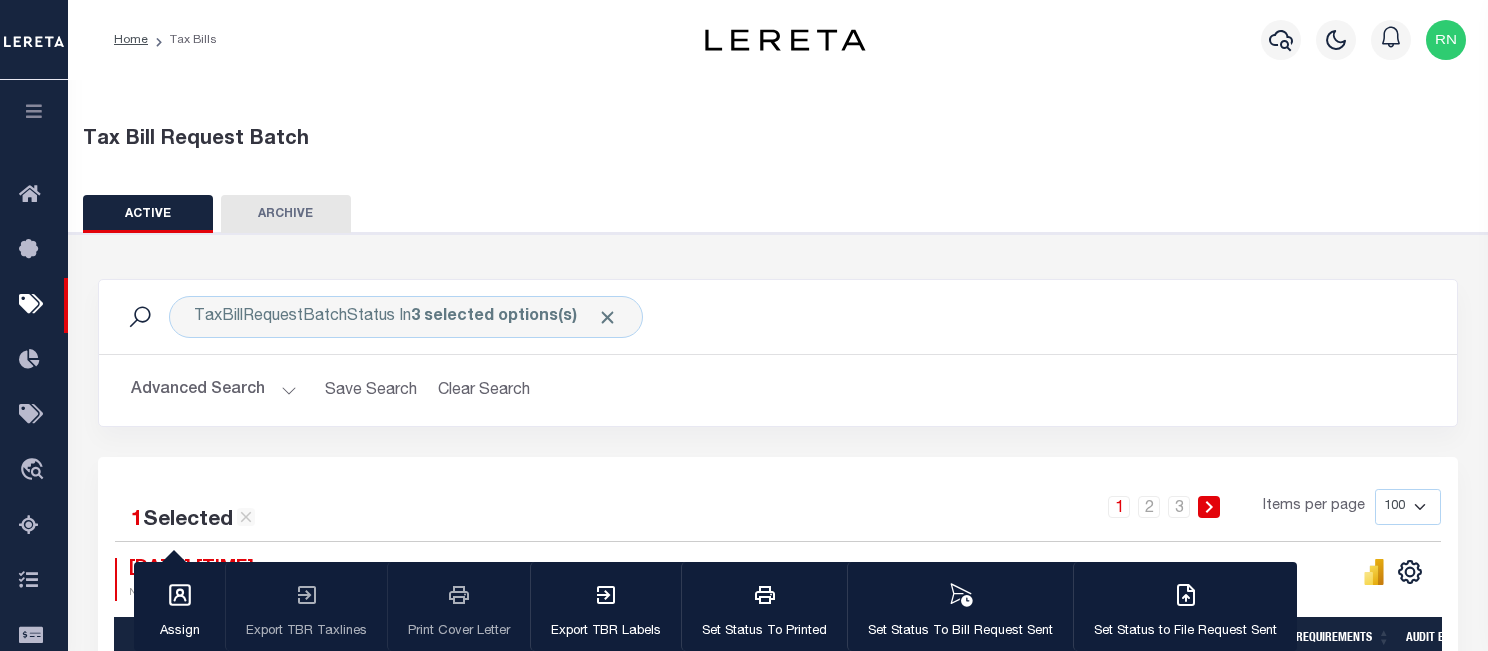 click on "Home Tax Bills" at bounding box center (384, 40) 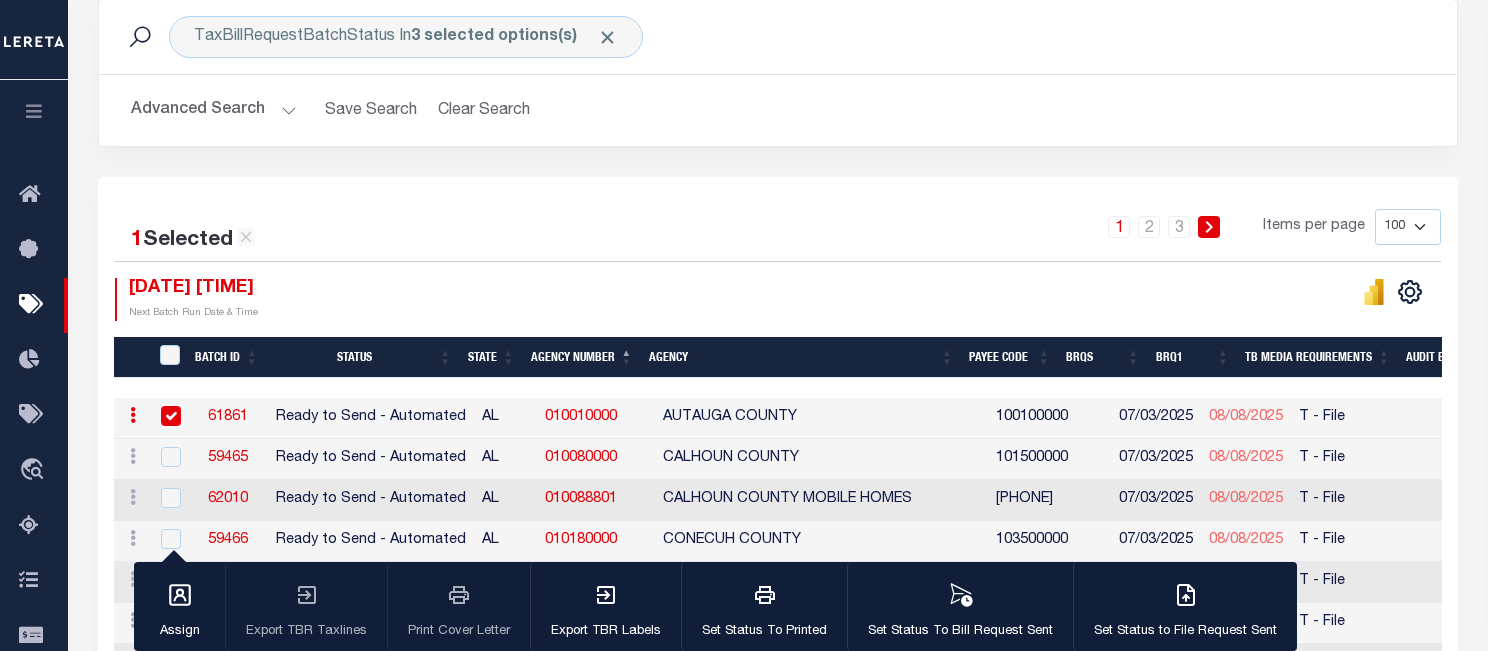 scroll, scrollTop: 300, scrollLeft: 0, axis: vertical 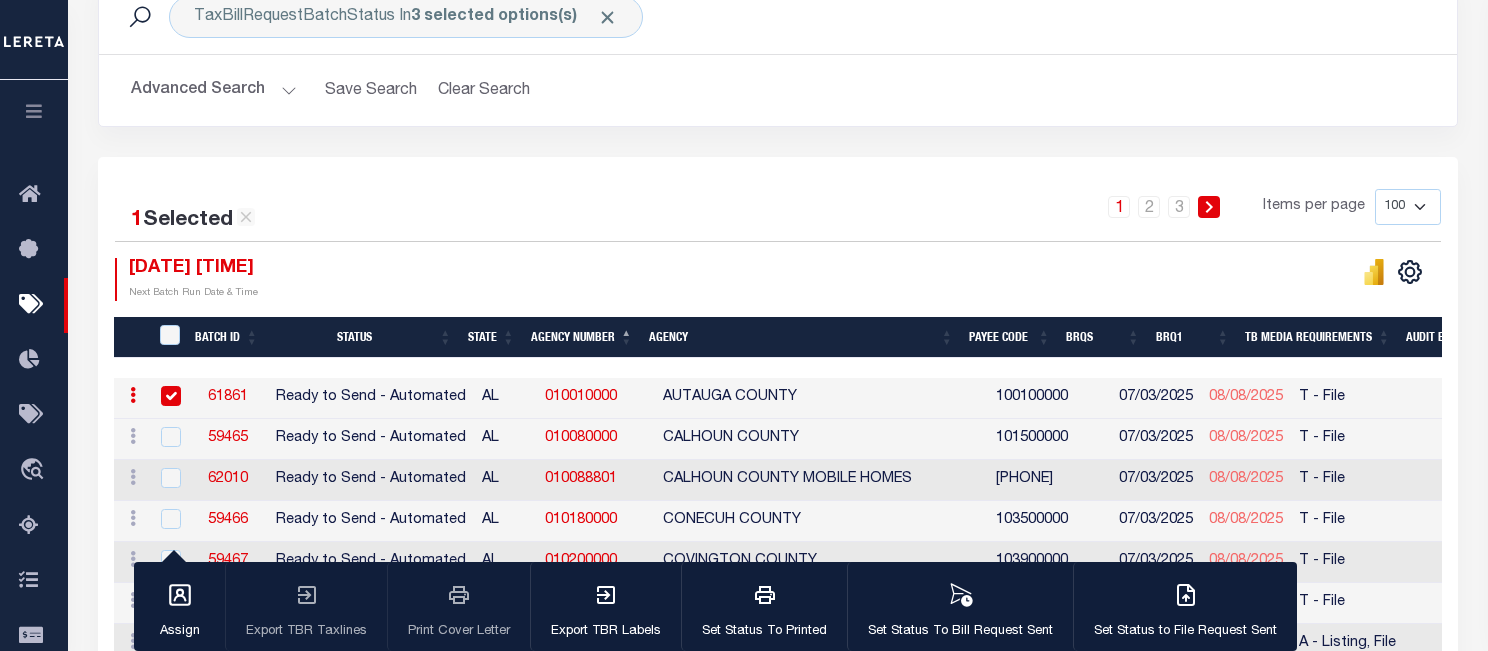 click at bounding box center [171, 396] 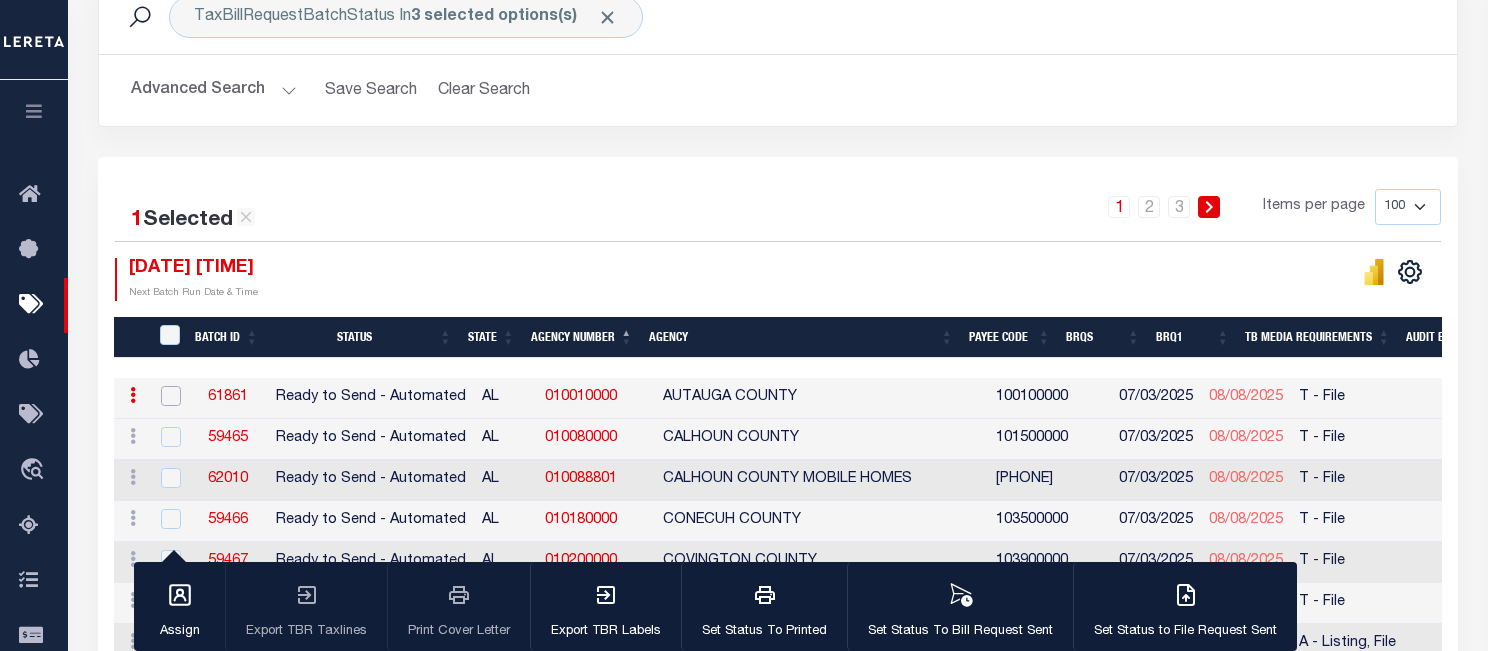checkbox on "false" 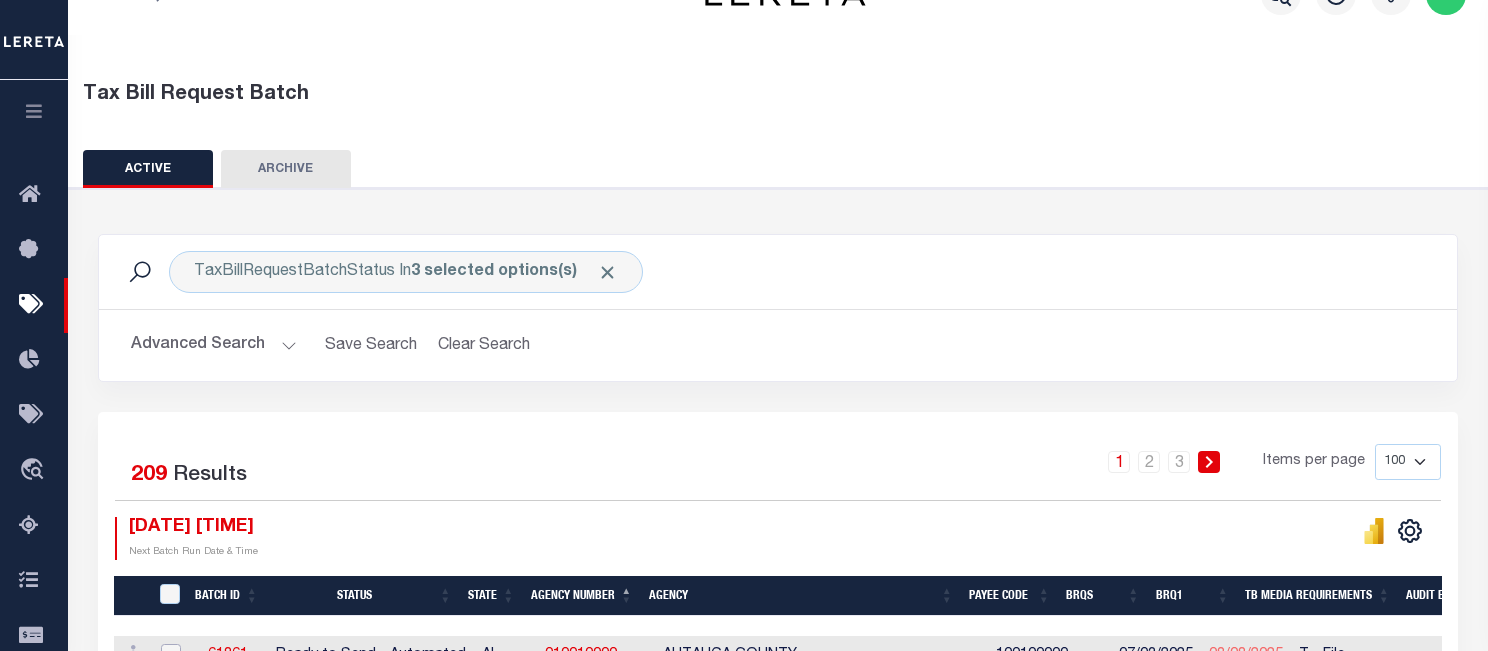 scroll, scrollTop: 0, scrollLeft: 0, axis: both 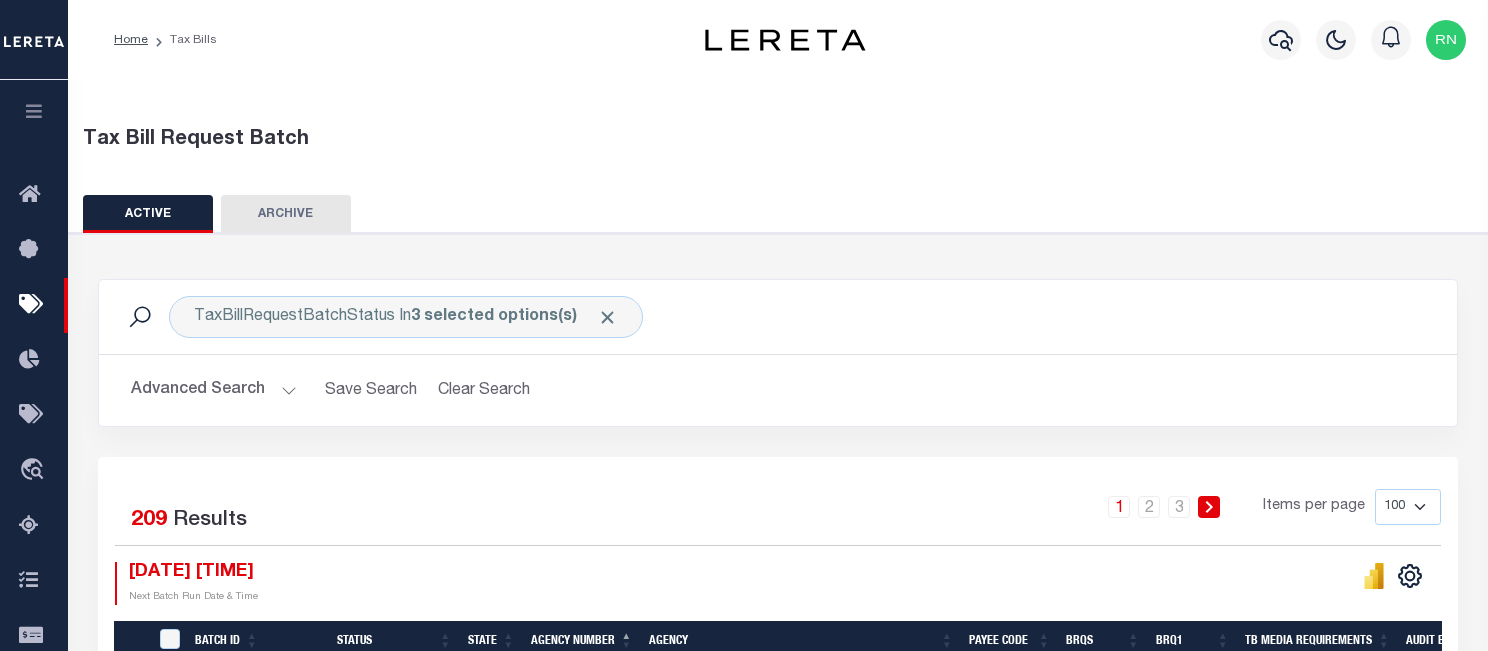 click on "Tax Bill Request Batch
ACTIVE
ARCHIVE
HISTORY" at bounding box center (778, 2450) 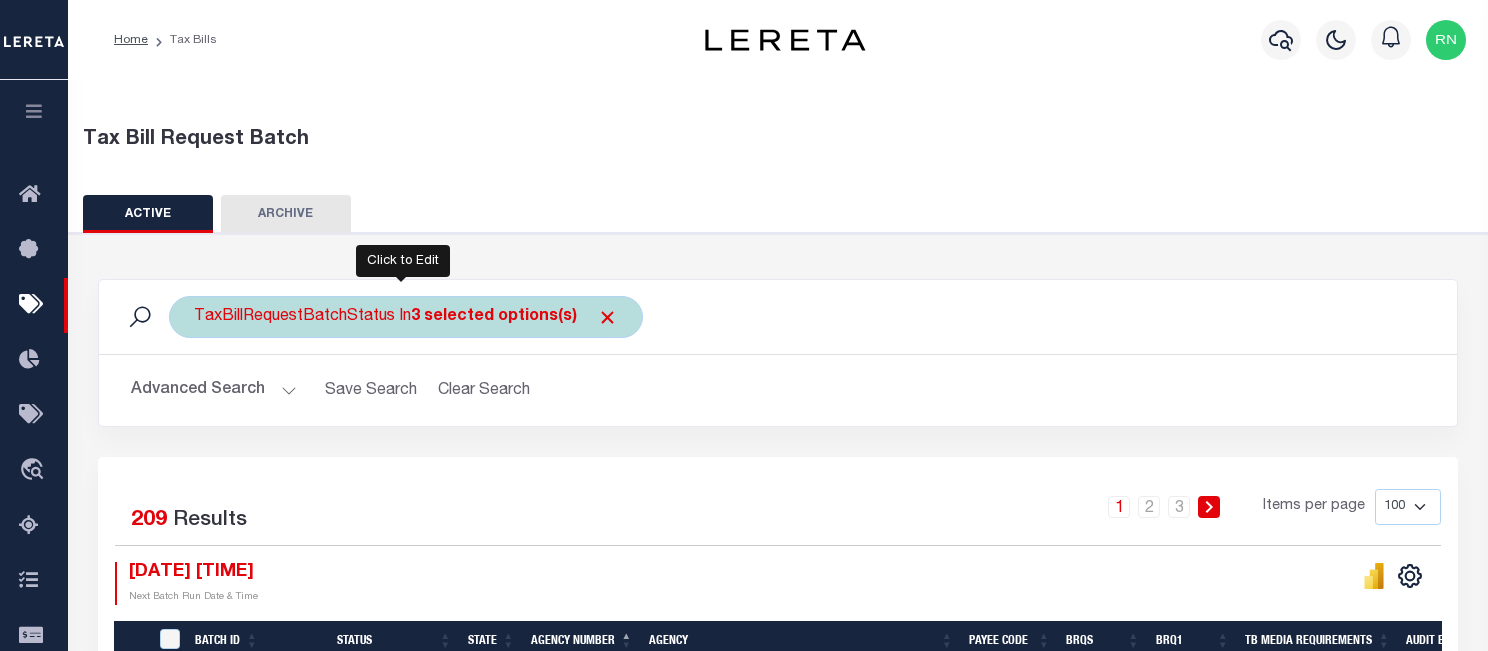 click on "TaxBillRequestBatchStatus In  3 selected options(s)
Ready to Send - Manual (RTS) Bill Request Sent (RST) Bills Received (RCD) Manual Output - Printed (PRT) Bills Keyed & Verified (RVD) Ready to Send - Automated (RTA) Bills Checked In (CKI) Request Rejected (REJ) Dup Bill Request Sent (DST) Bills Not Received (NRD) Request Followup (RFU) ETL Output Req'd (POR) Suppression Sent (SST) Not Required (NRQ) 3 selected
Cancel   Apply" at bounding box center (406, 317) 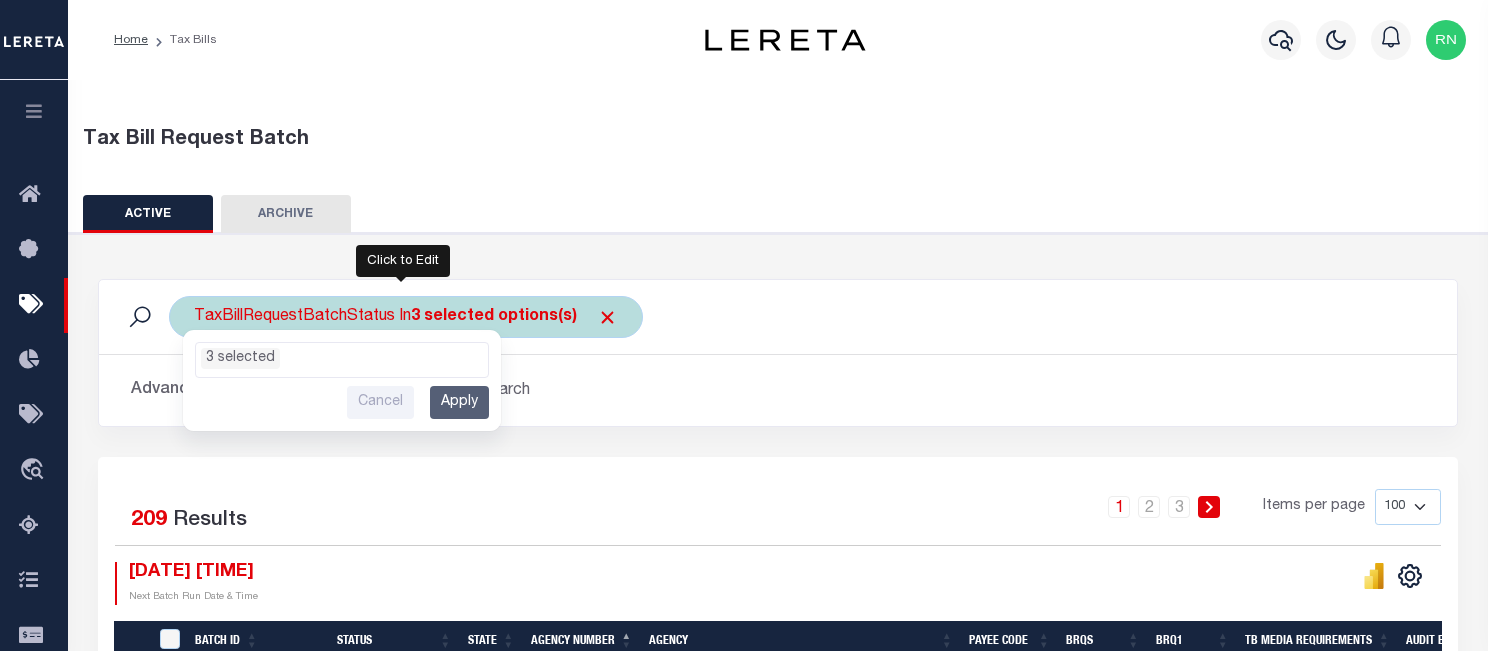 scroll, scrollTop: 85, scrollLeft: 0, axis: vertical 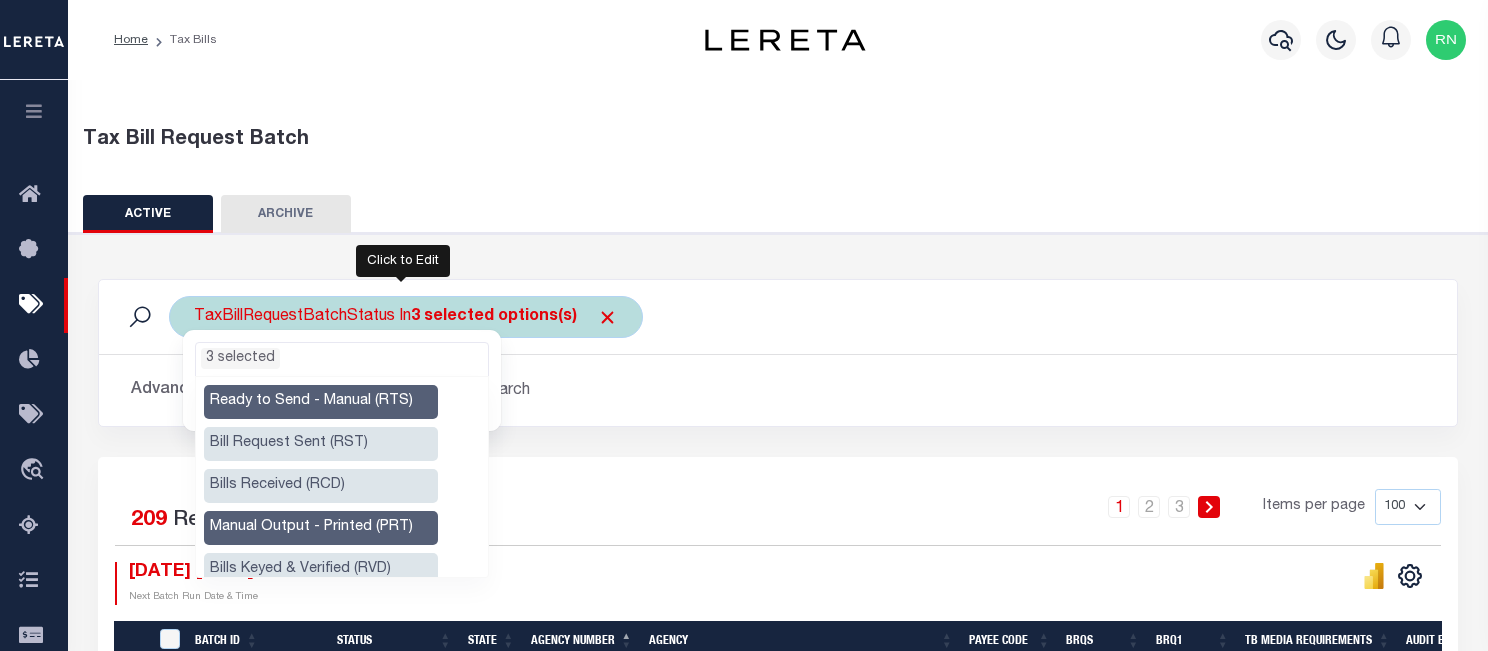 click on "3 selected" at bounding box center [342, 356] 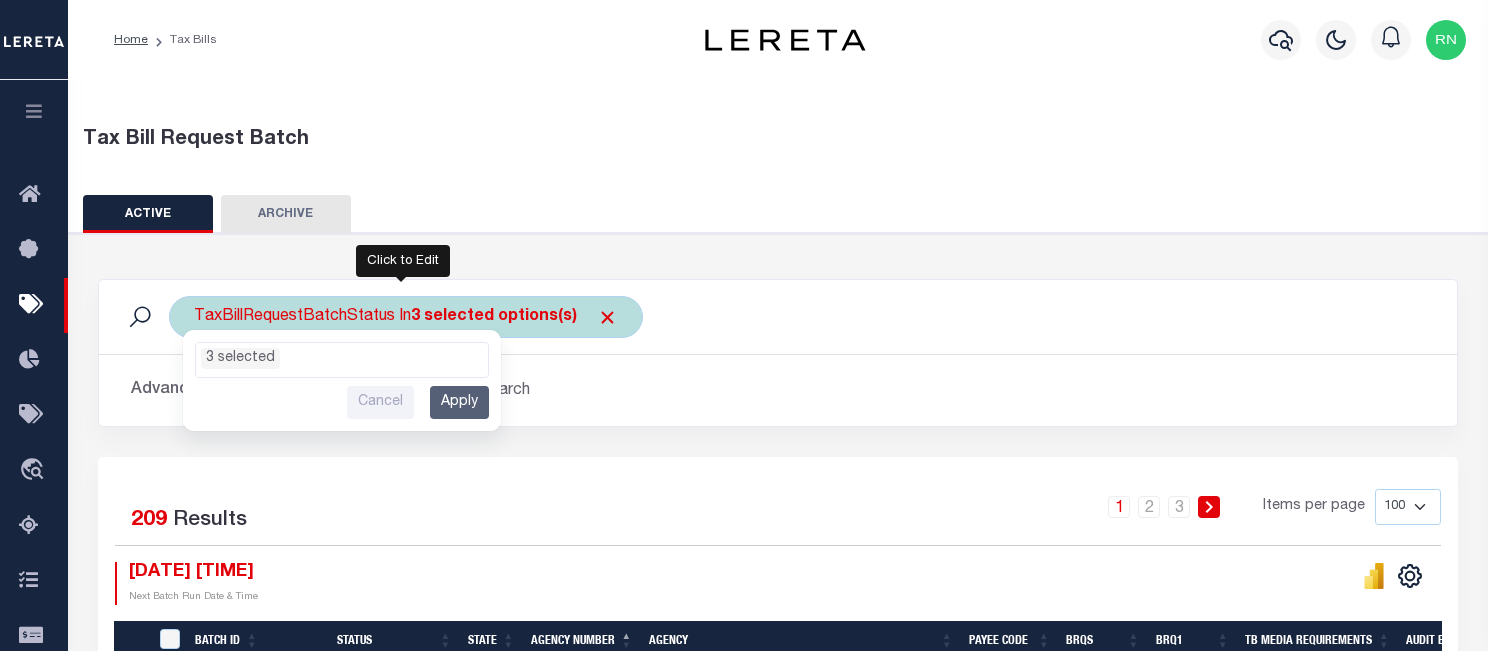 click on "Apply" at bounding box center [459, 402] 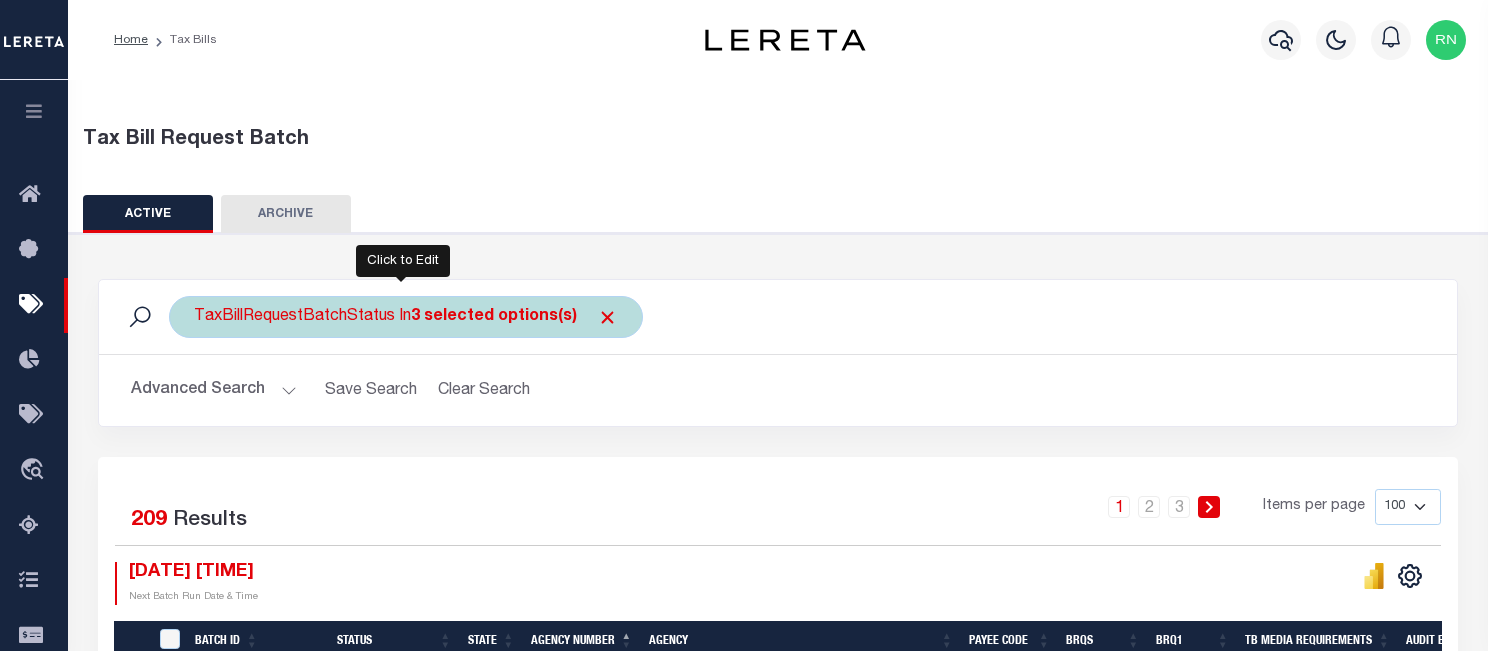 click on "TaxBillRequestBatchStatus In  3 selected options(s)" at bounding box center [406, 317] 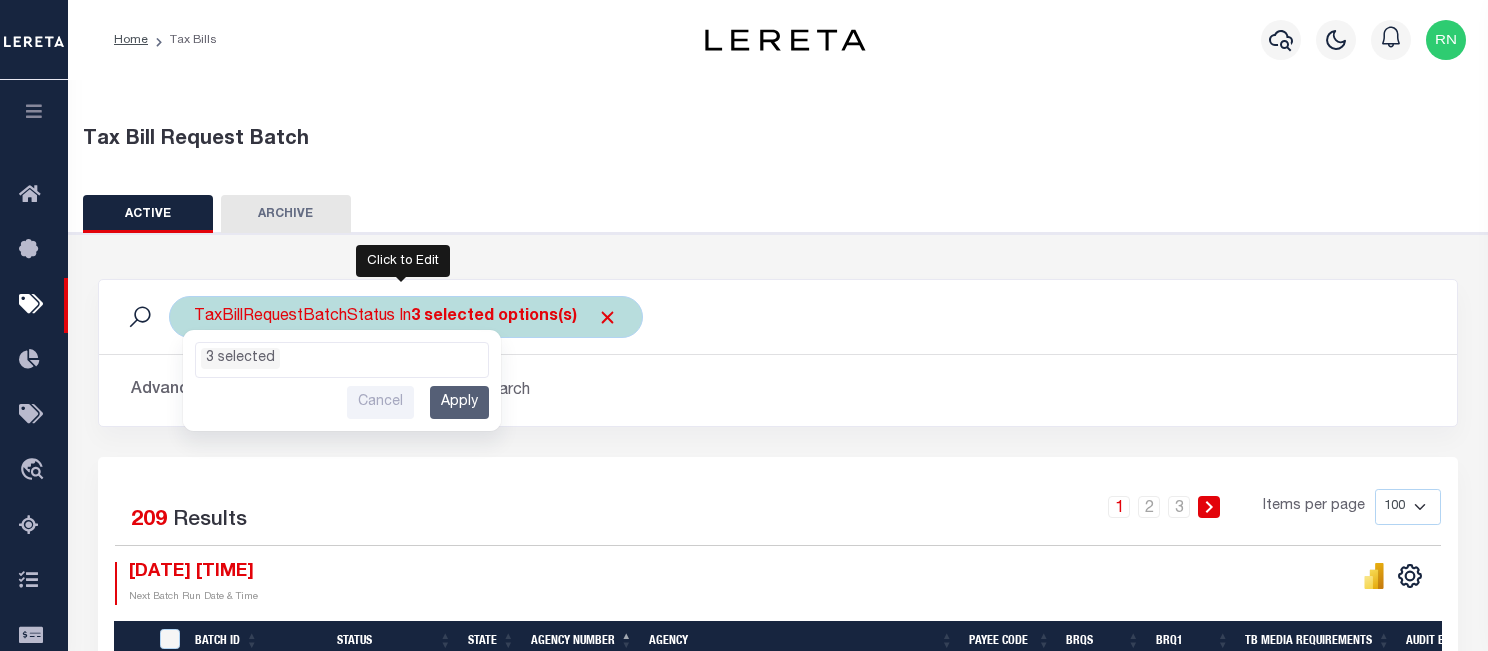 scroll, scrollTop: 85, scrollLeft: 0, axis: vertical 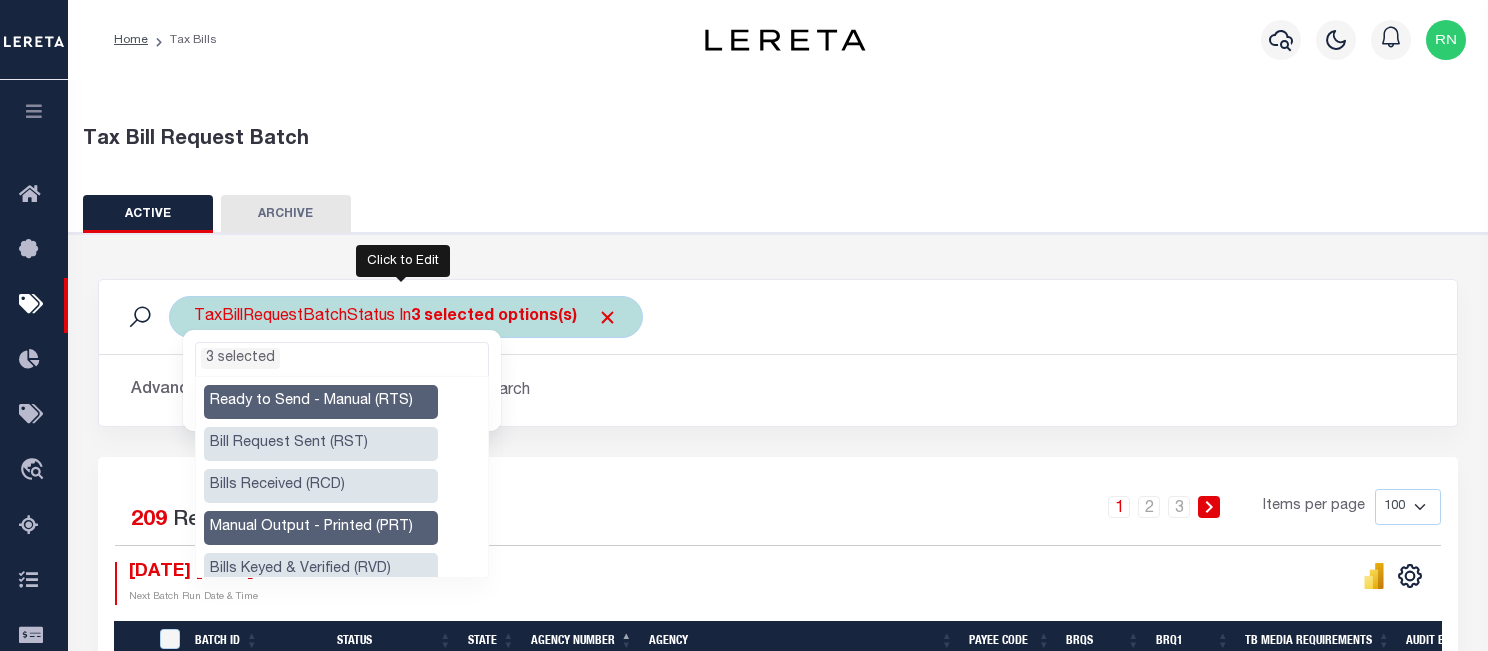 click on "3 selected" at bounding box center [342, 356] 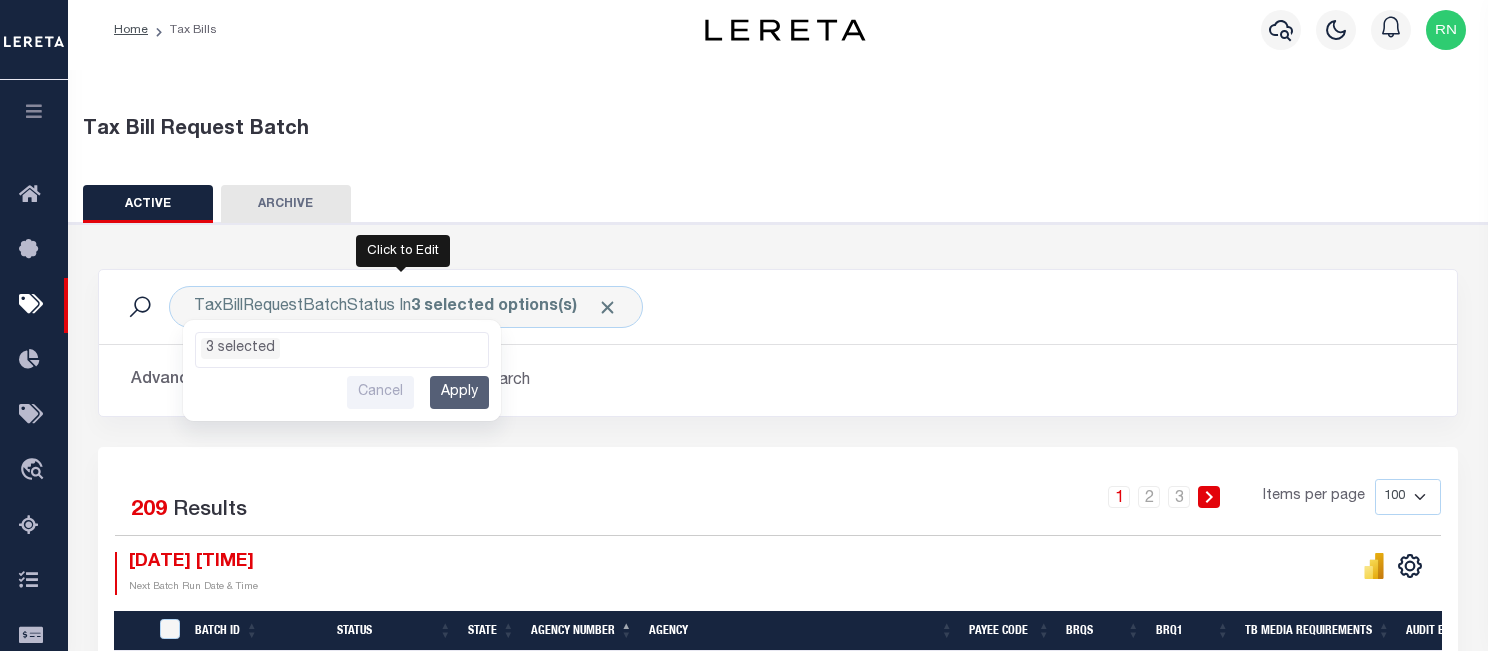scroll, scrollTop: 0, scrollLeft: 0, axis: both 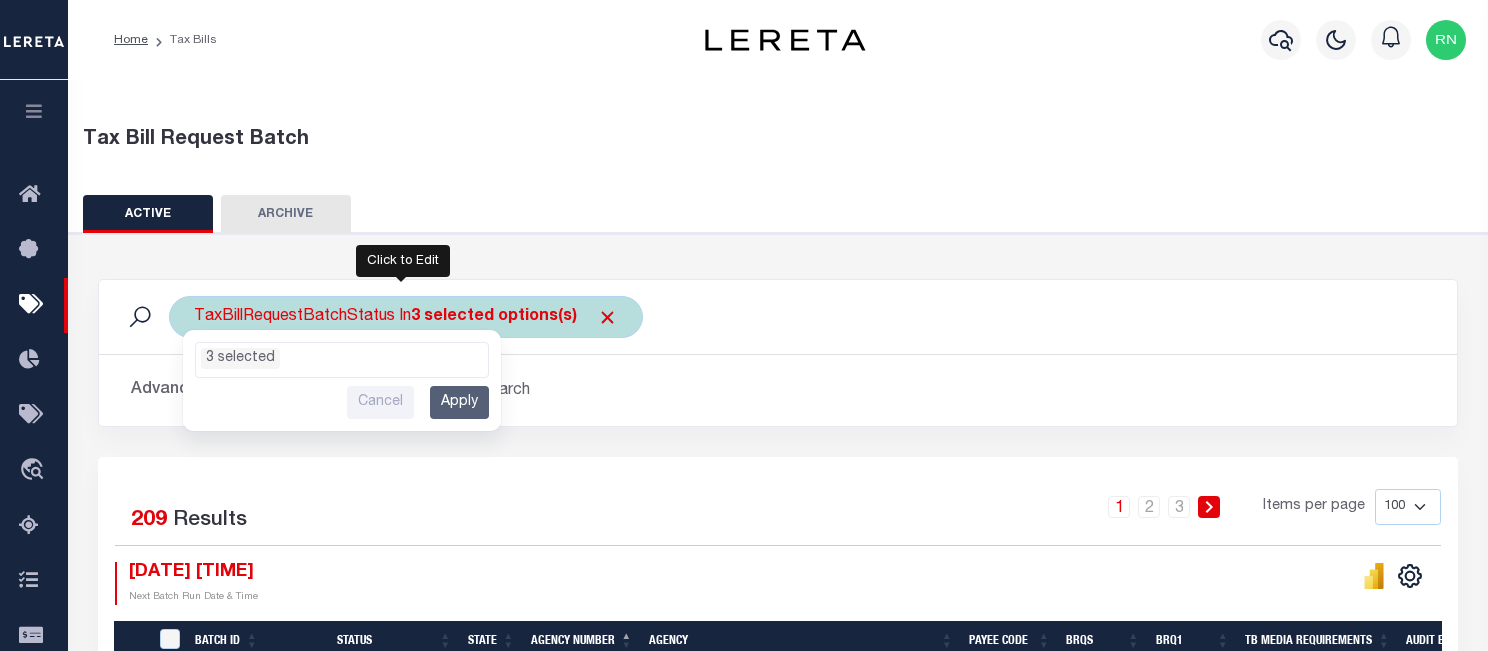 click on "3 selected" at bounding box center (342, 356) 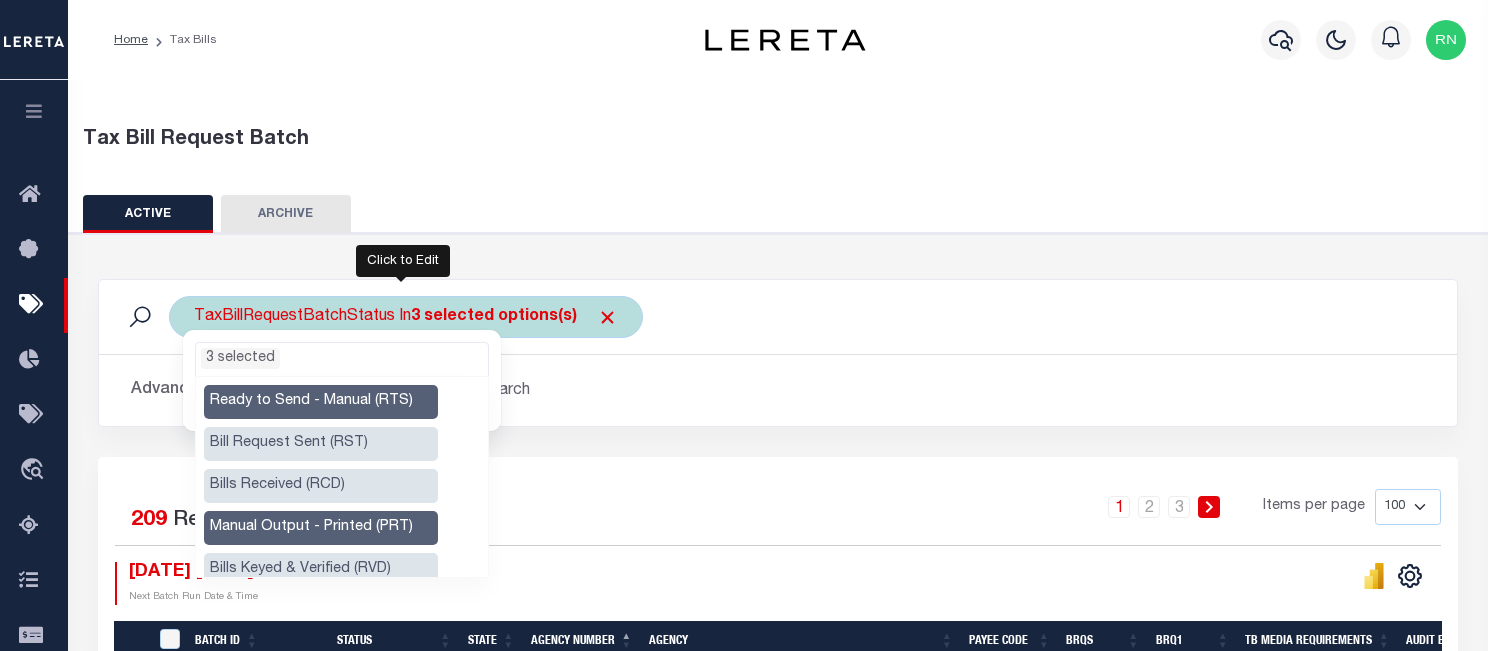 click on "3 selected" at bounding box center [342, 356] 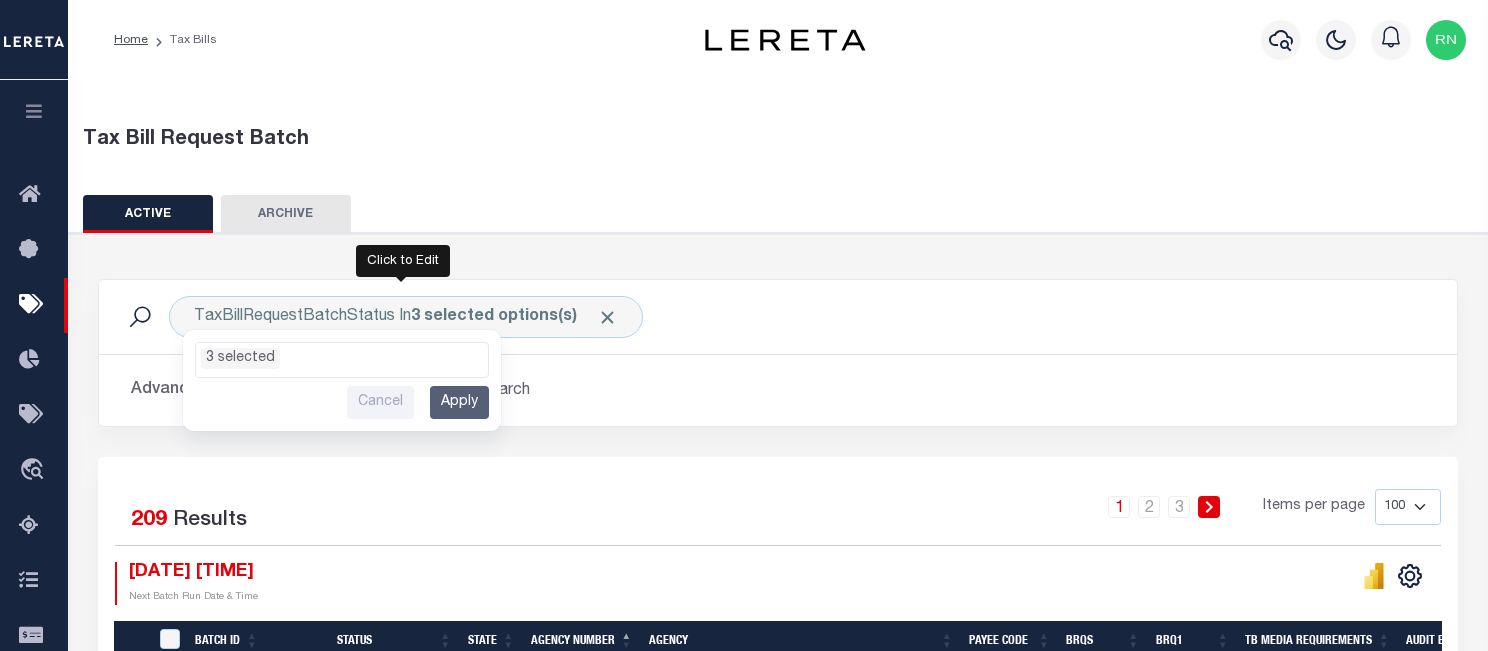 click 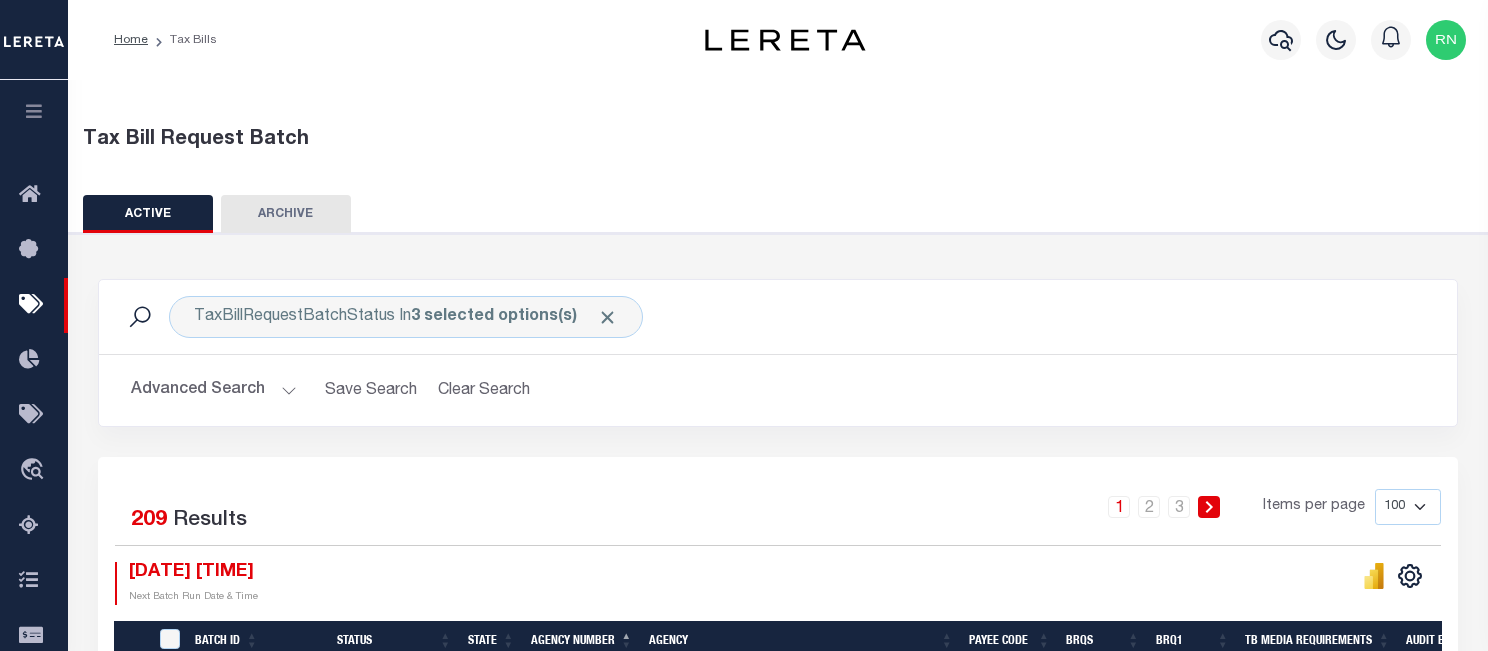 click 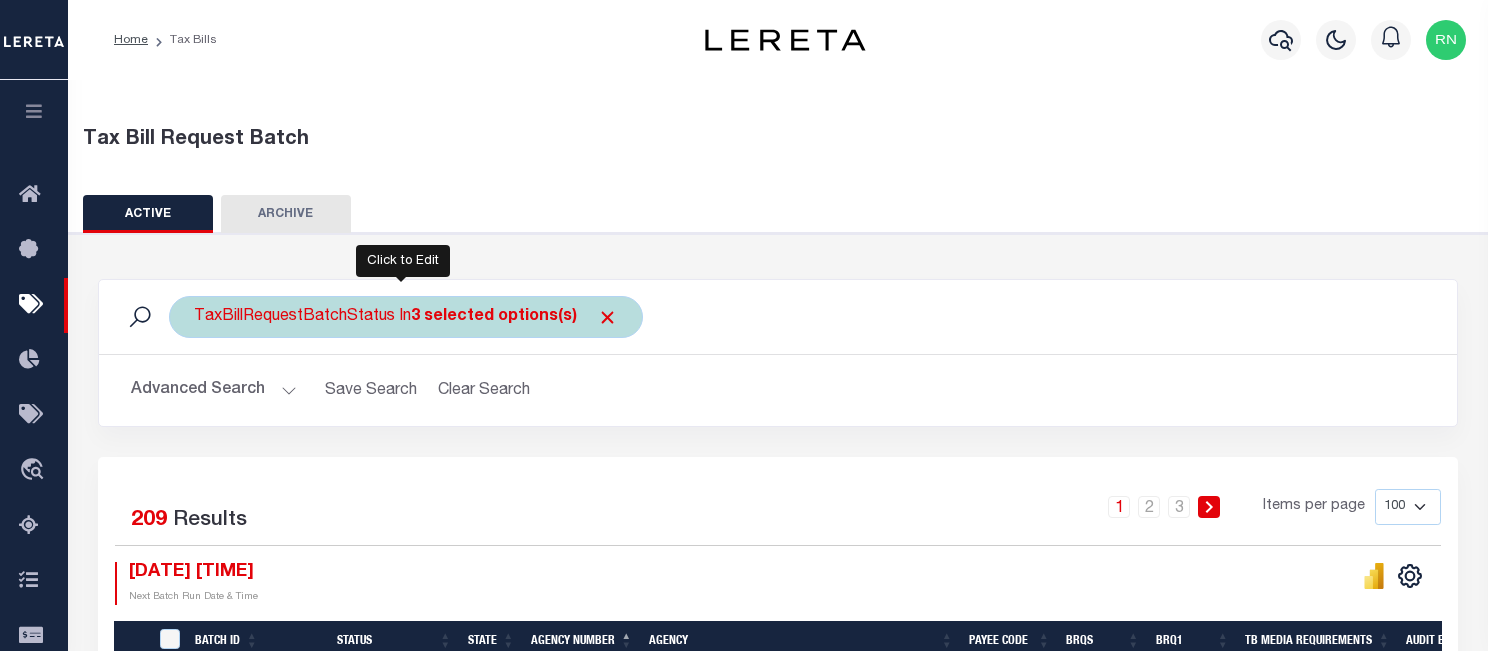 click on "TaxBillRequestBatchStatus In  3 selected options(s)
Ready to Send - Manual (RTS) Bill Request Sent (RST) Bills Received (RCD) Manual Output - Printed (PRT) Bills Keyed & Verified (RVD) Ready to Send - Automated (RTA) Bills Checked In (CKI) Request Rejected (REJ) Dup Bill Request Sent (DST) Bills Not Received (NRD) Request Followup (RFU) ETL Output Req'd (POR) Suppression Sent (SST) Not Required (NRQ) 3 selected
Cancel   Apply" at bounding box center [406, 317] 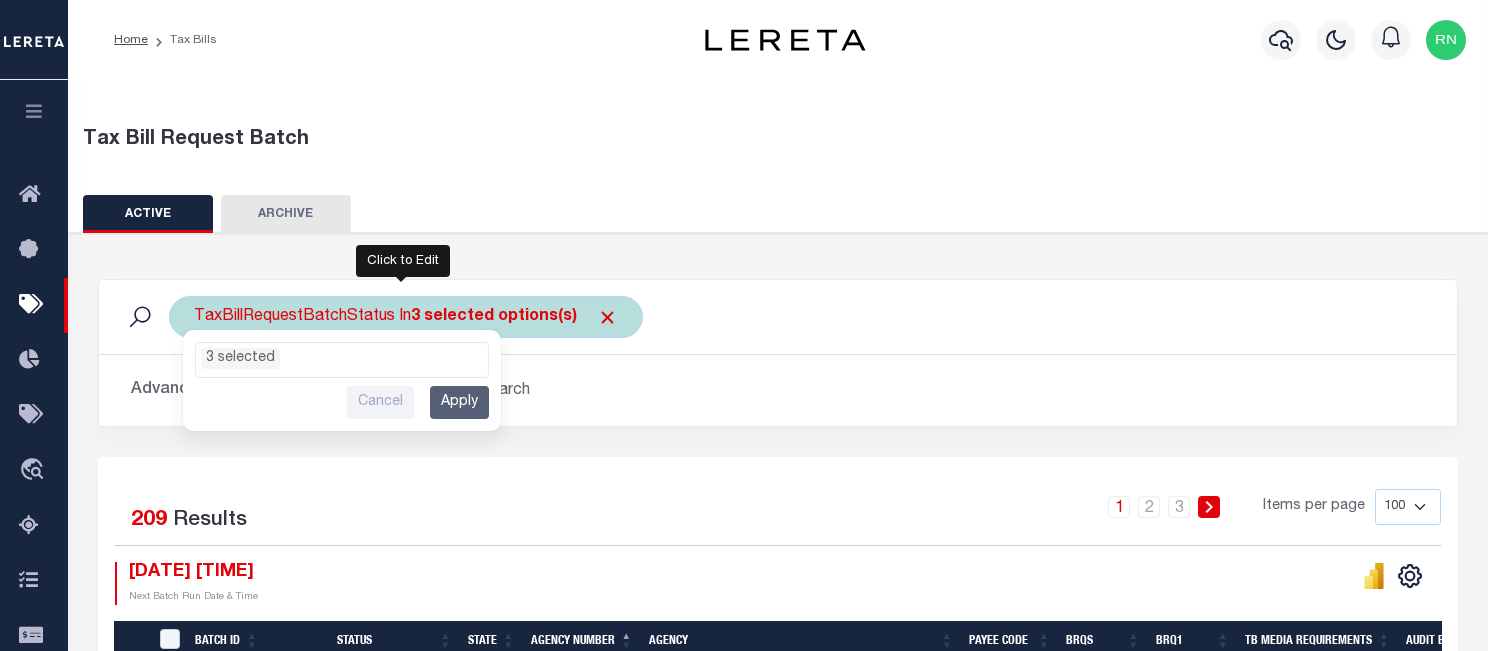 scroll, scrollTop: 85, scrollLeft: 0, axis: vertical 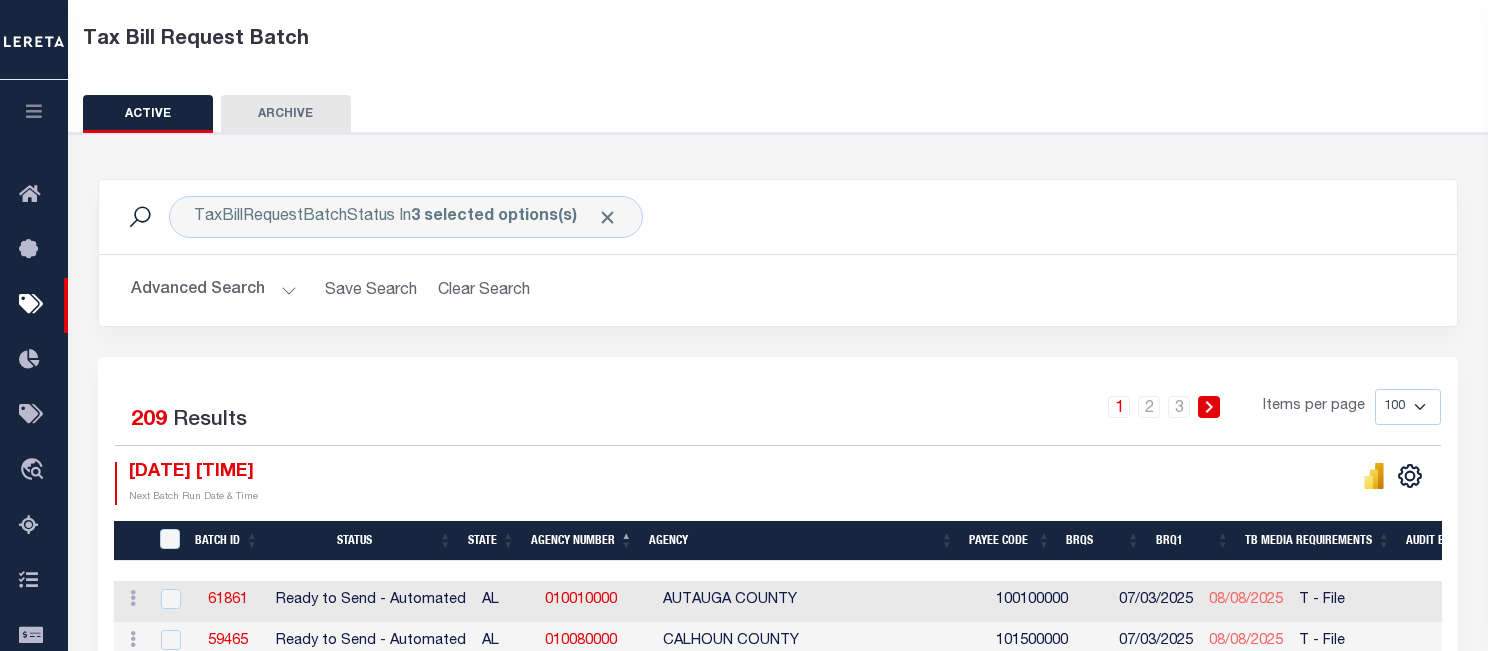 click on "Advanced Search" at bounding box center [214, 290] 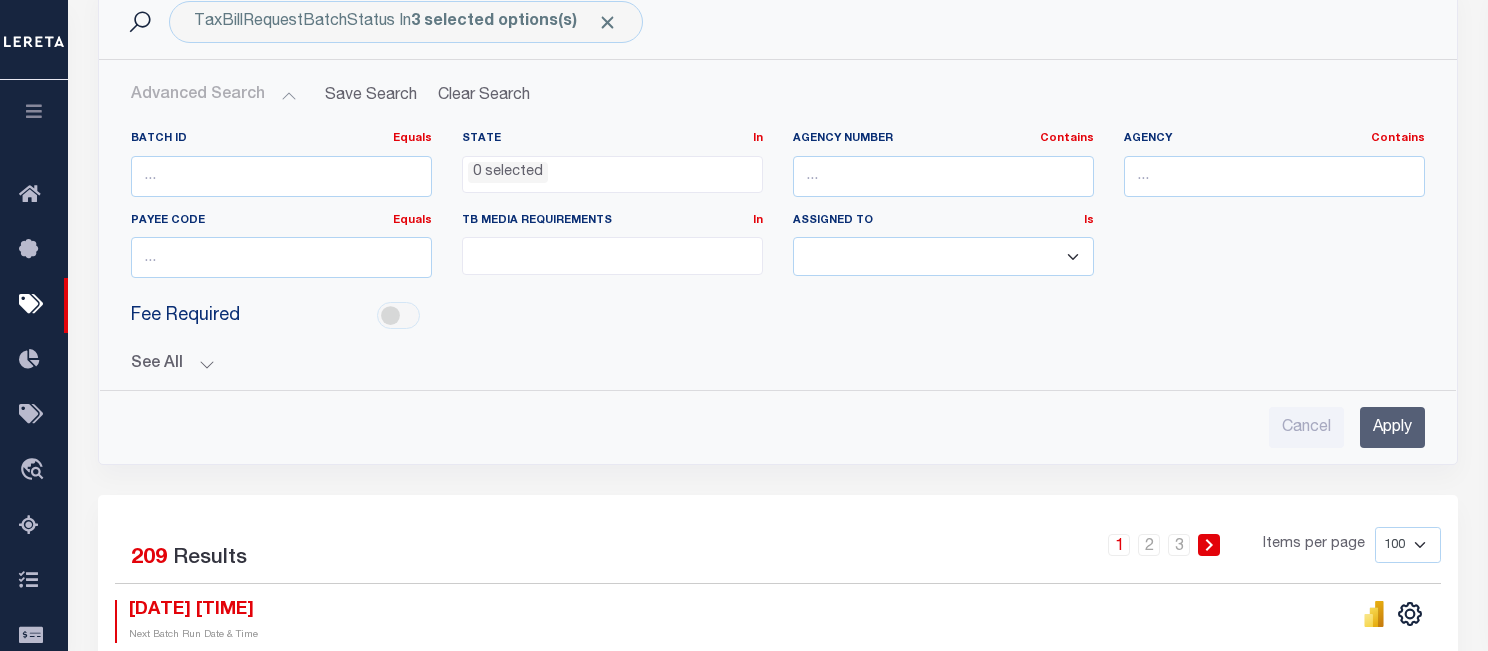 scroll, scrollTop: 300, scrollLeft: 0, axis: vertical 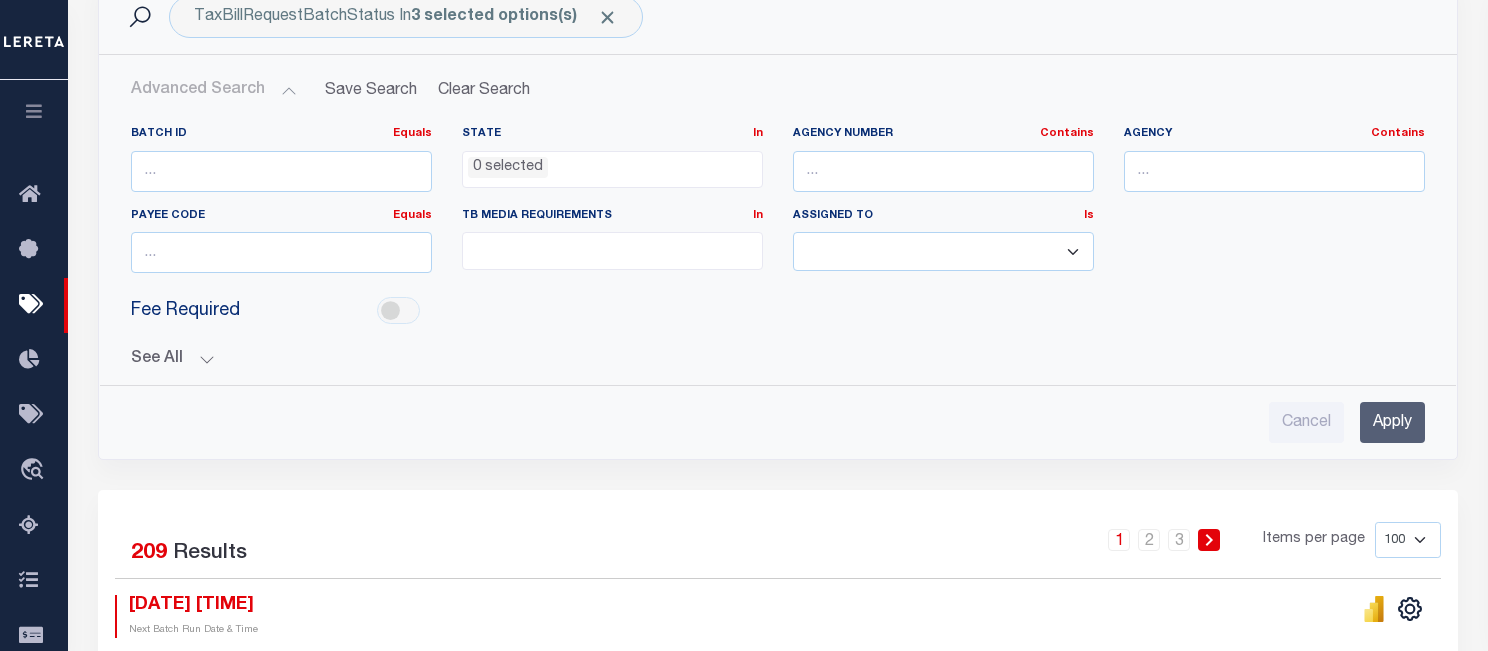 click on "See All" at bounding box center [778, 359] 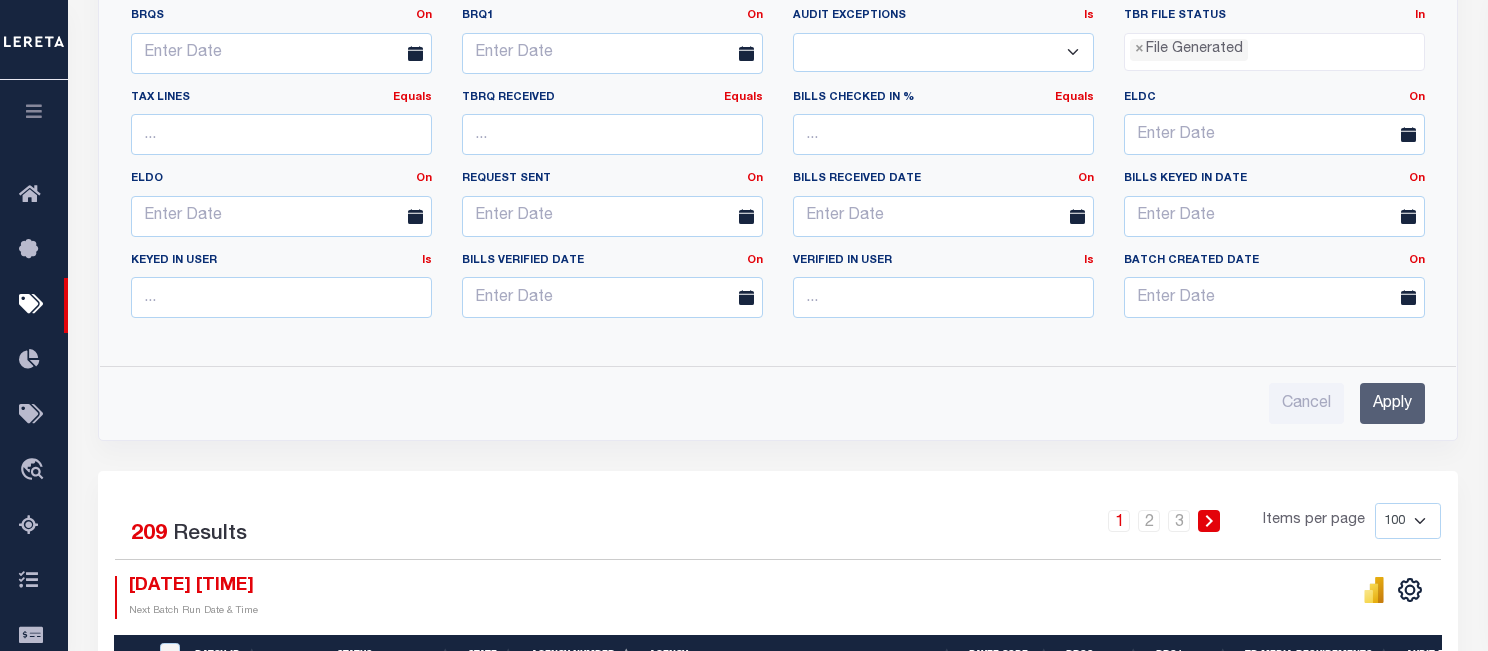 scroll, scrollTop: 700, scrollLeft: 0, axis: vertical 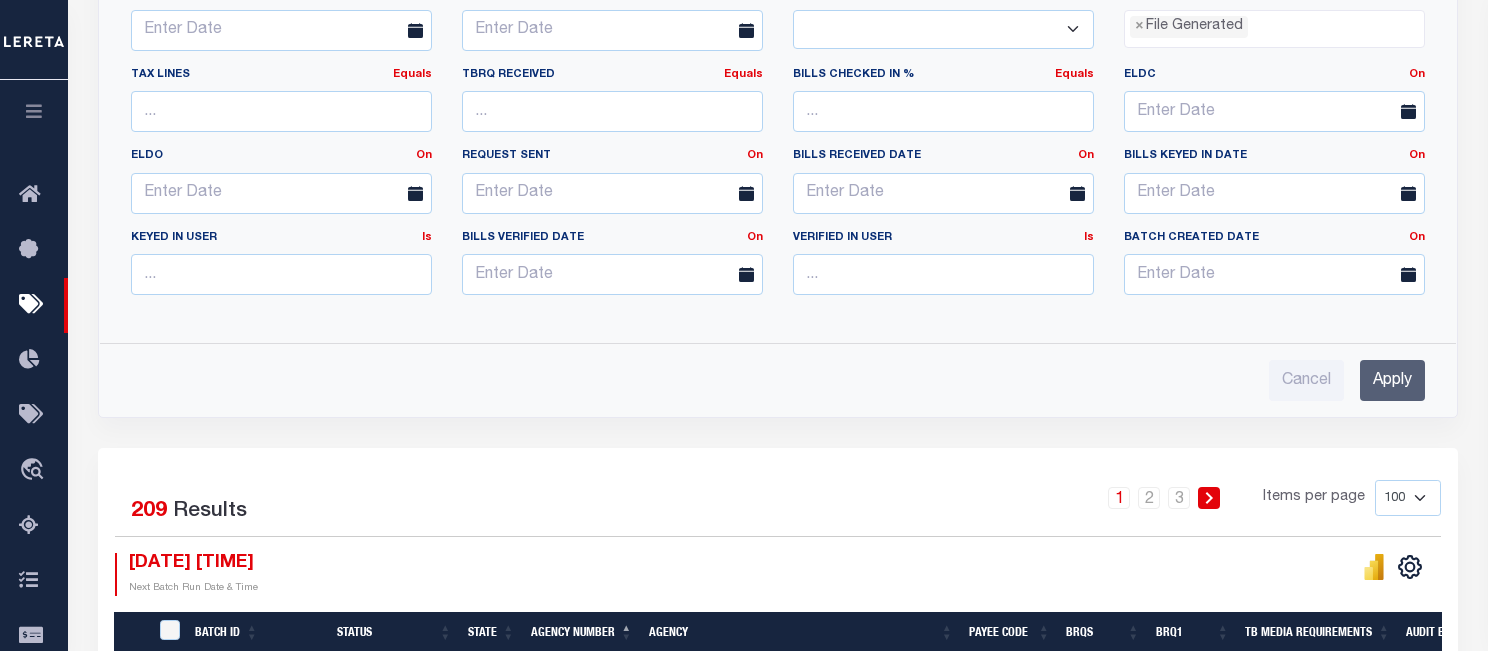 click on "Apply" at bounding box center [1392, 380] 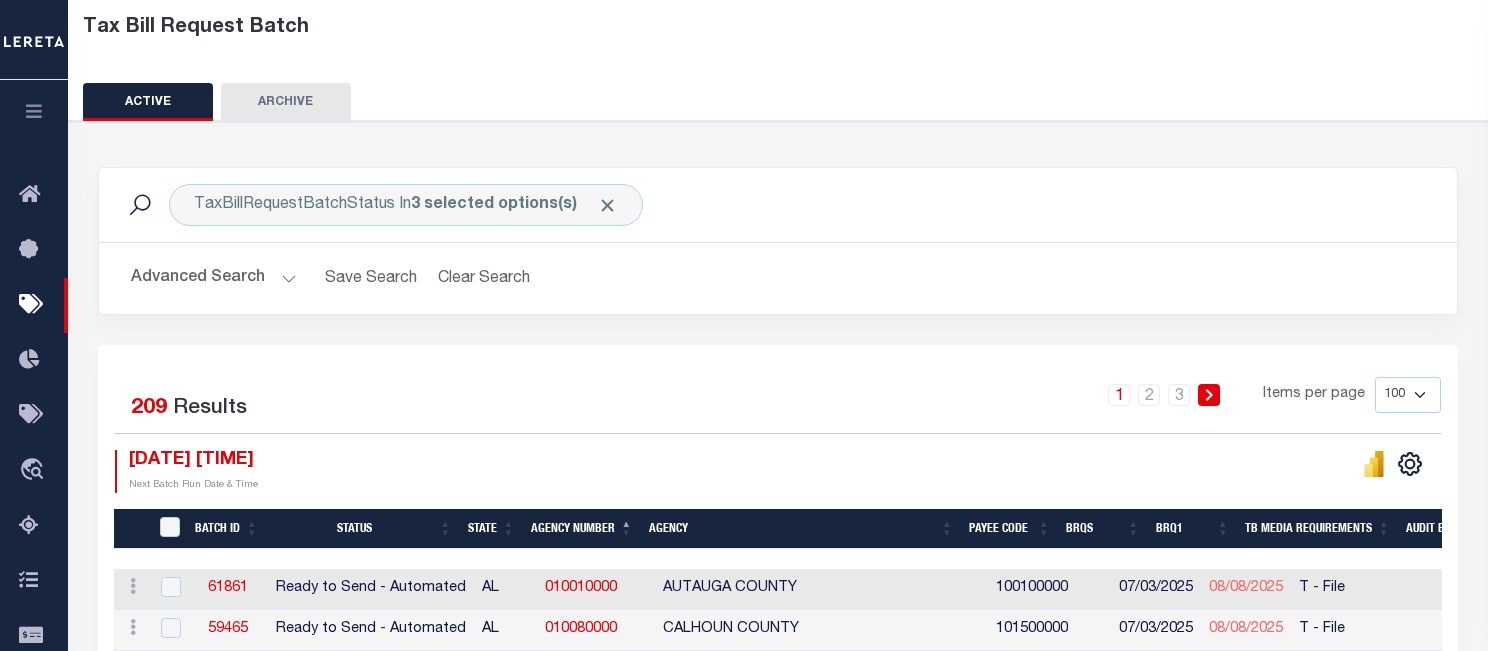 scroll, scrollTop: 0, scrollLeft: 0, axis: both 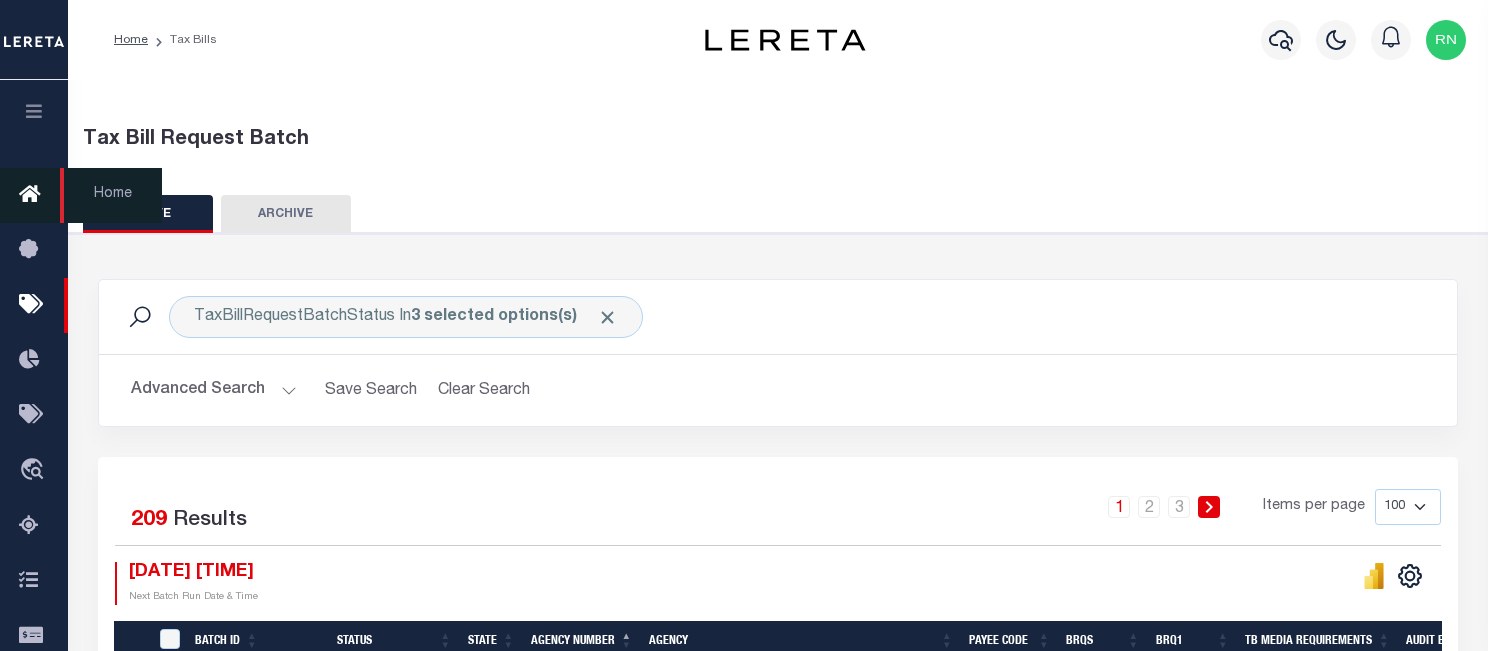 click at bounding box center [35, 195] 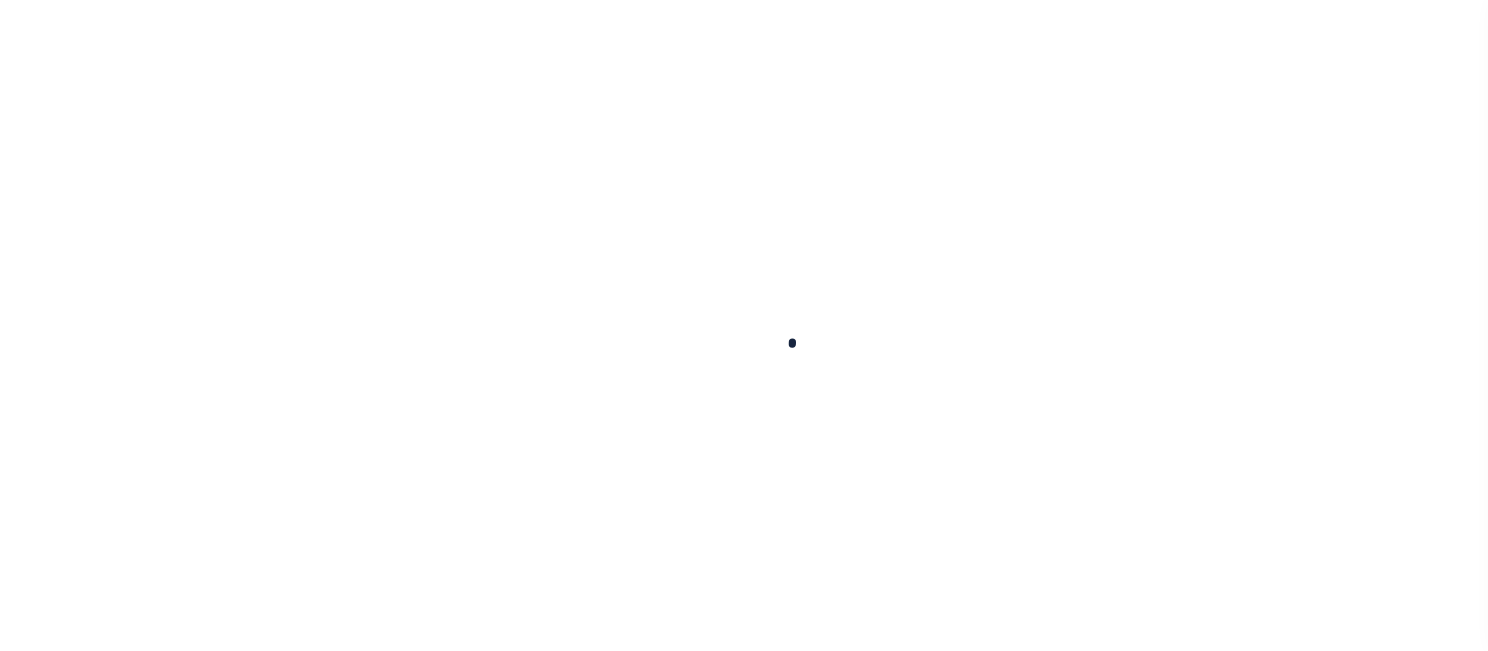 scroll, scrollTop: 0, scrollLeft: 0, axis: both 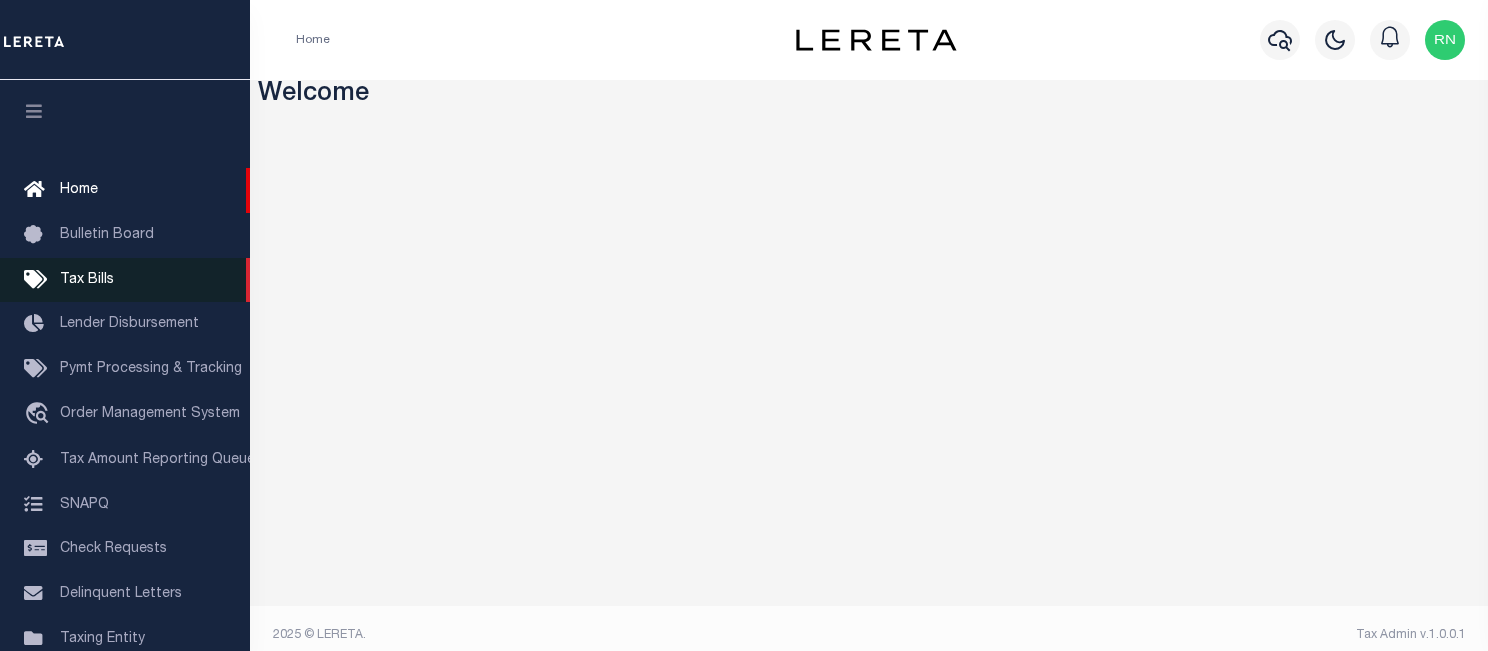 click on "Tax Bills" at bounding box center (87, 280) 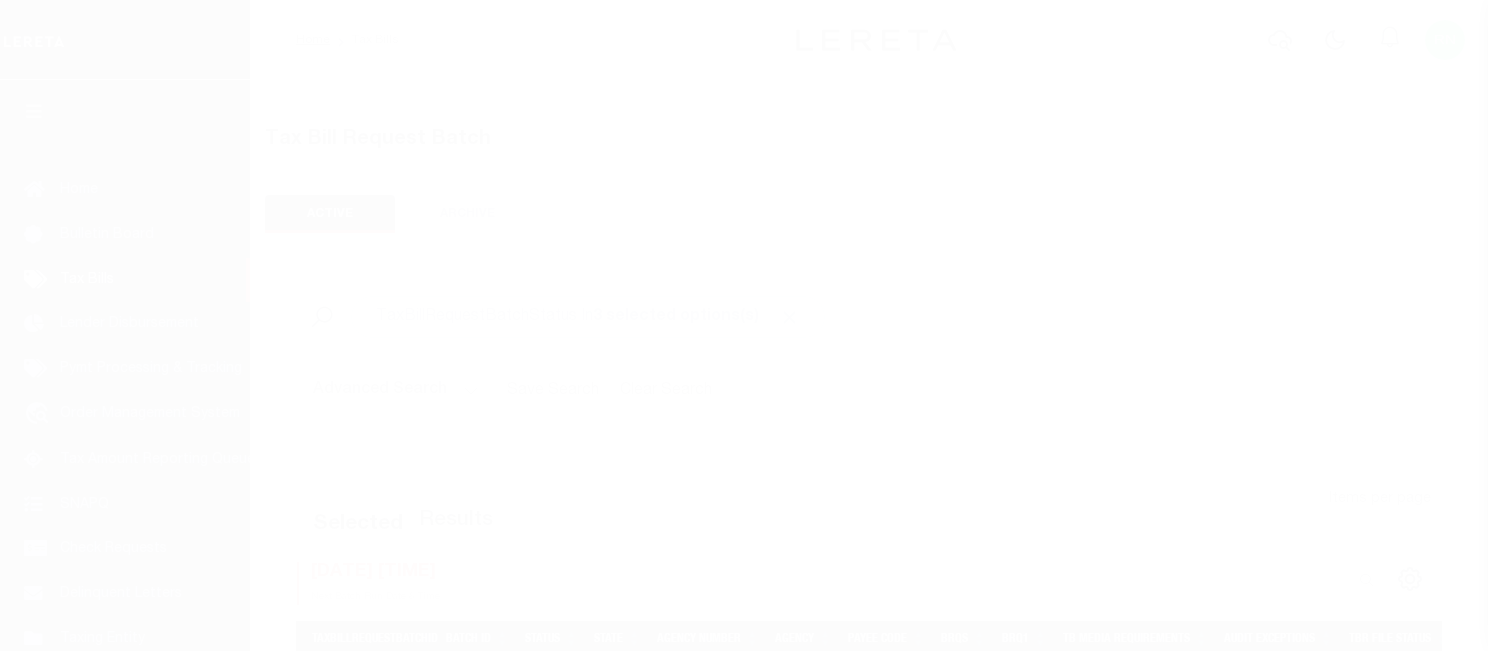 select 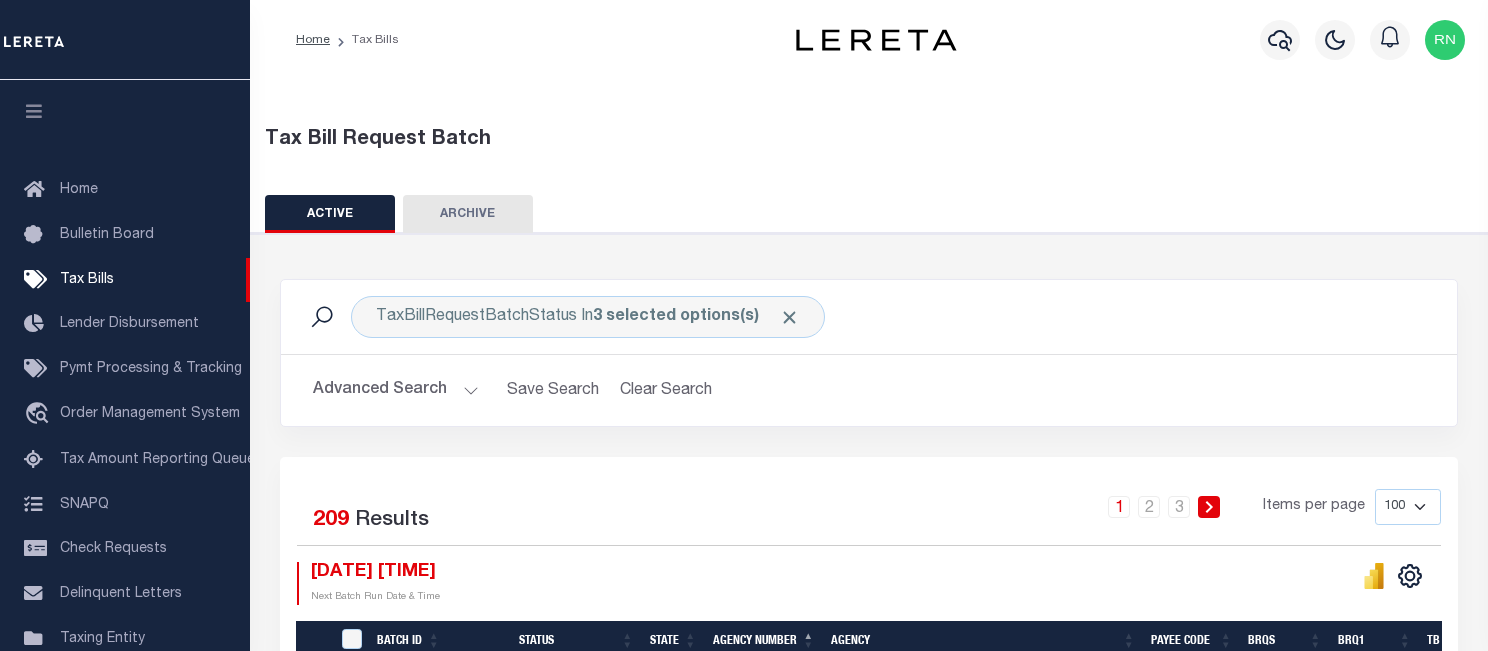 scroll, scrollTop: 100, scrollLeft: 0, axis: vertical 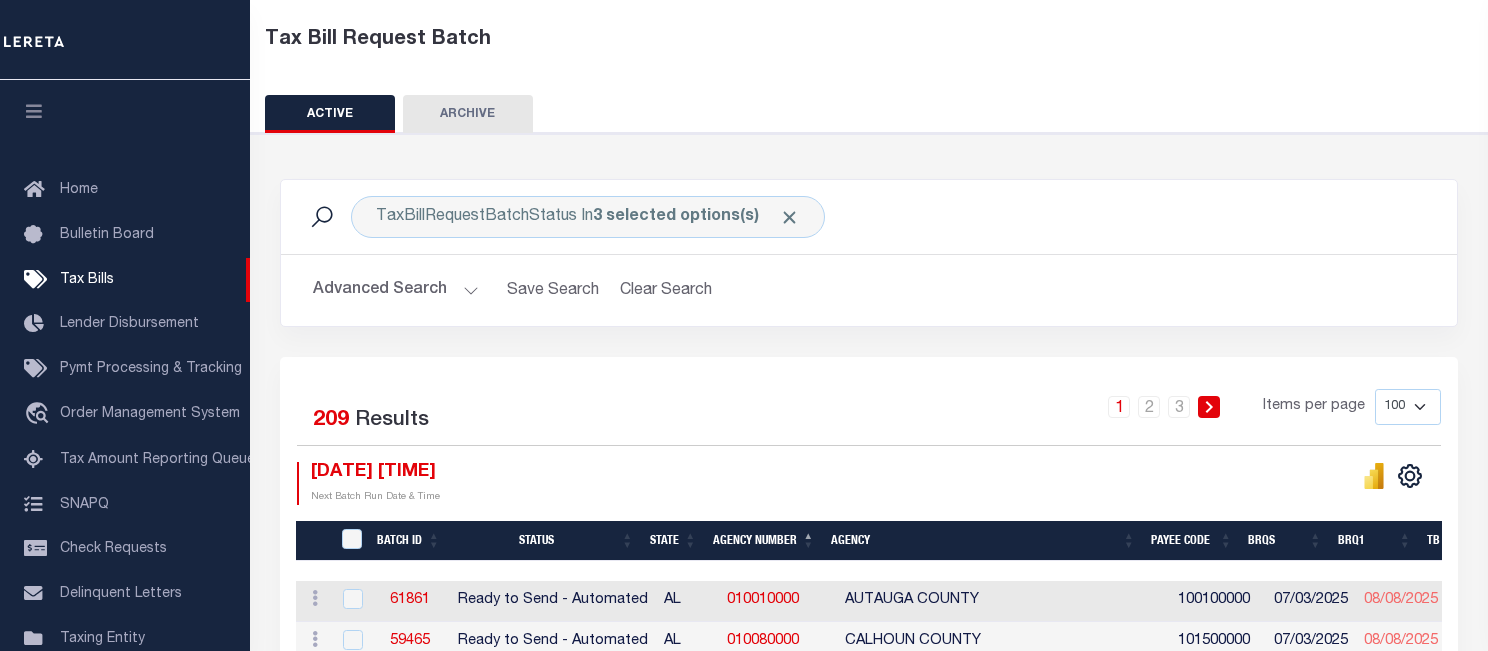 click on "Advanced Search" at bounding box center (396, 290) 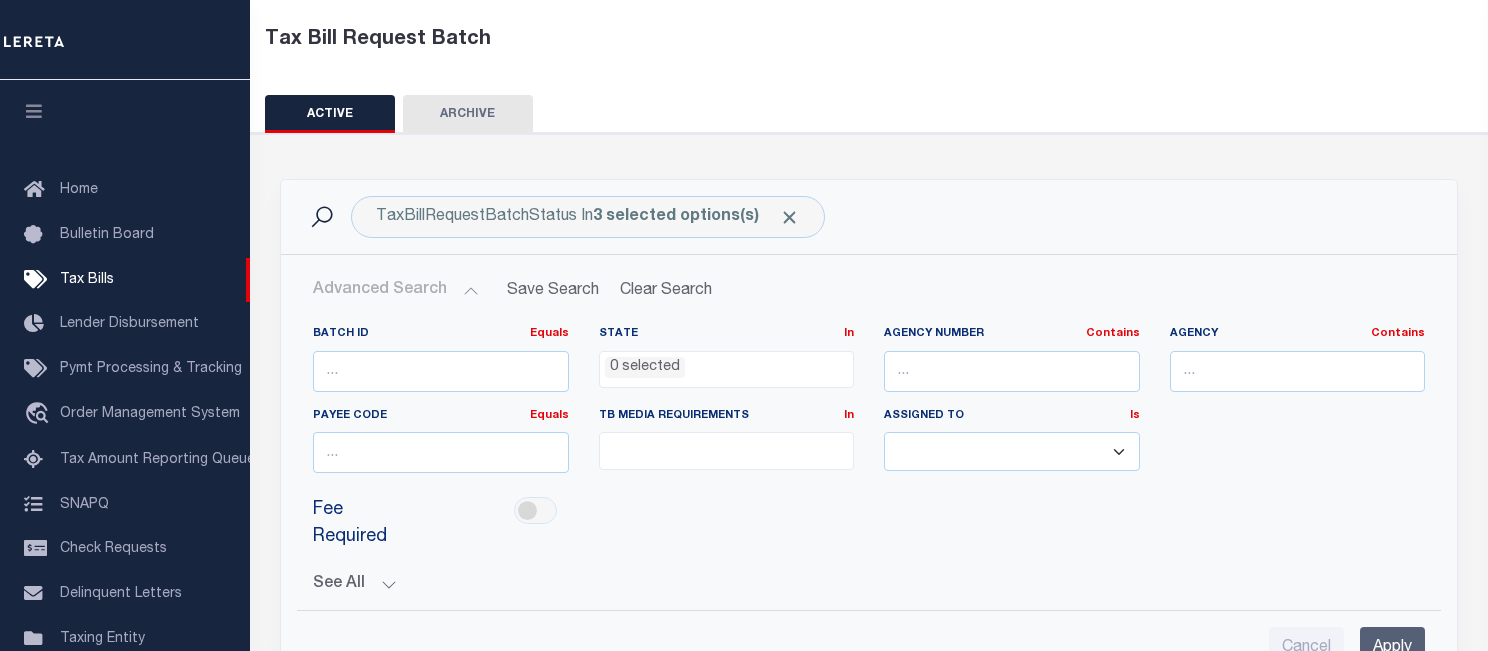 scroll, scrollTop: 200, scrollLeft: 0, axis: vertical 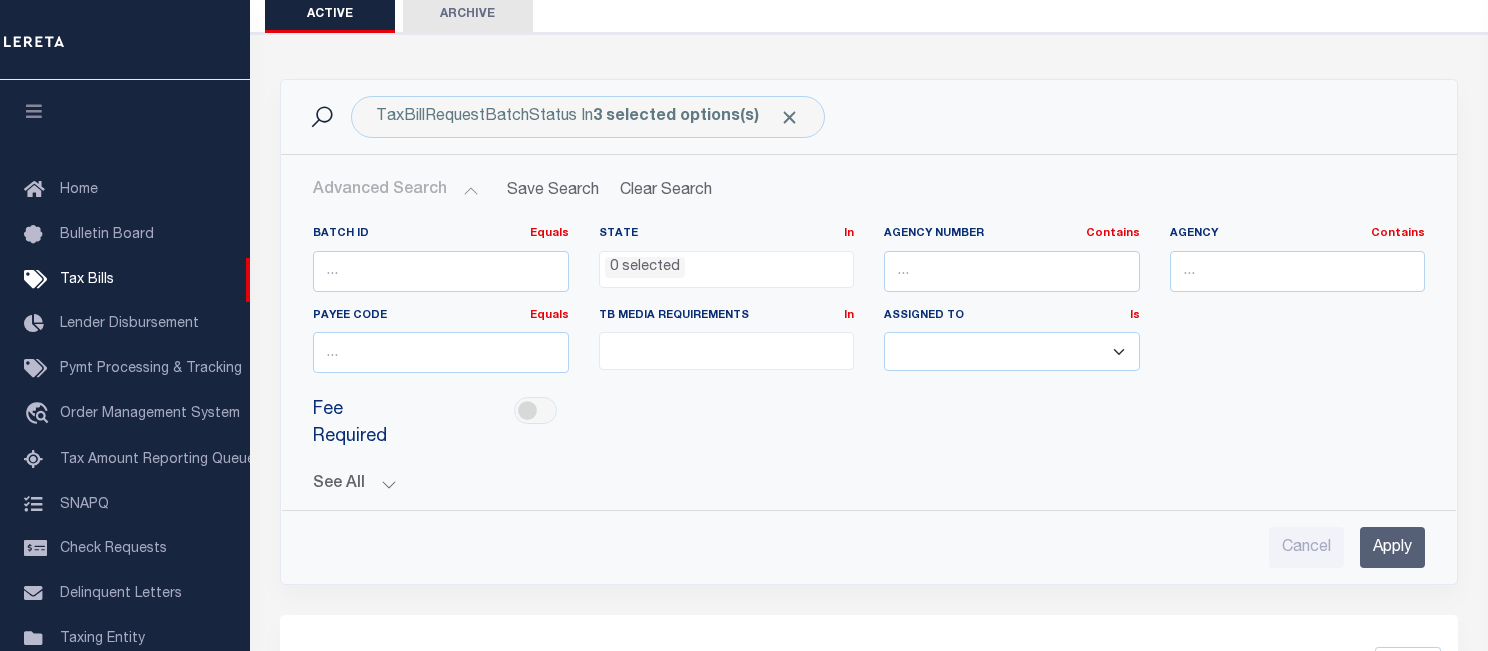 click on "See All" at bounding box center [869, 484] 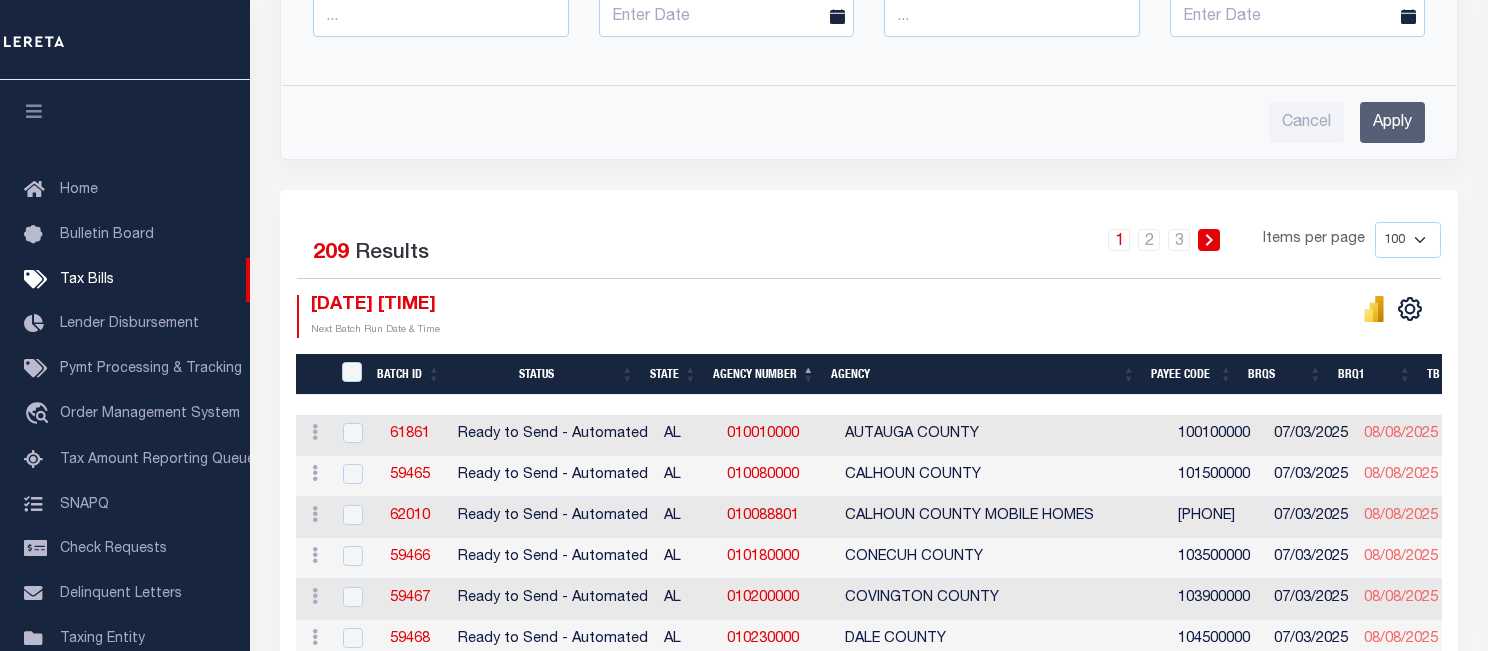 scroll, scrollTop: 1000, scrollLeft: 0, axis: vertical 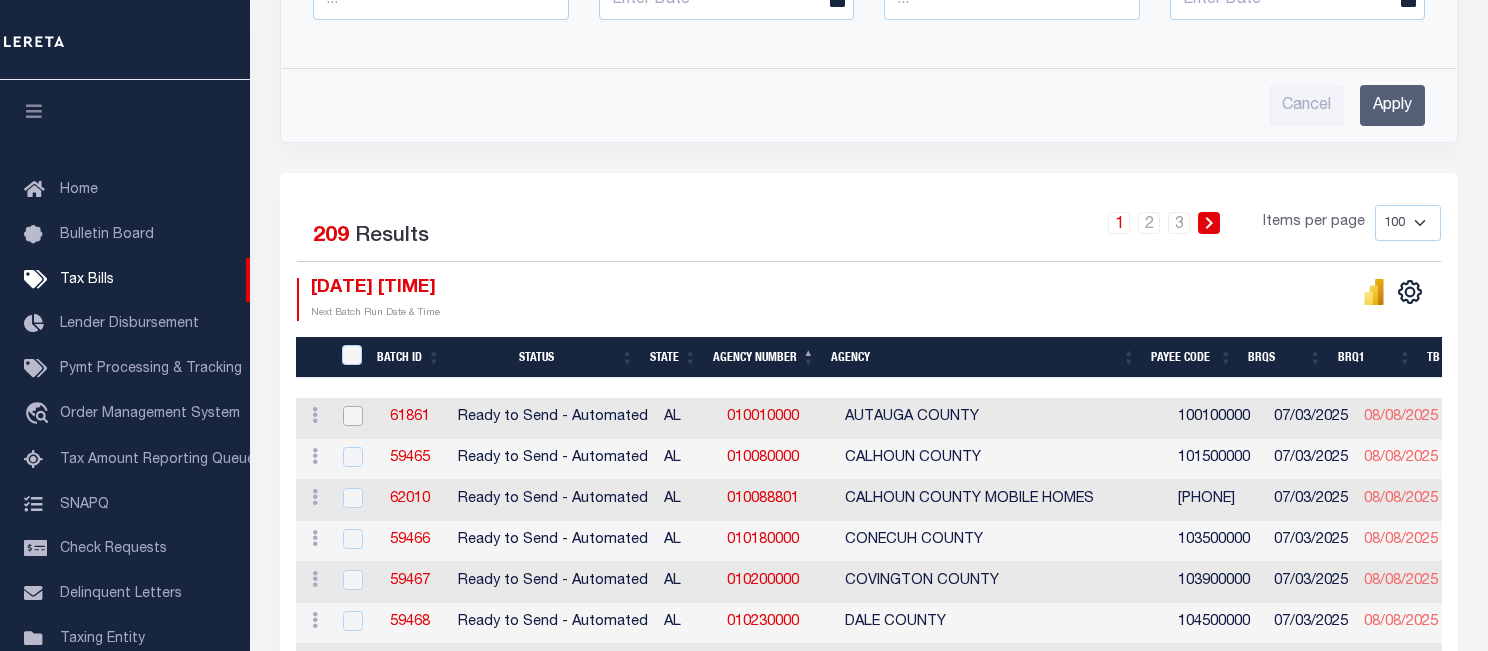 click at bounding box center (353, 416) 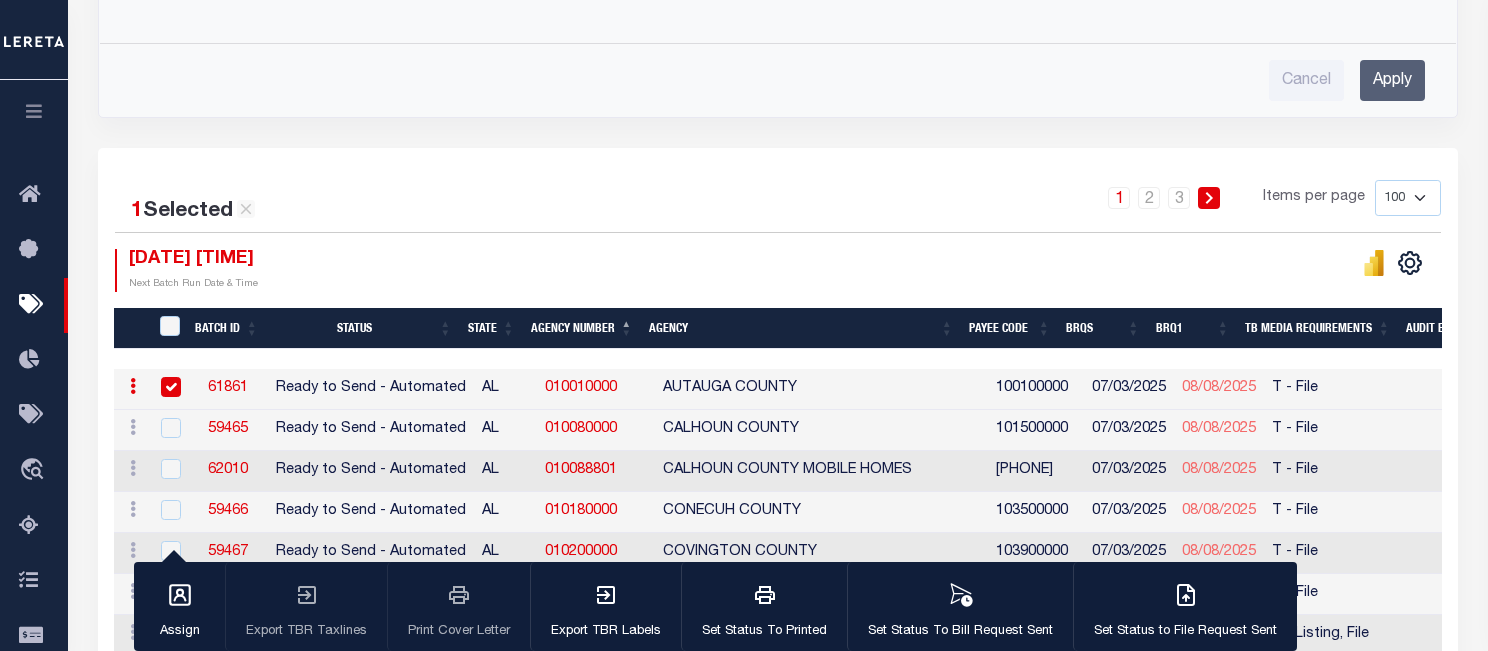 click at bounding box center (171, 387) 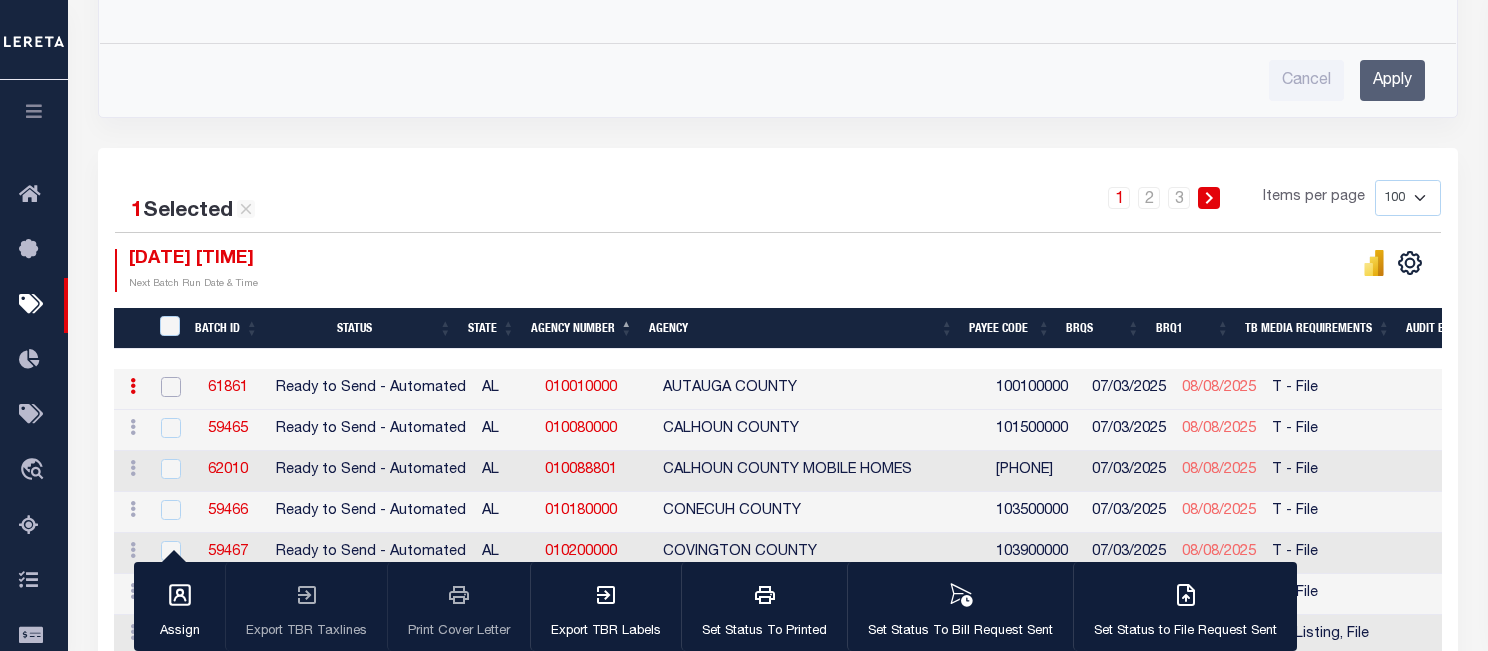 checkbox on "false" 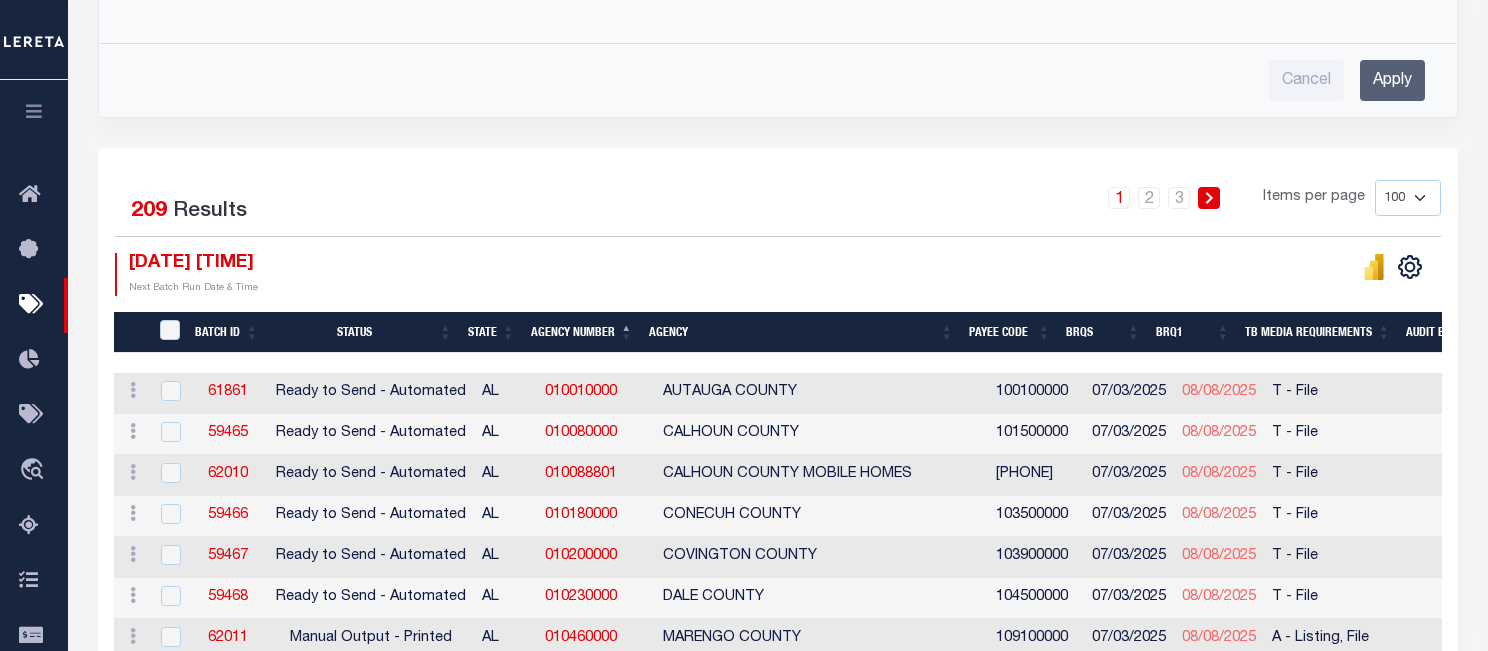 click on "1  Selected
209   Results
1 2 3
Items per page   100 200 500 1000
08/08/2025 02:30 PM" at bounding box center (778, 2318) 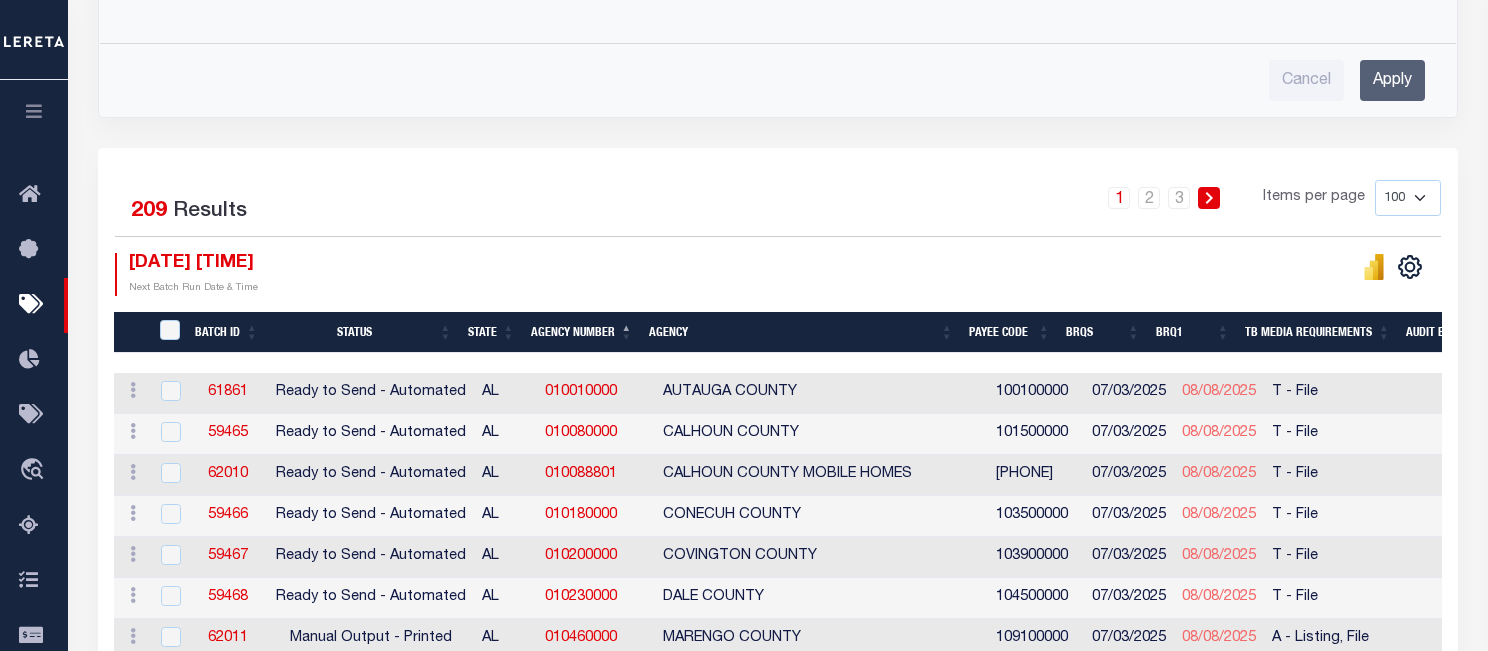click on "1  Selected
209   Results
1 2 3
Items per page   100 200 500 1000
08/08/2025 02:30 PM" at bounding box center (778, 2318) 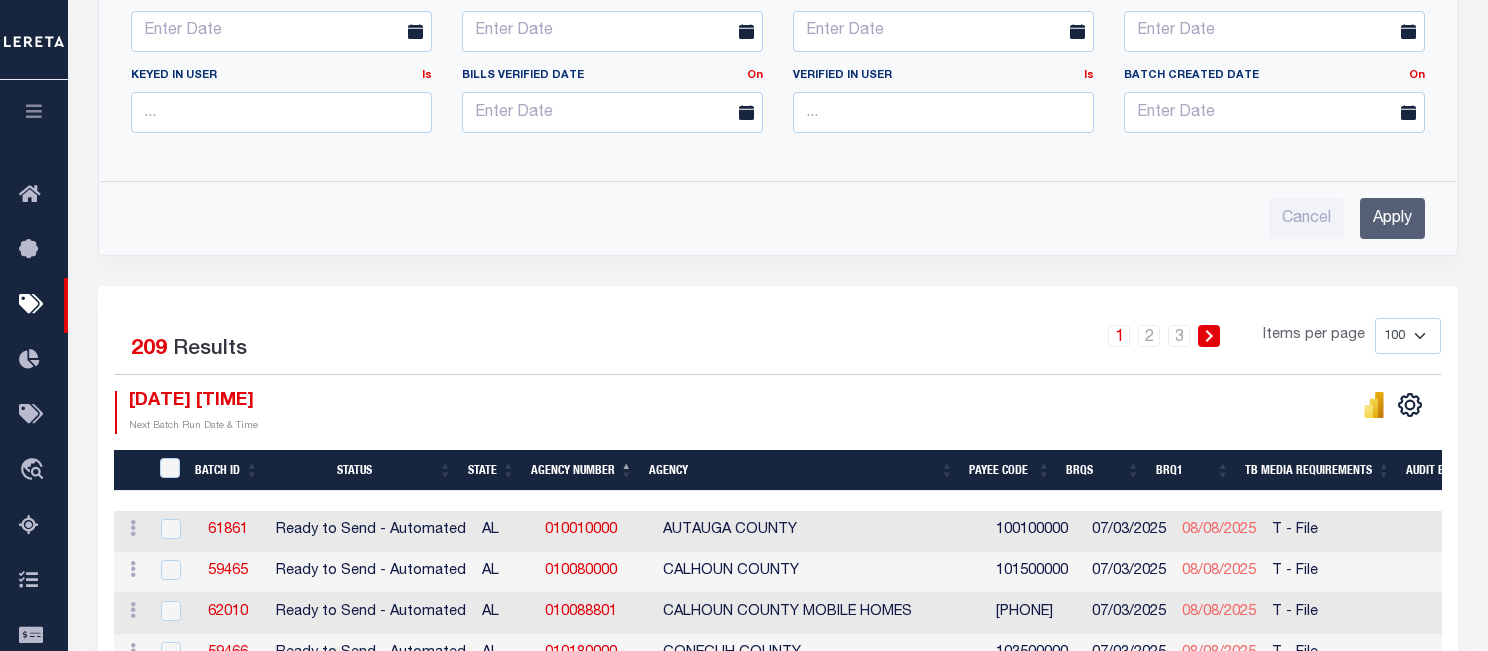 scroll, scrollTop: 800, scrollLeft: 0, axis: vertical 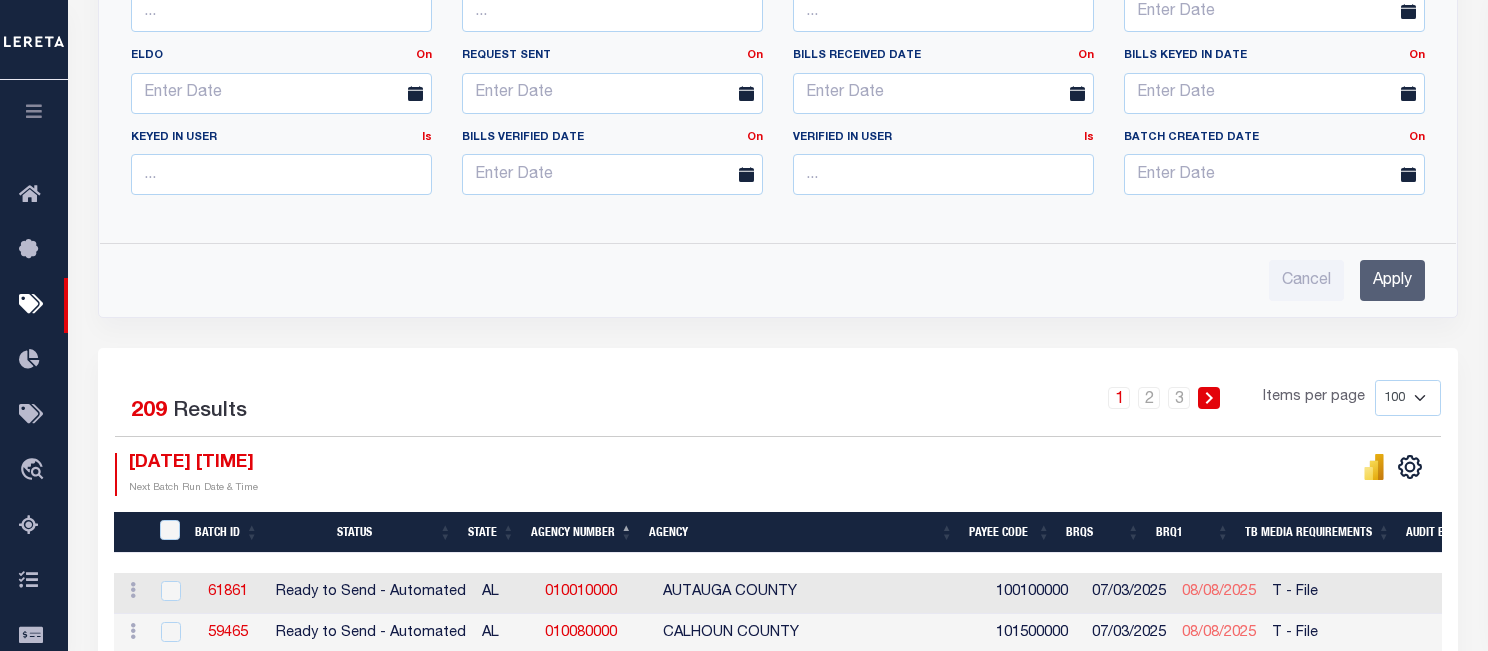 click at bounding box center (34, 114) 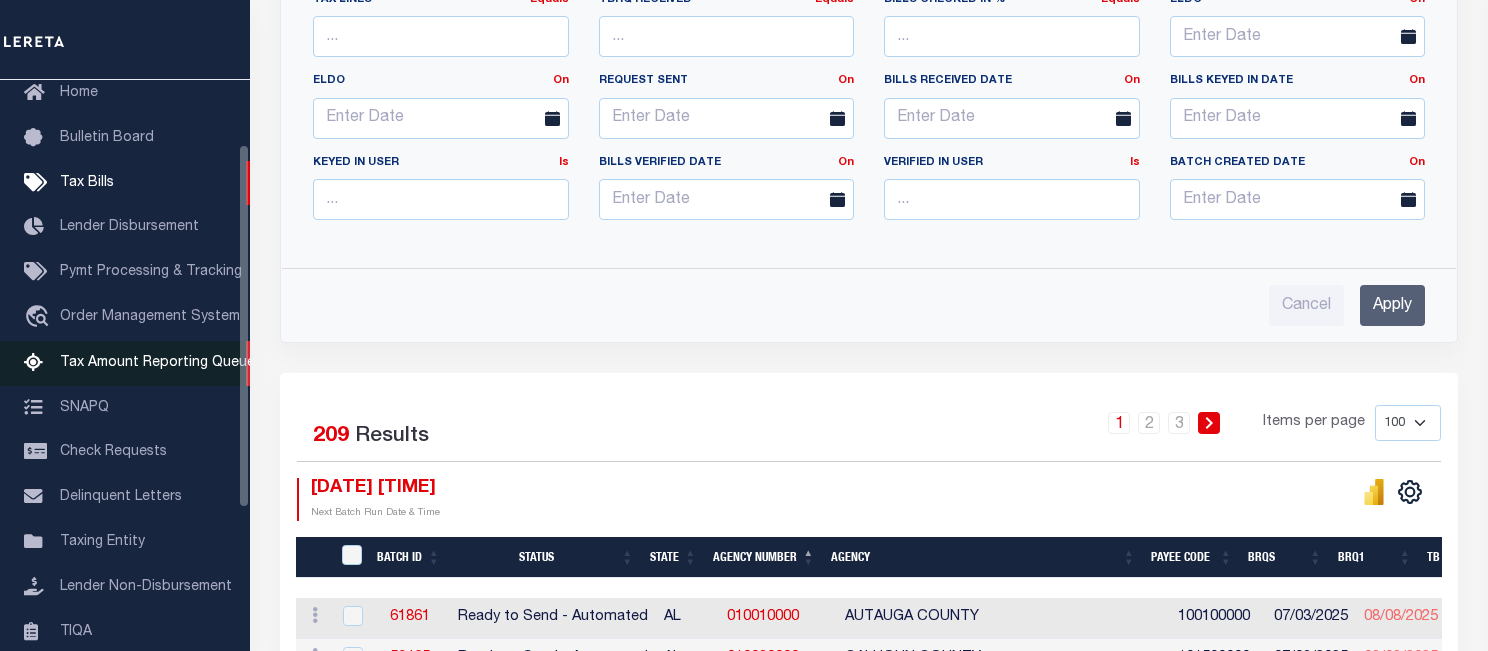 scroll, scrollTop: 100, scrollLeft: 0, axis: vertical 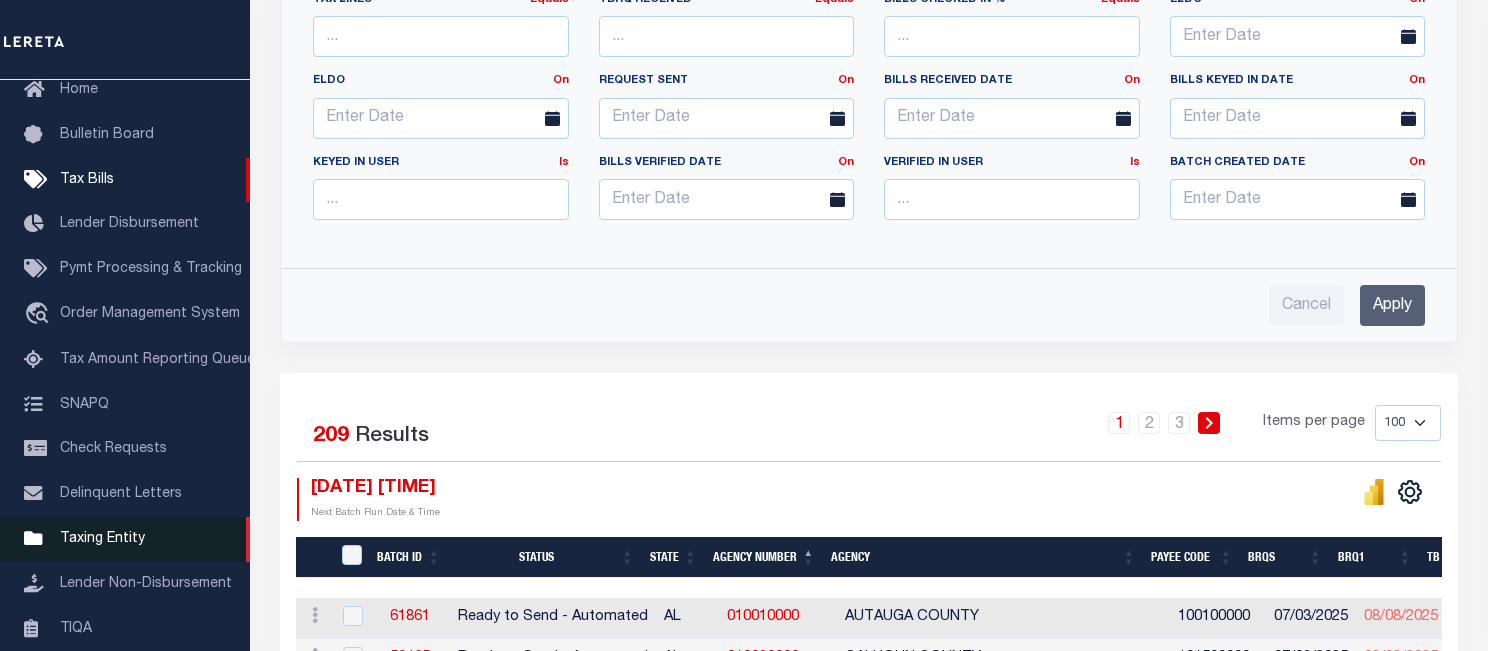 click on "Taxing Entity" at bounding box center [102, 539] 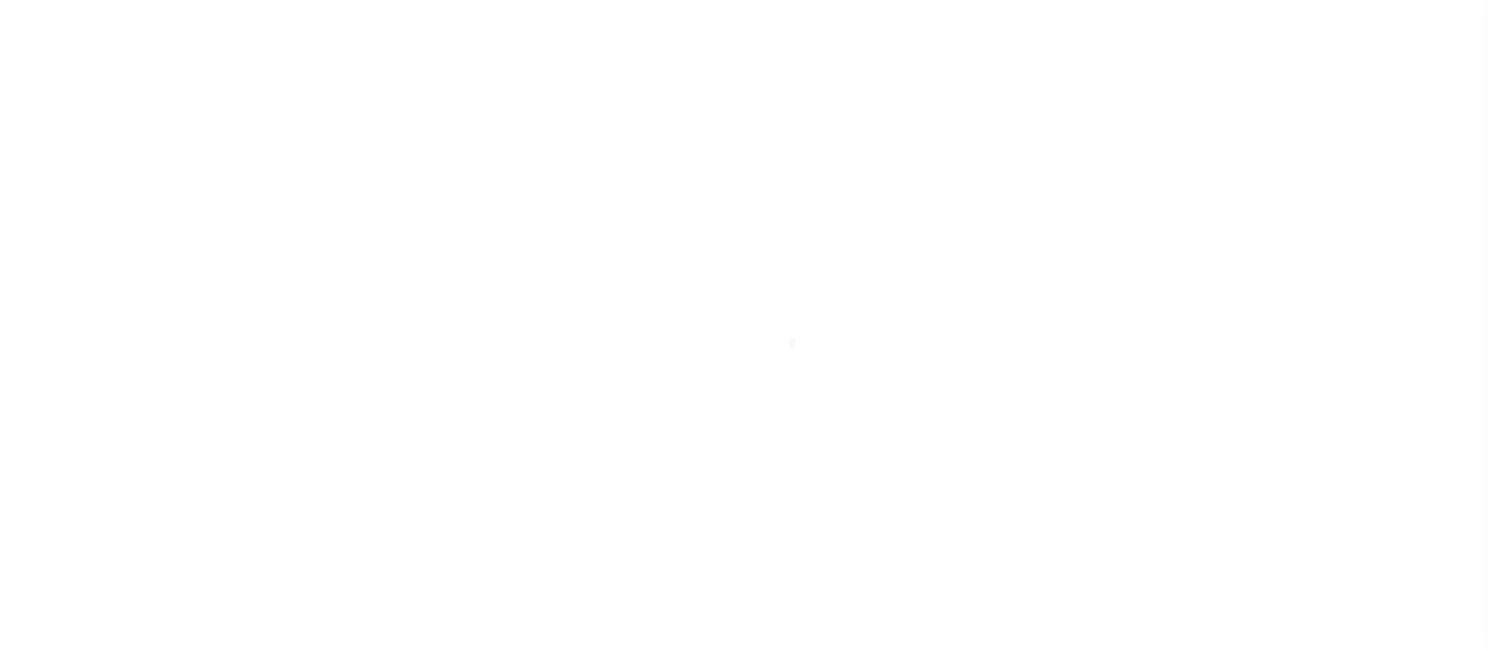 scroll, scrollTop: 0, scrollLeft: 0, axis: both 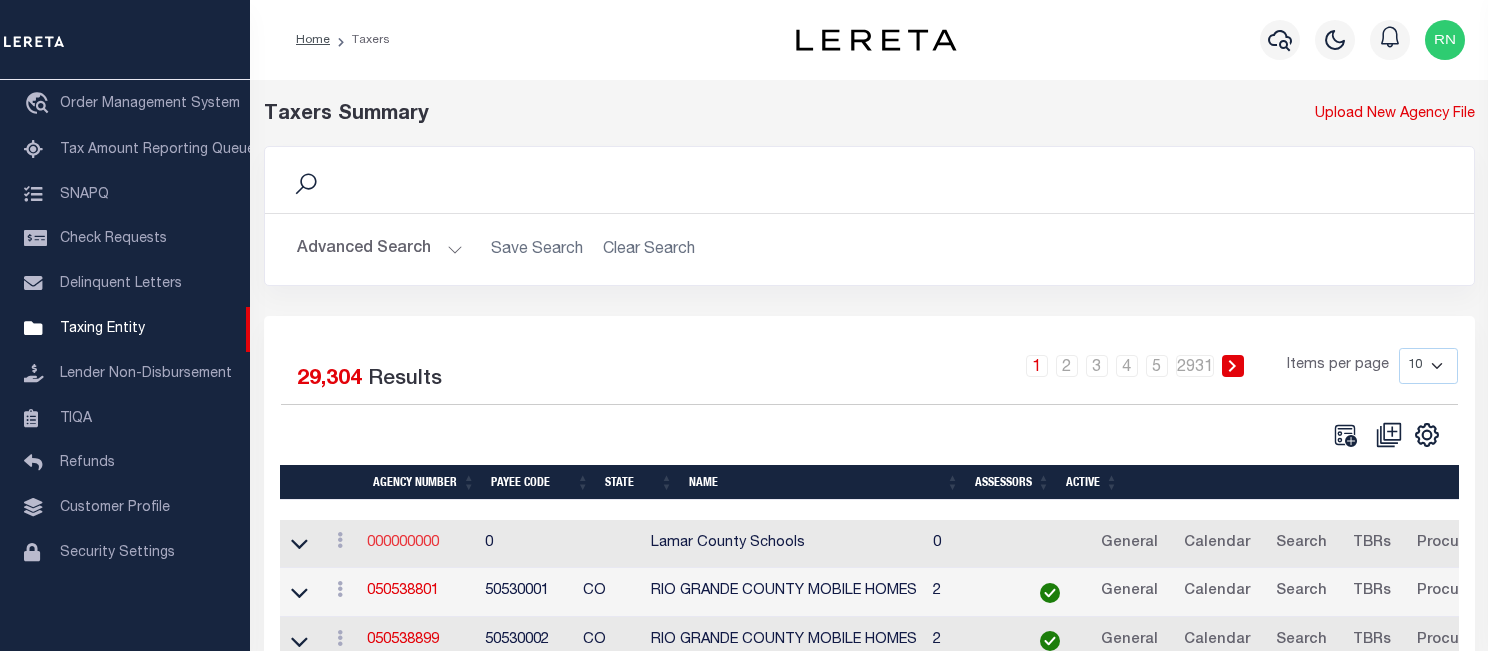 click on "000000000" at bounding box center [403, 543] 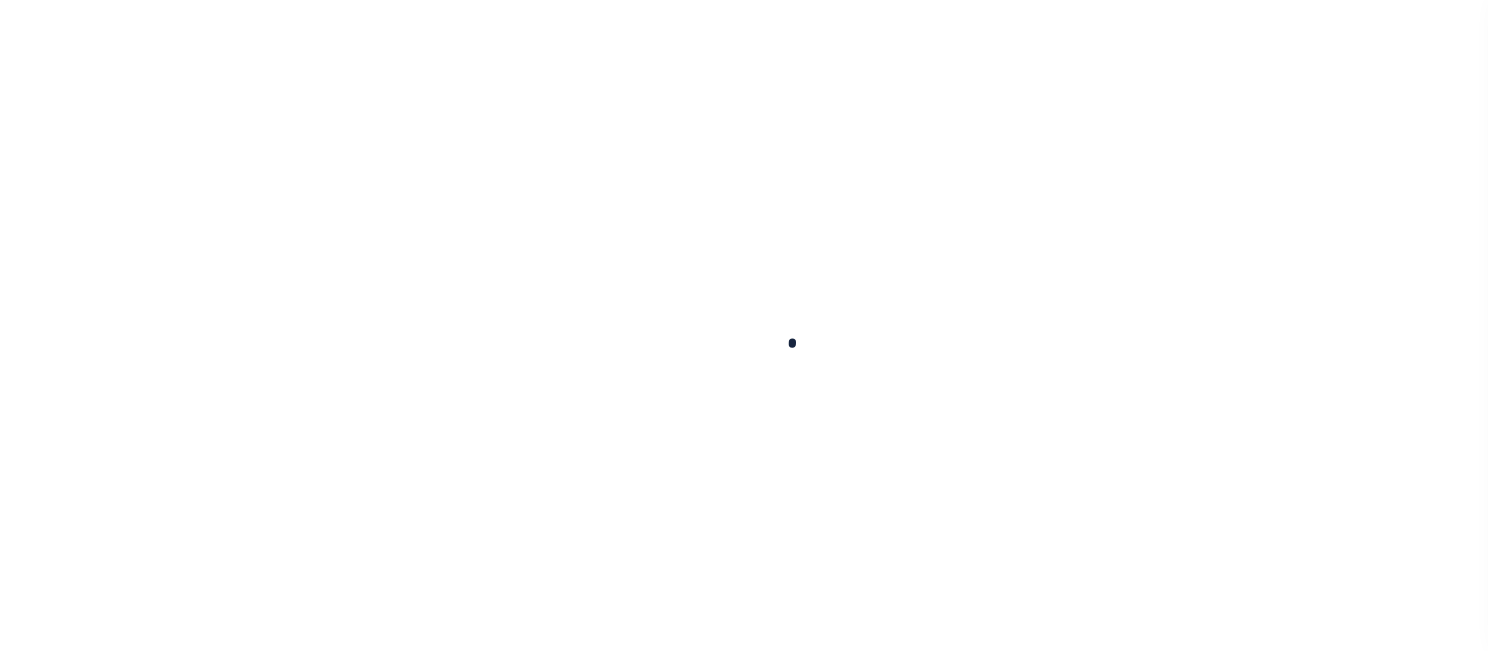 select 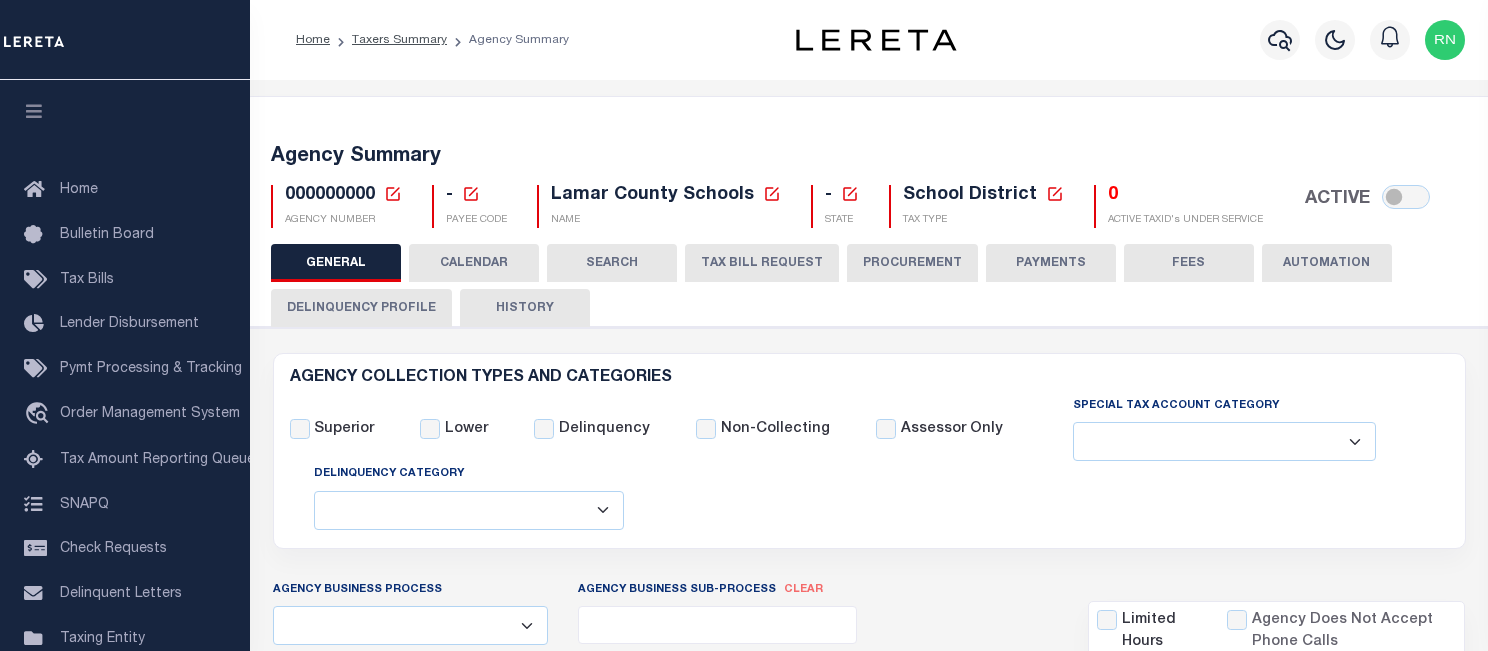 checkbox on "false" 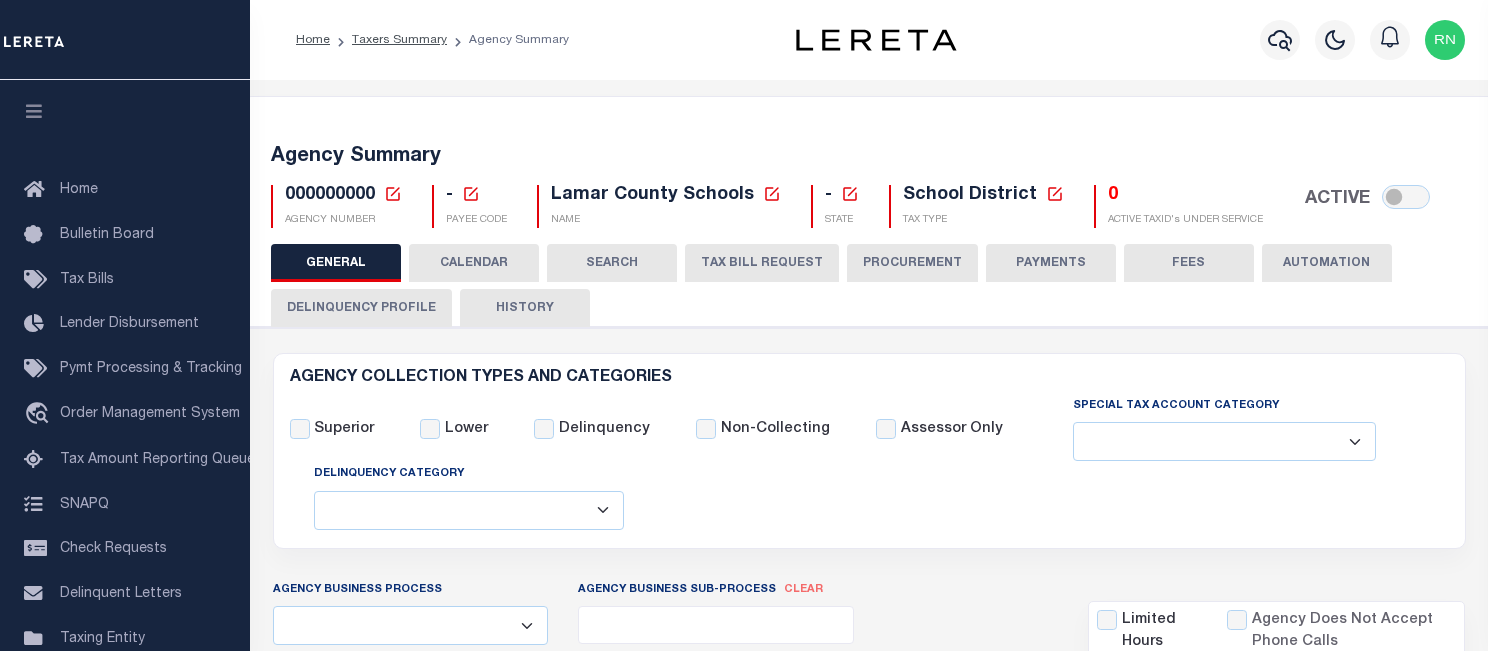 click 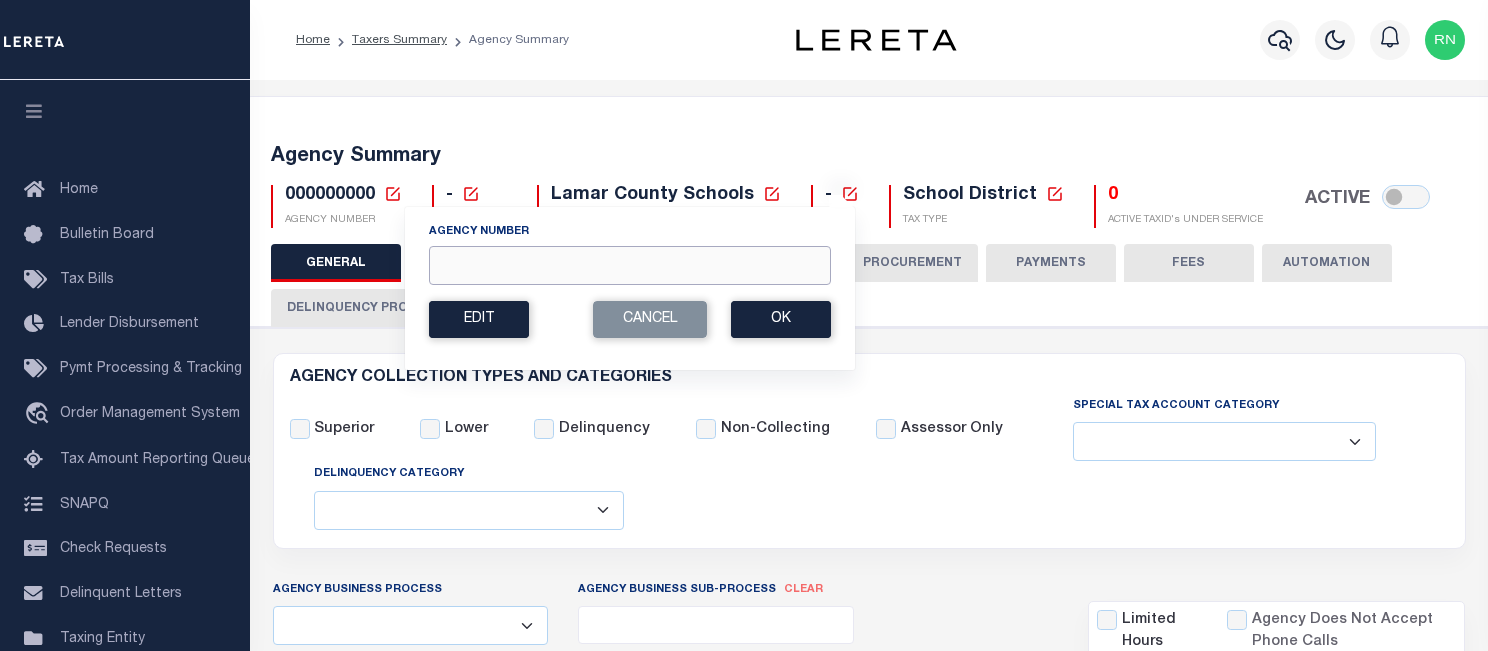 click on "Agency Number" at bounding box center (630, 265) 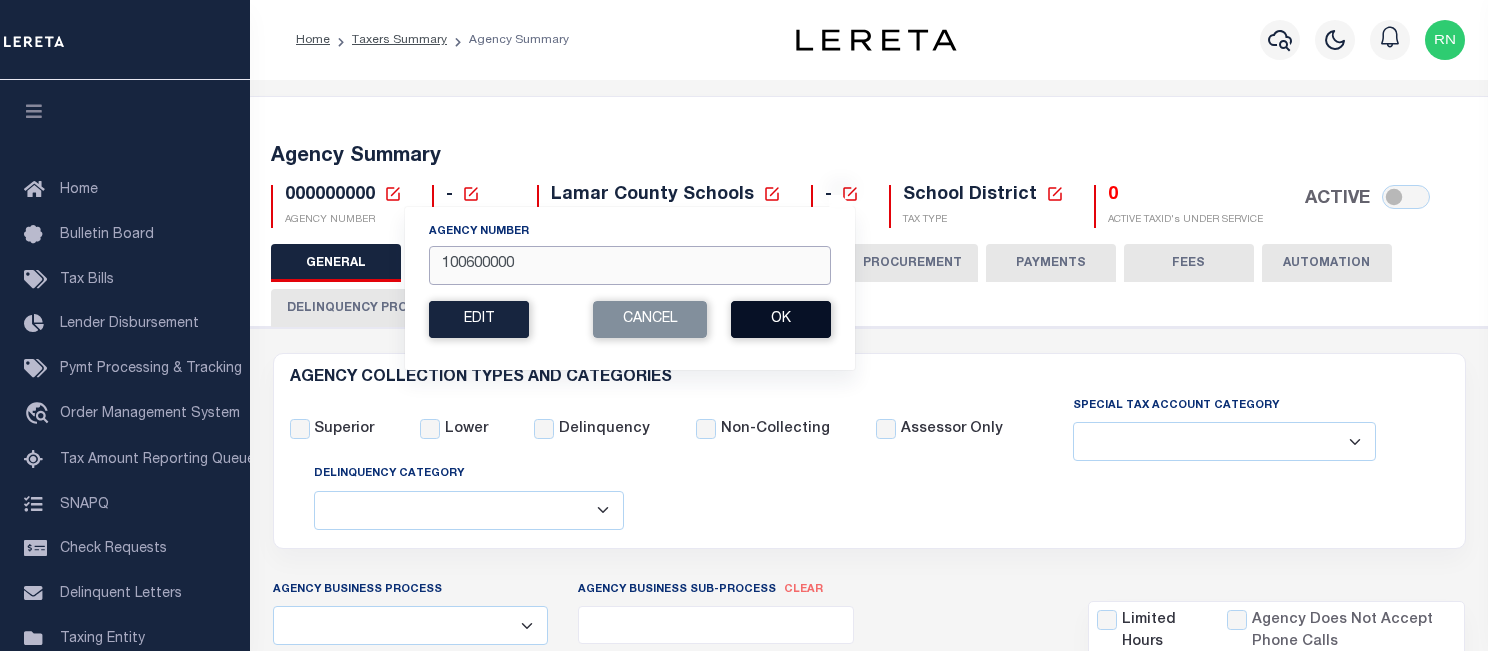type on "100600000" 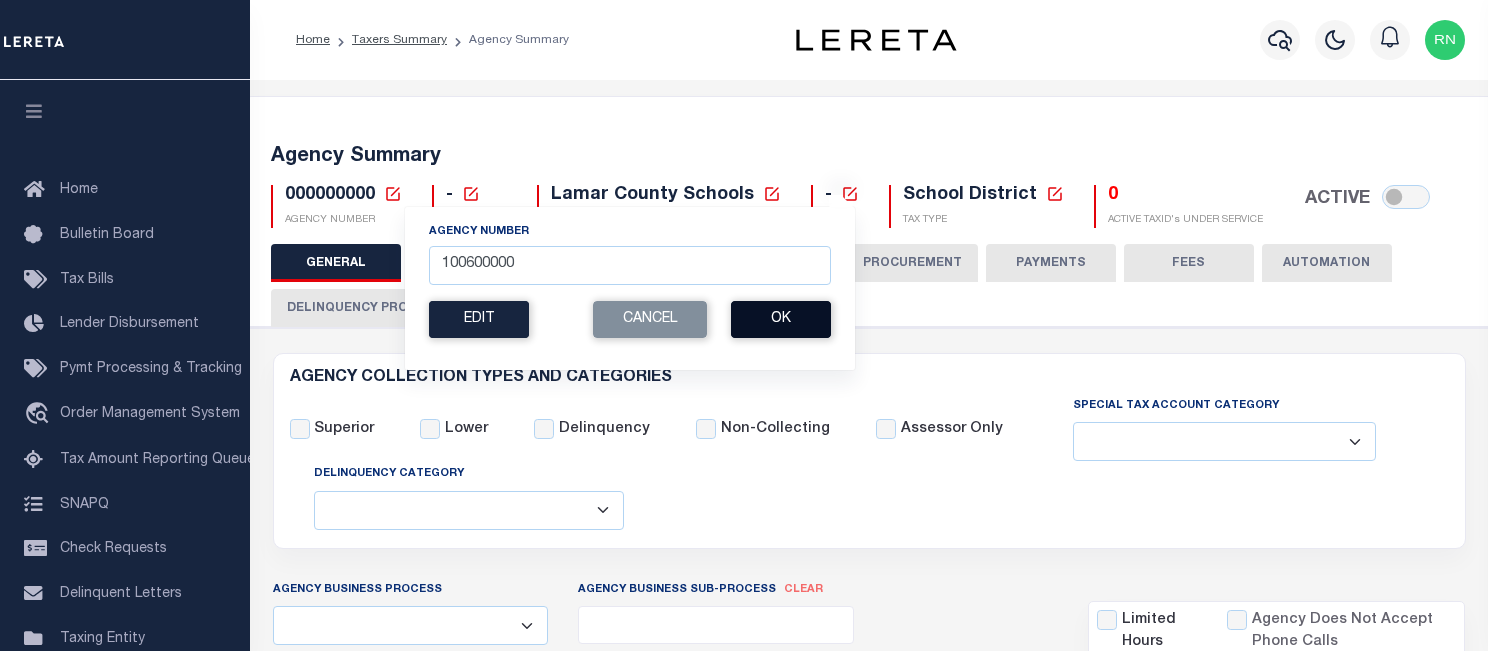click on "Ok" at bounding box center (781, 319) 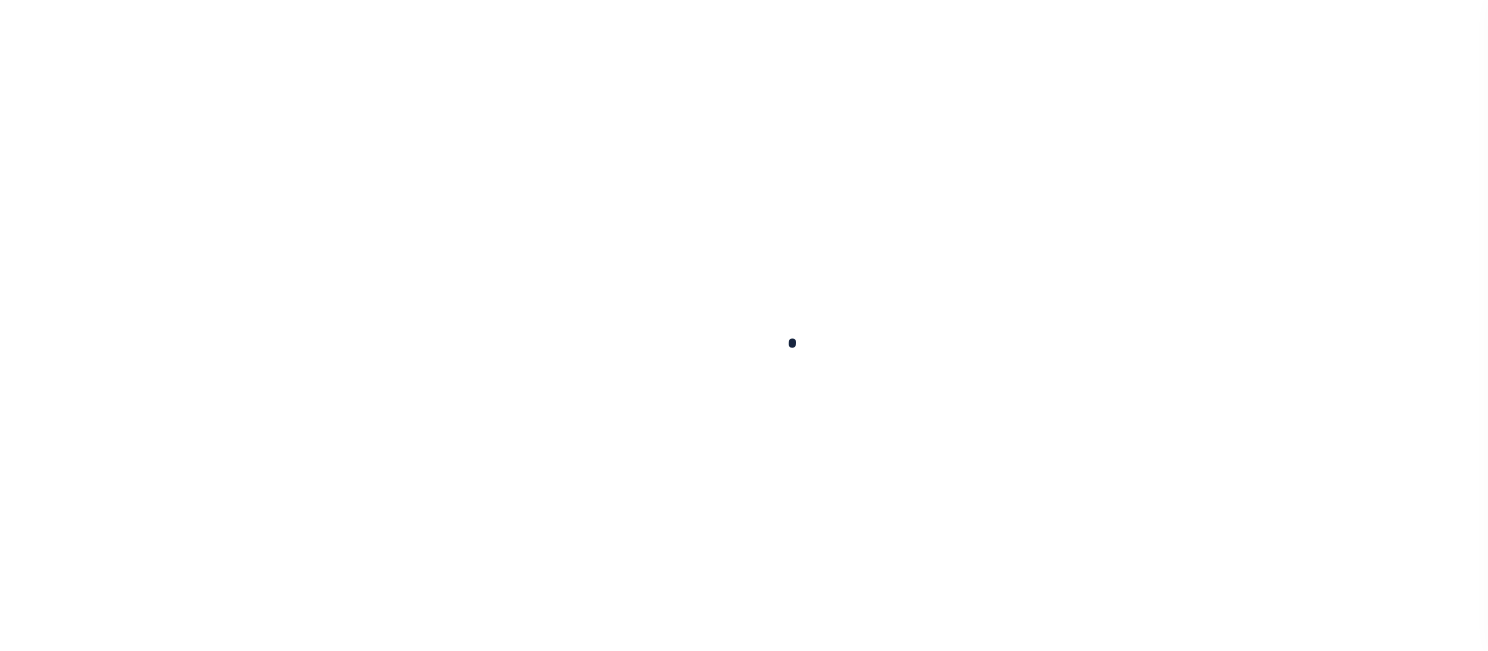 select 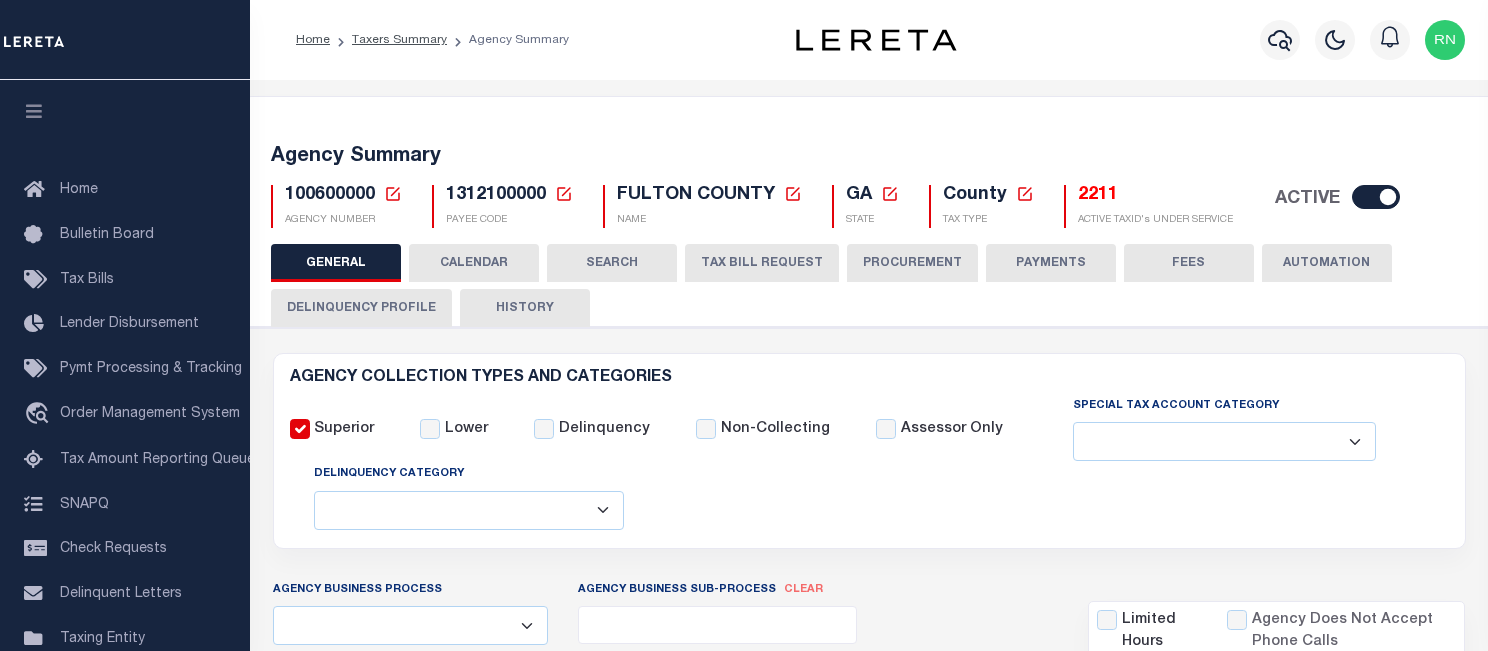 checkbox on "false" 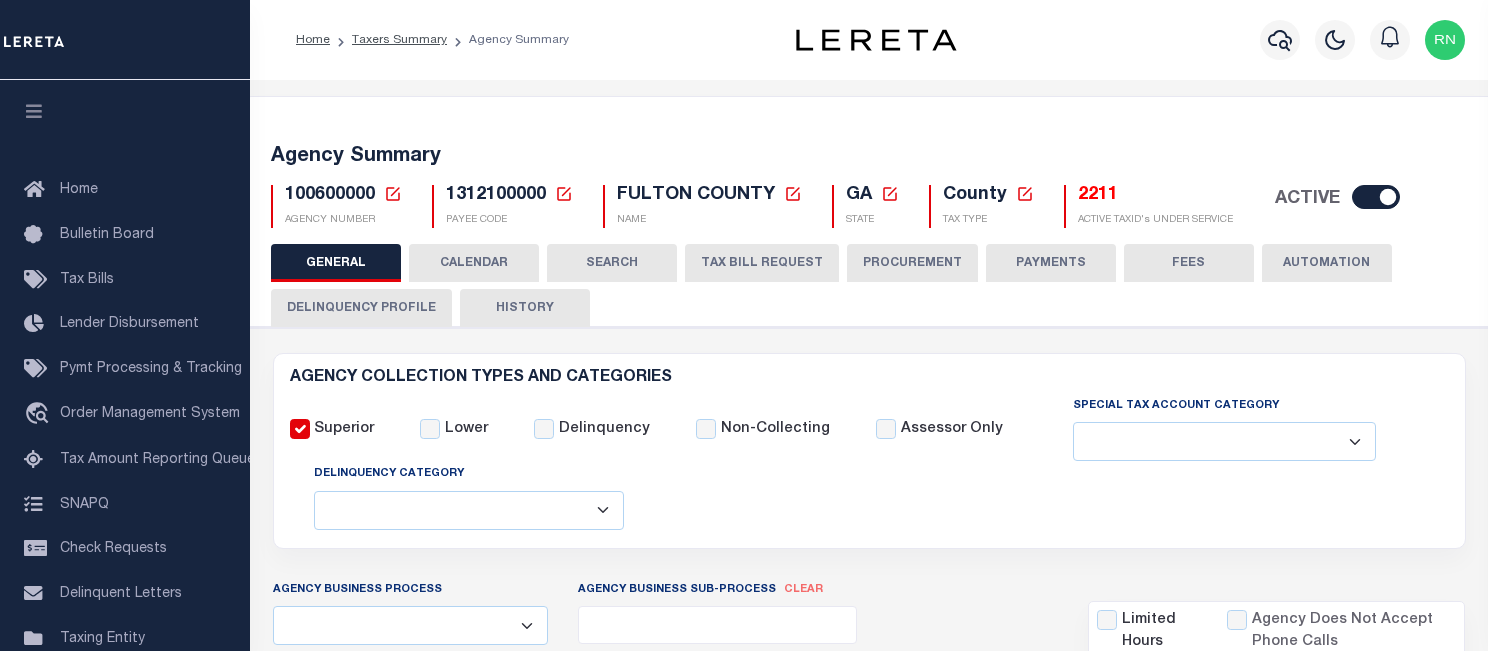 checkbox on "false" 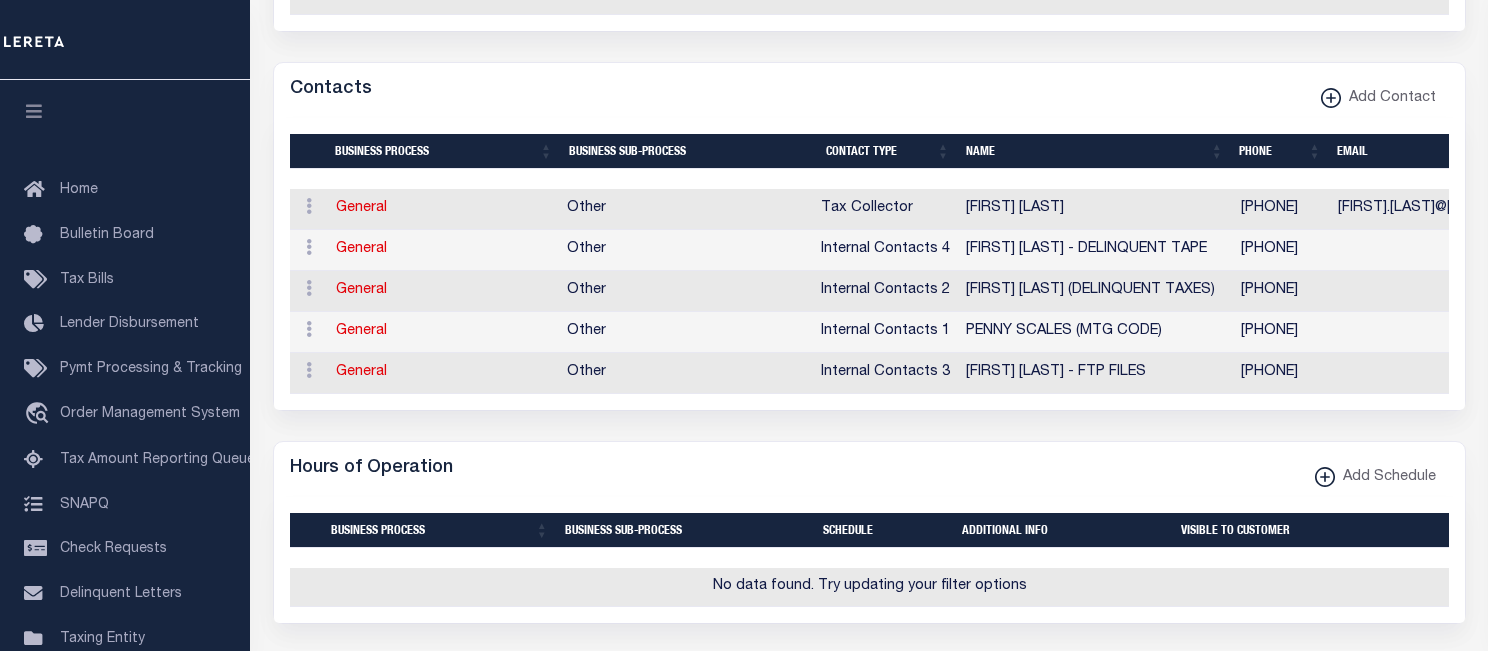 scroll, scrollTop: 97, scrollLeft: 0, axis: vertical 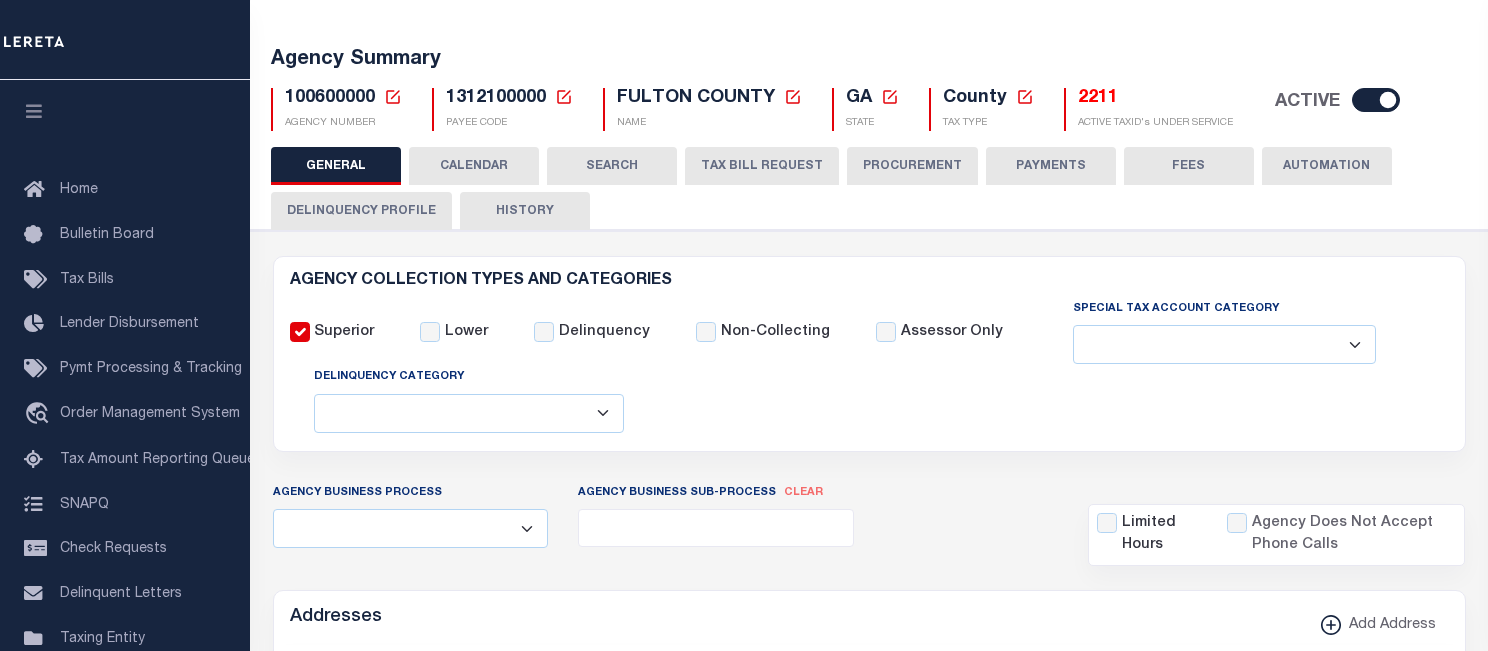 click on "TAX BILL REQUEST" at bounding box center (762, 166) 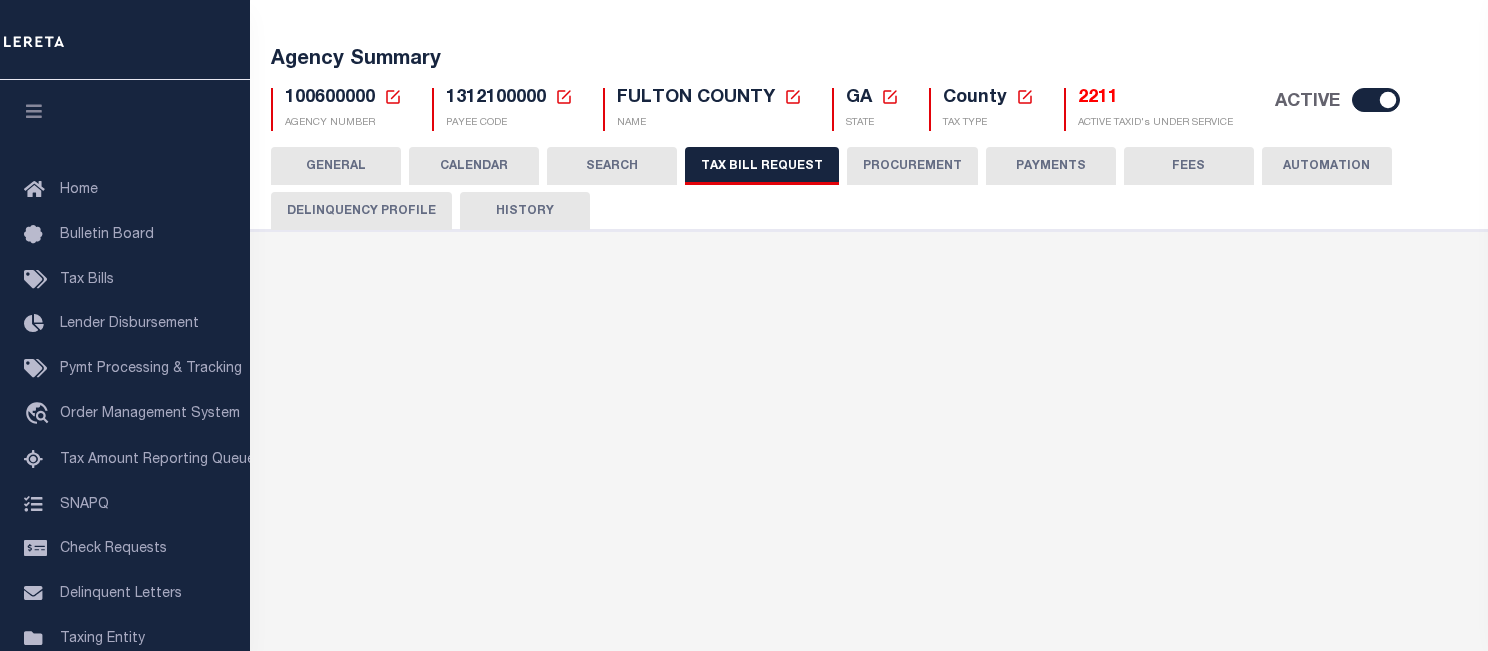 select on "27" 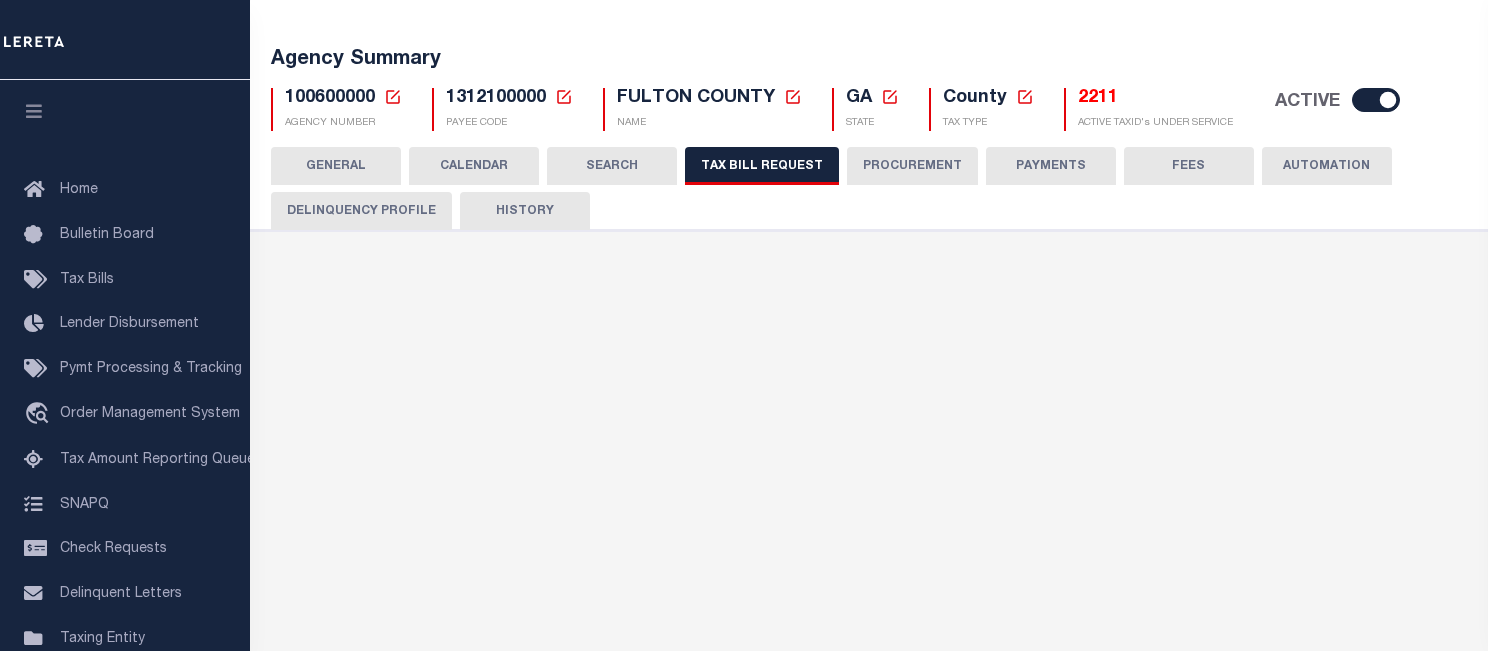 select on "22" 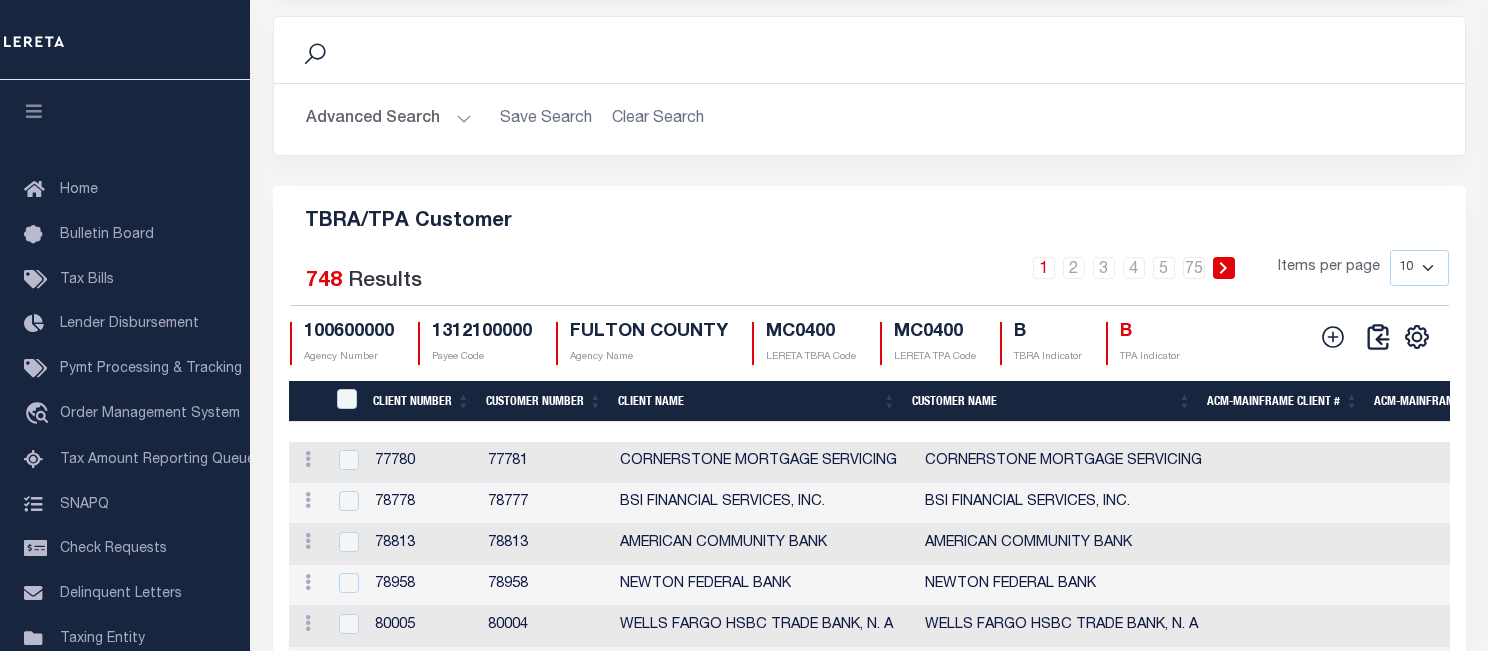 scroll, scrollTop: 2369, scrollLeft: 0, axis: vertical 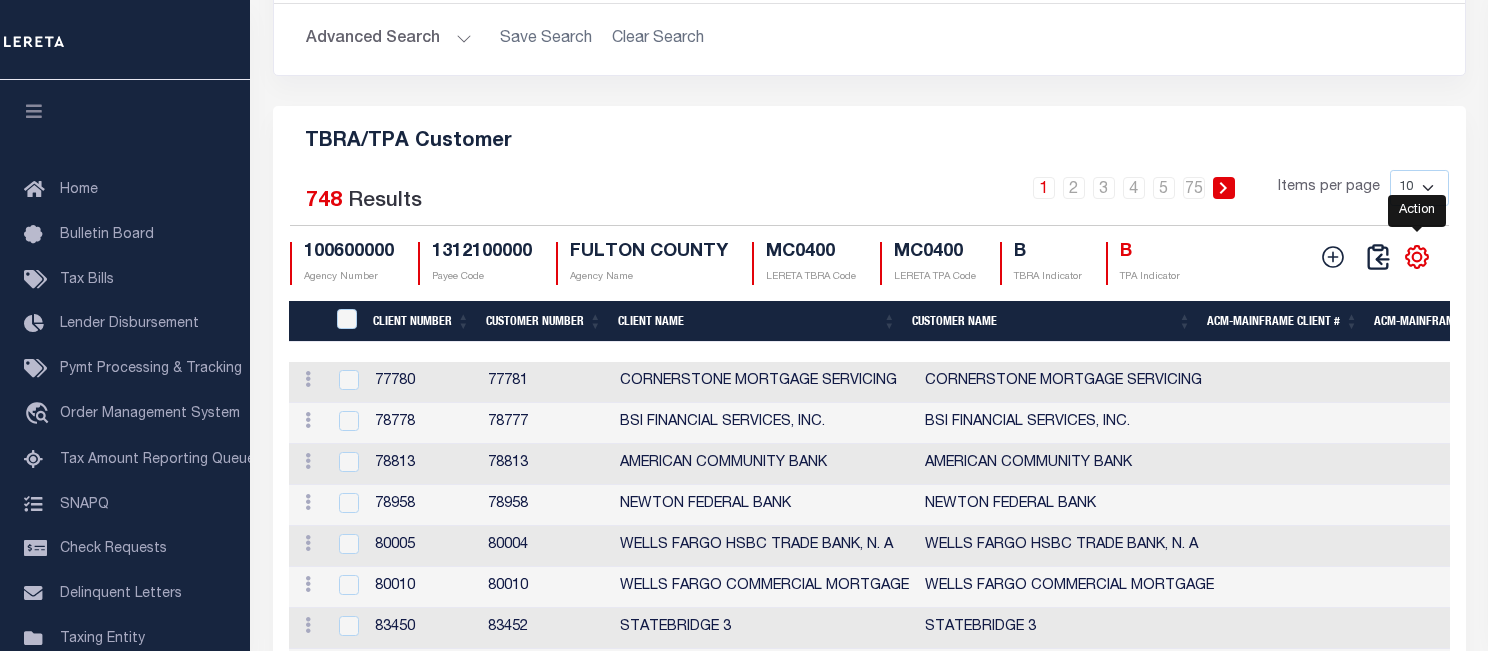 click 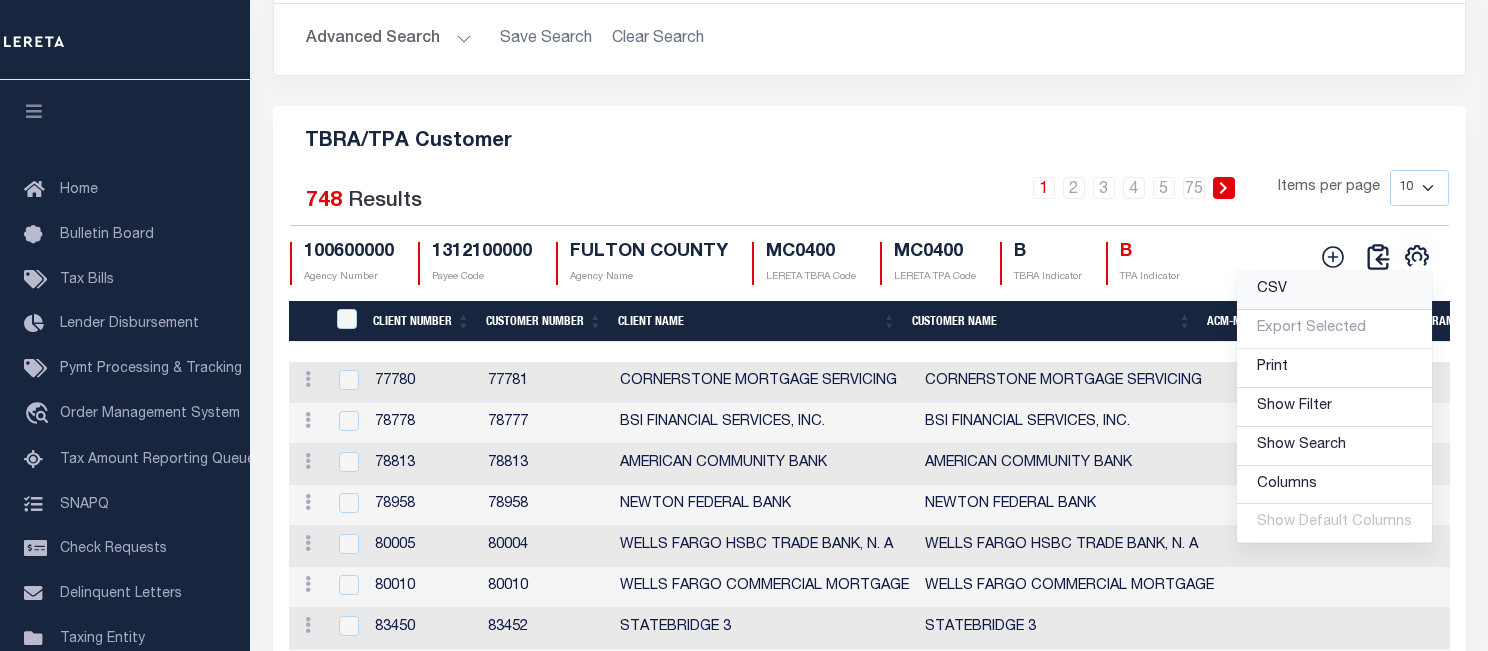 click on "CSV" at bounding box center (1334, 290) 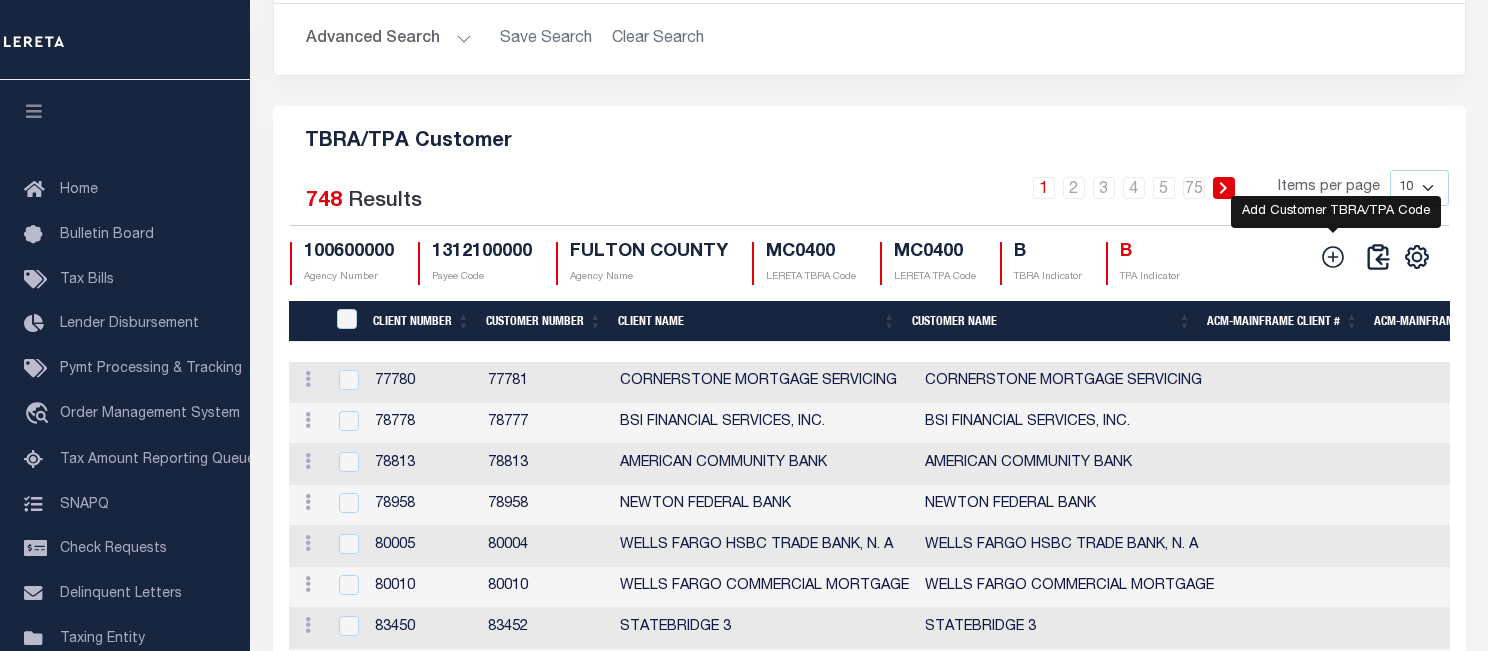 click 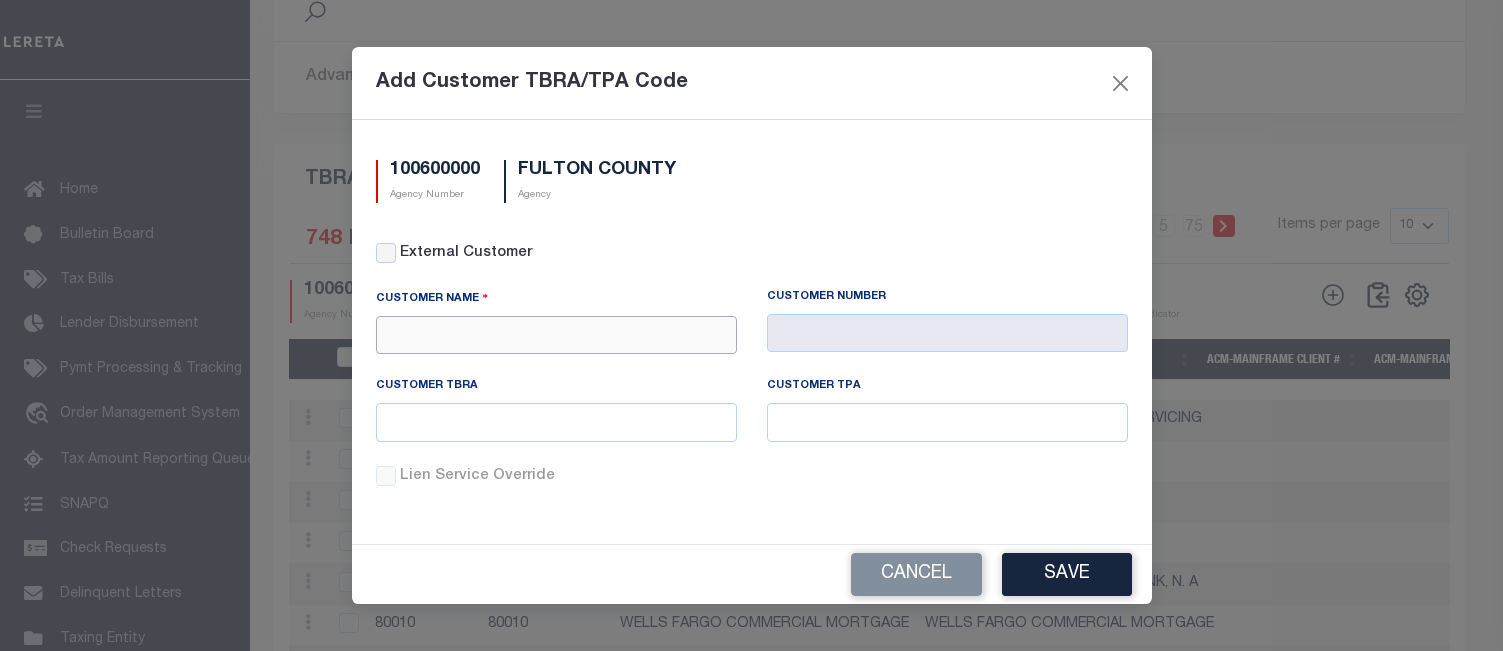 click at bounding box center [556, 335] 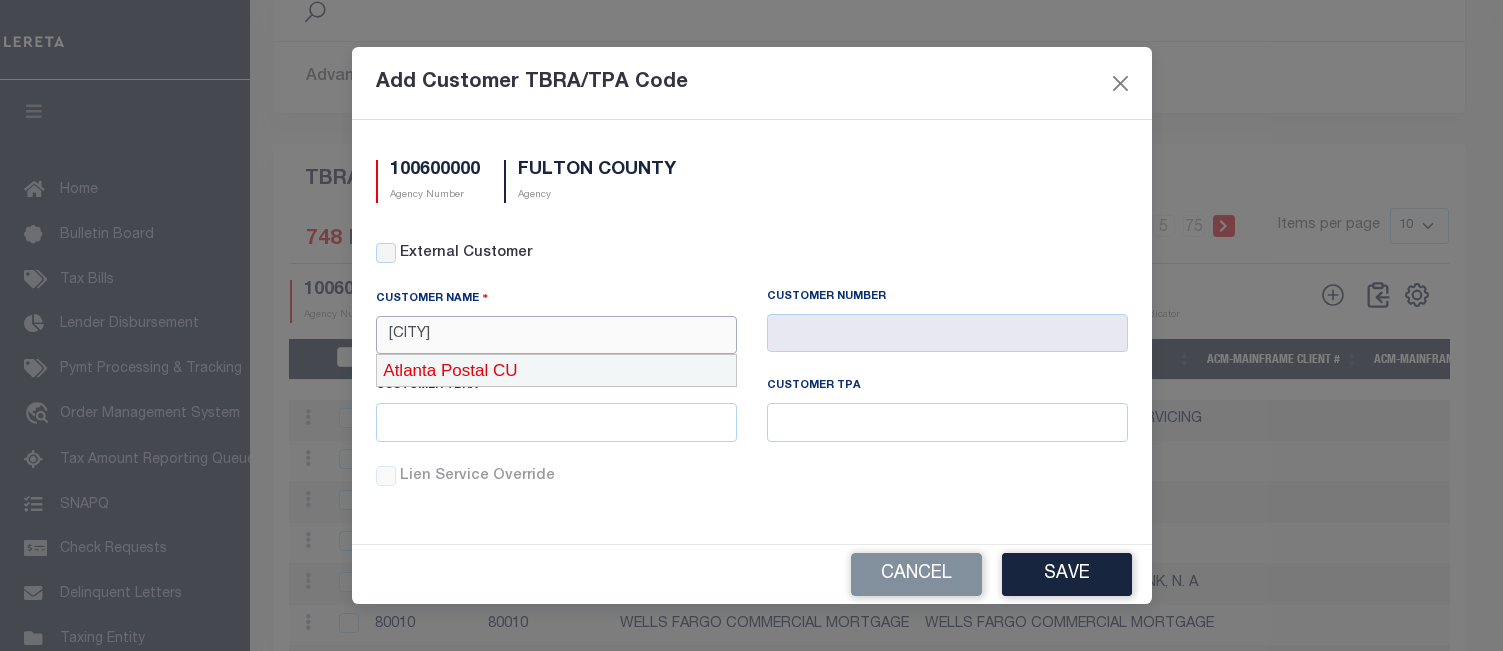 click on "Atlanta Postal CU" at bounding box center (556, 371) 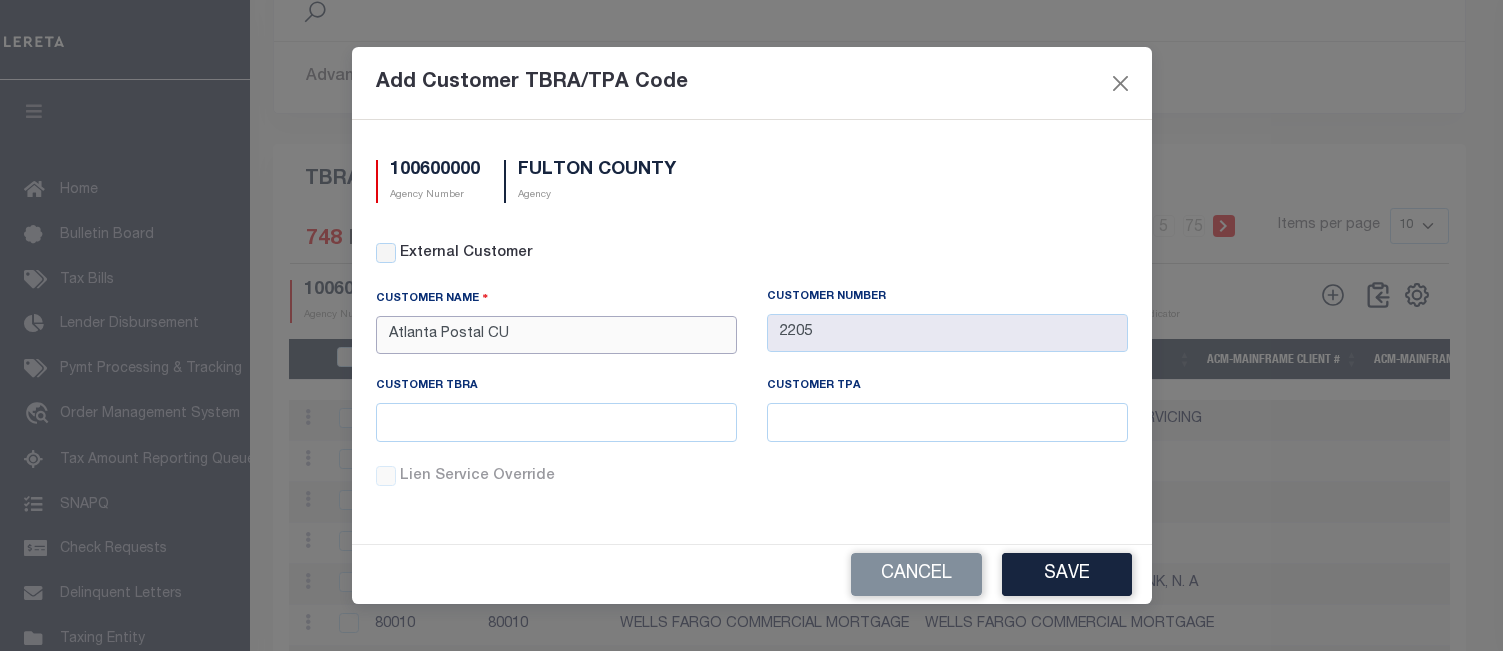 type on "Atlanta Postal CU" 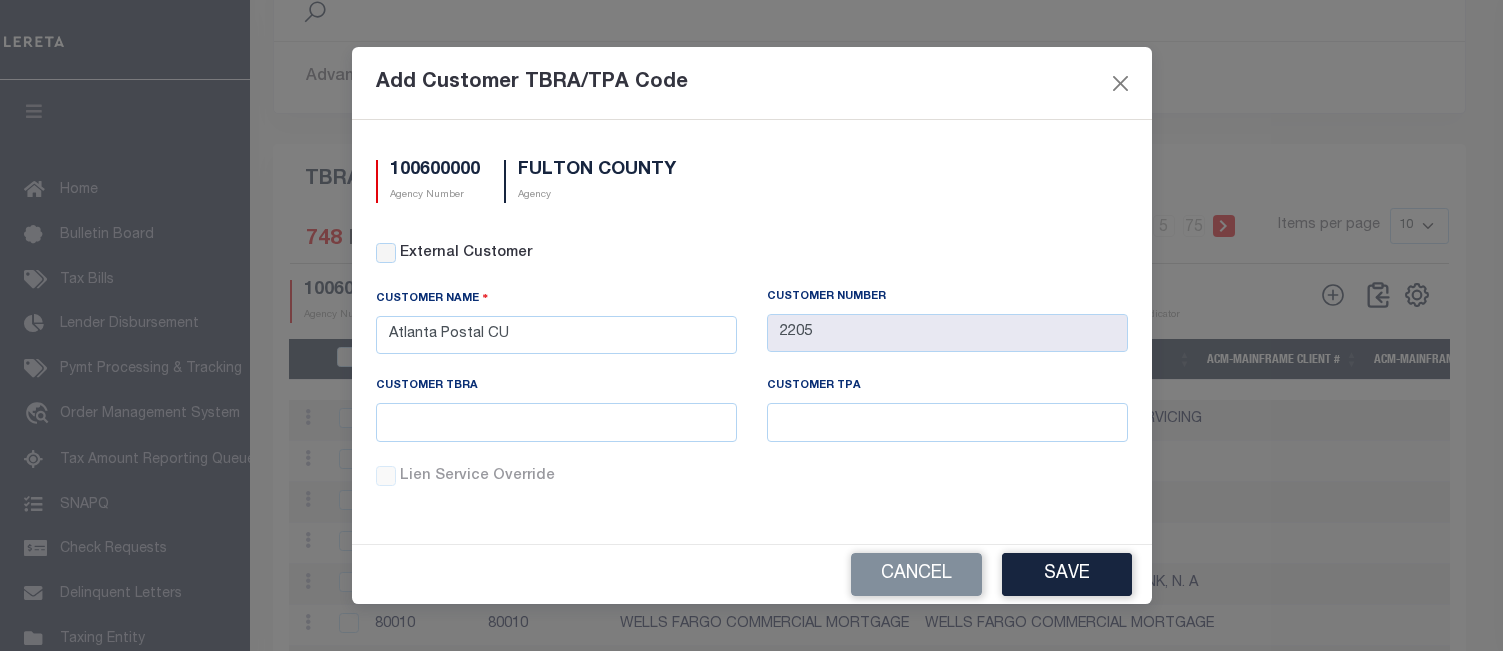 drag, startPoint x: 537, startPoint y: 594, endPoint x: 813, endPoint y: 216, distance: 468.03845 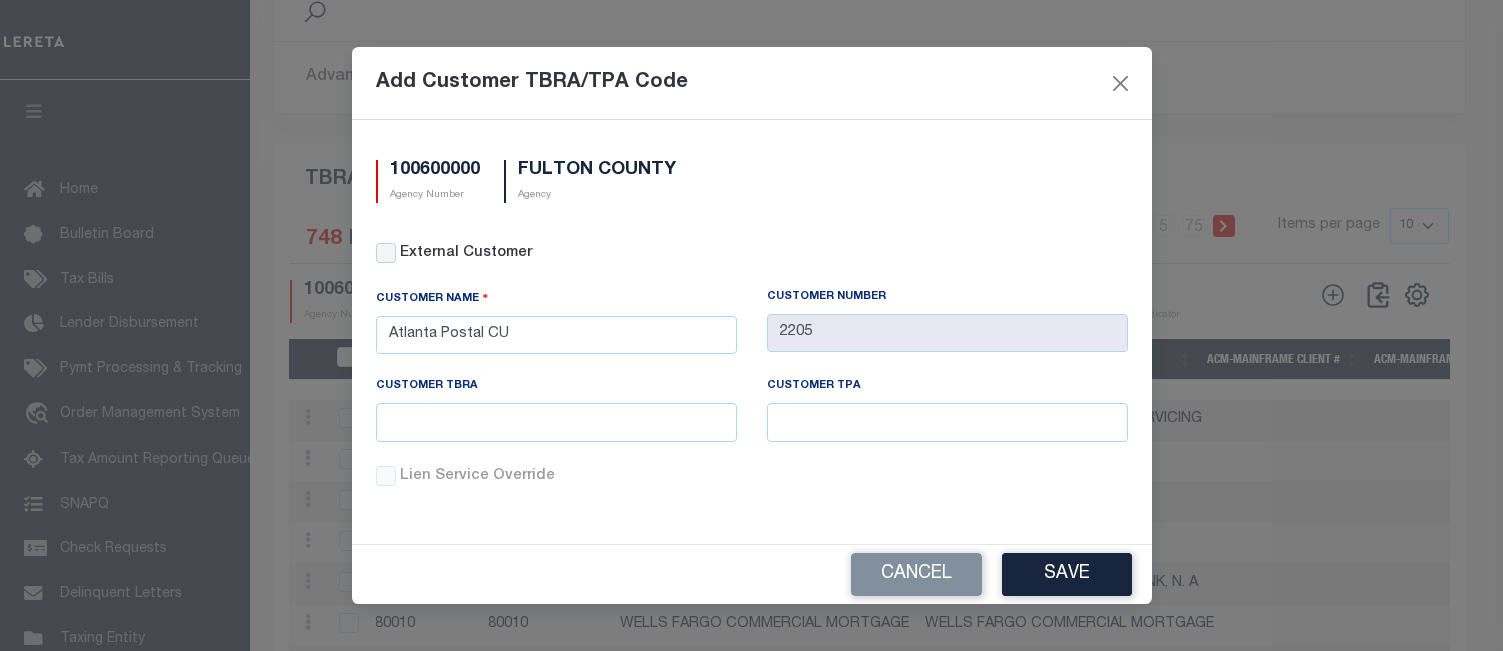 click on "Add Customer TBRA/TPA Code" at bounding box center [752, 83] 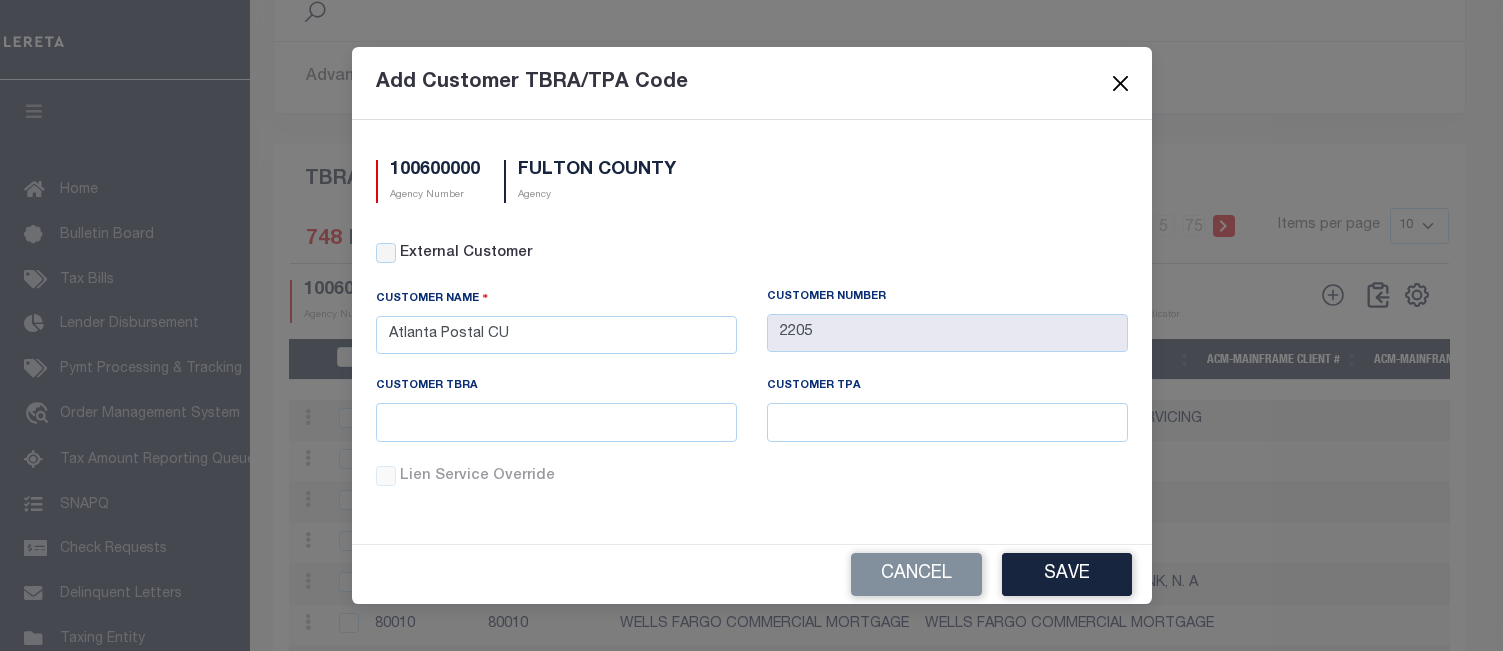 click at bounding box center (1120, 83) 